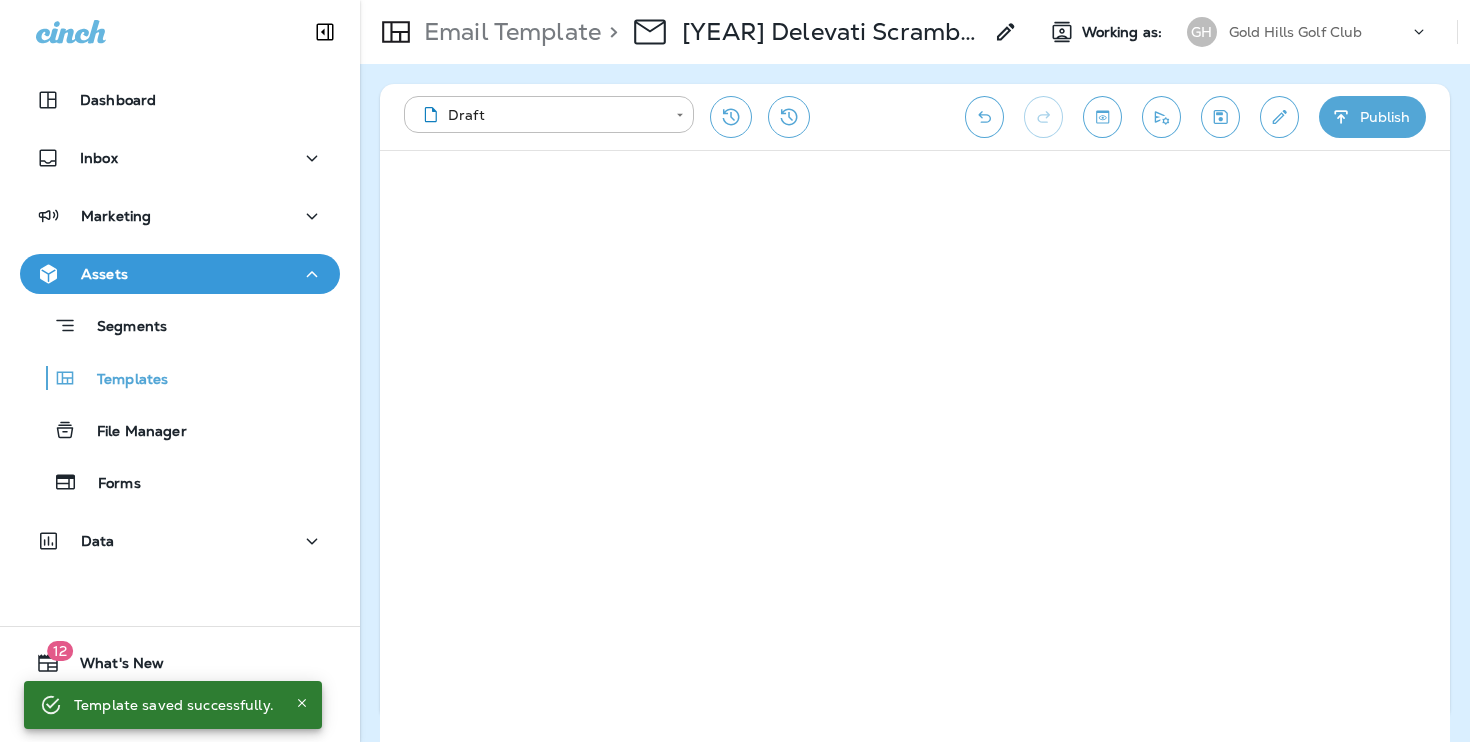 scroll, scrollTop: 0, scrollLeft: 0, axis: both 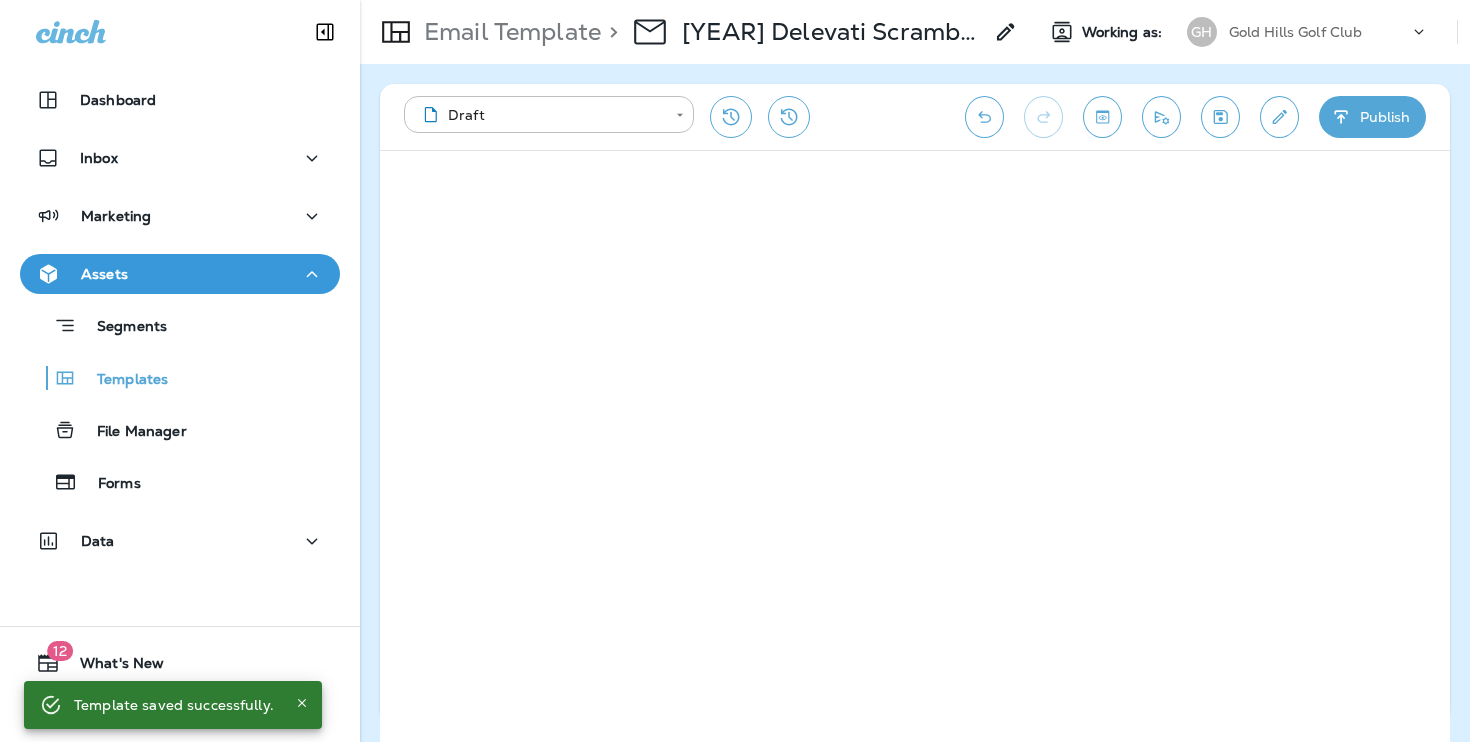 click 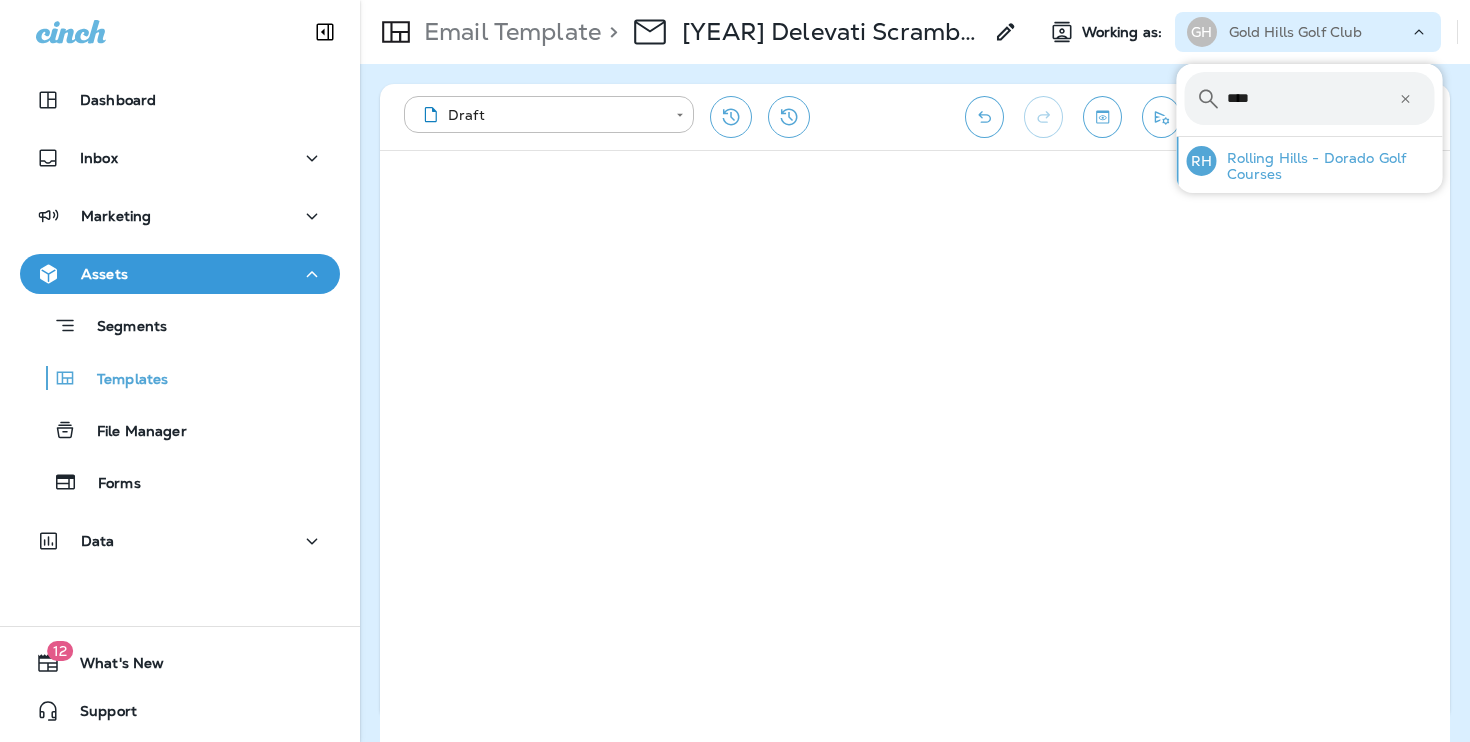 type on "****" 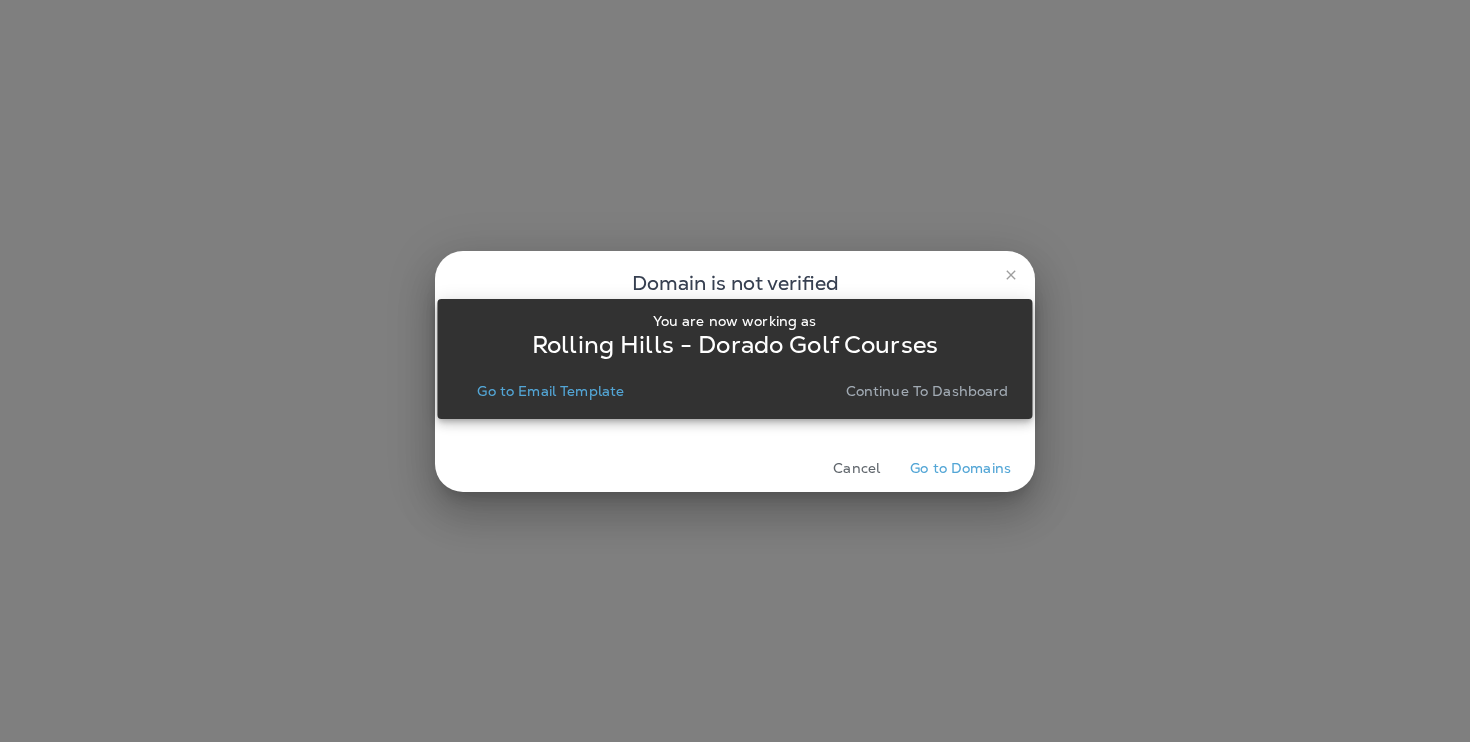 click on "Continue to Dashboard" at bounding box center [927, 391] 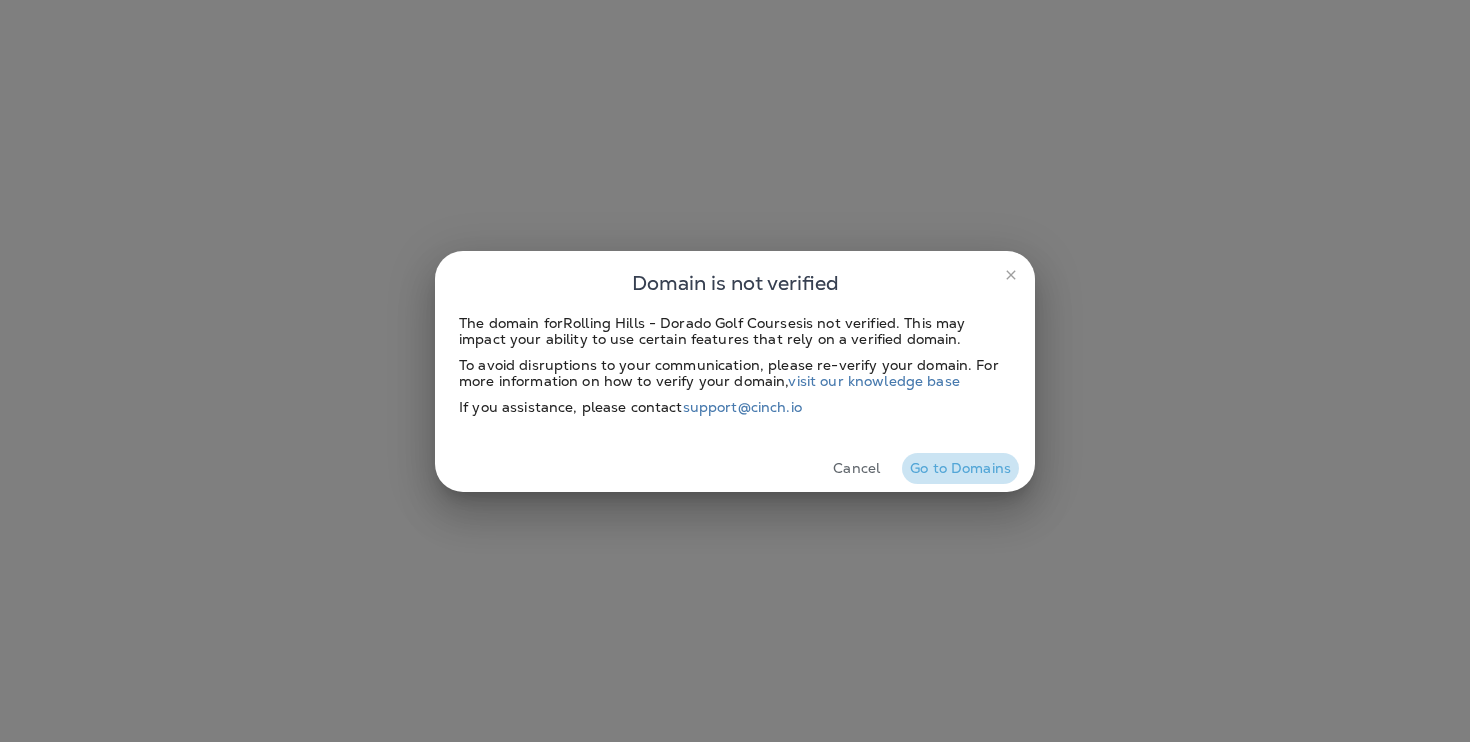 click on "Go to Domains" at bounding box center [960, 468] 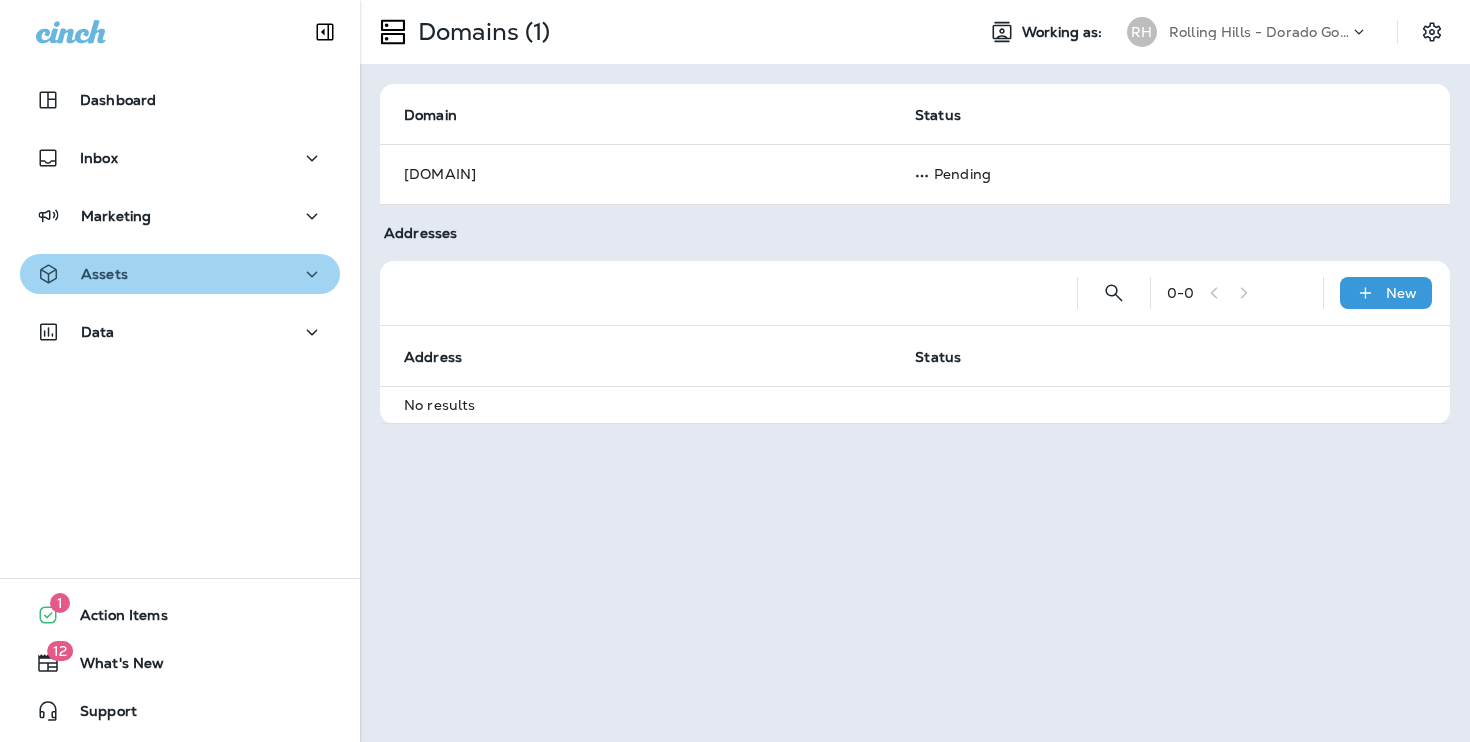 click on "Assets" at bounding box center (180, 274) 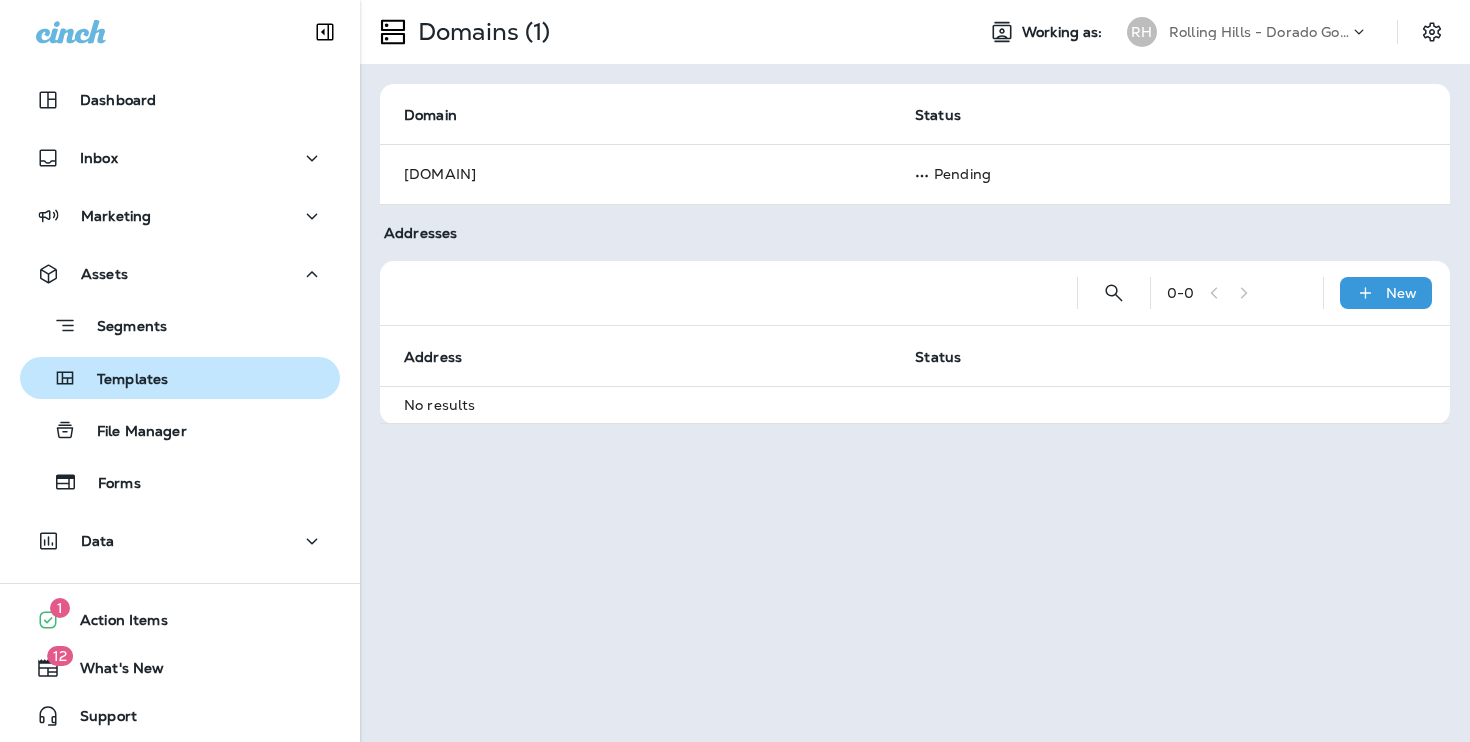 click on "Templates" at bounding box center [180, 378] 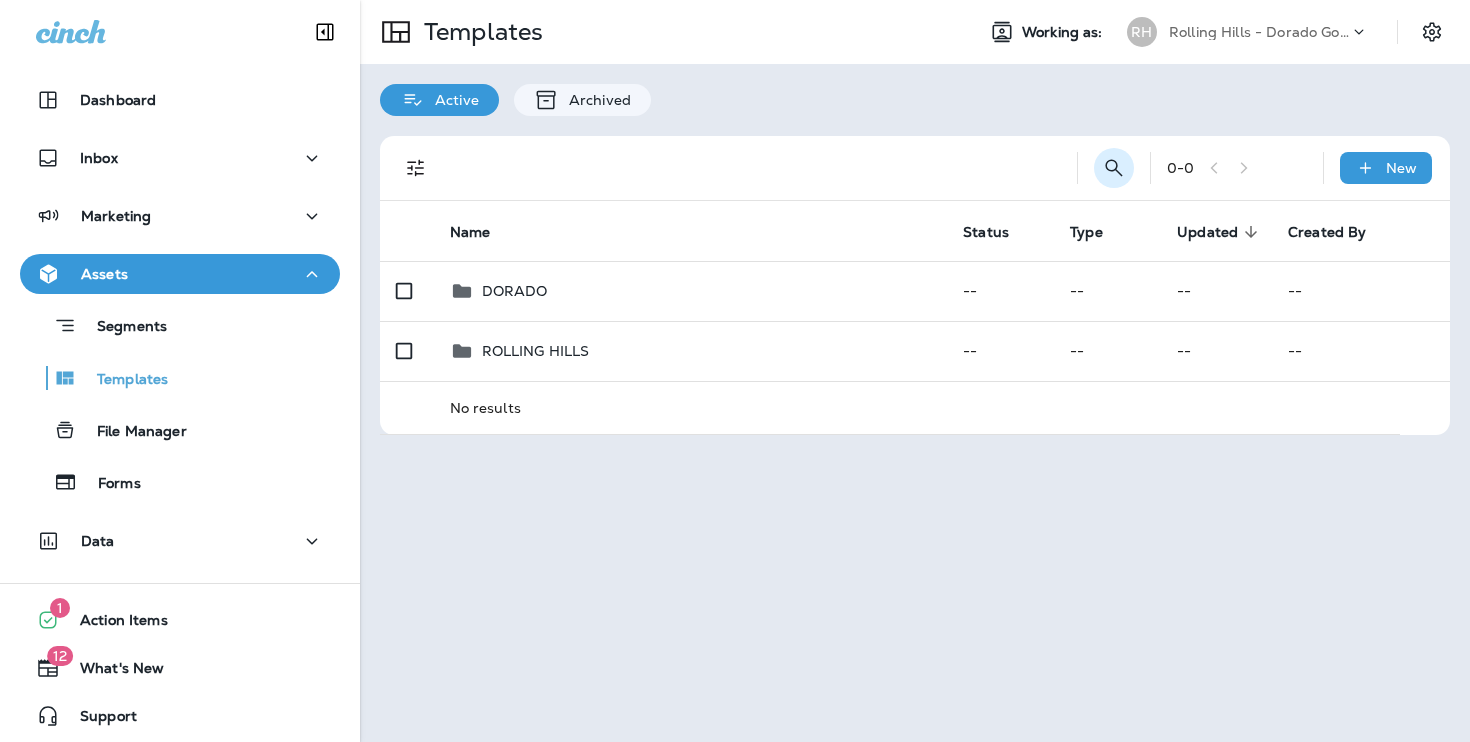 click 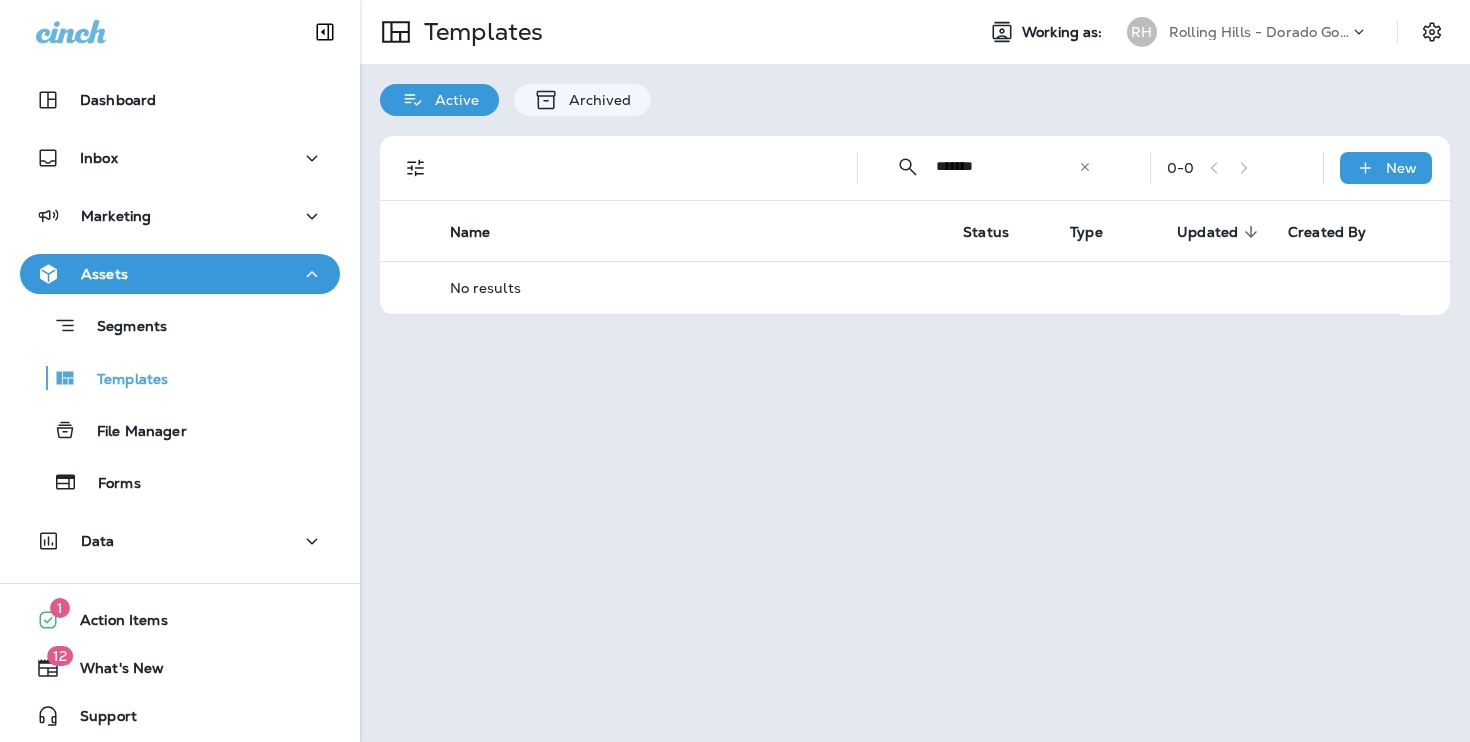type on "*******" 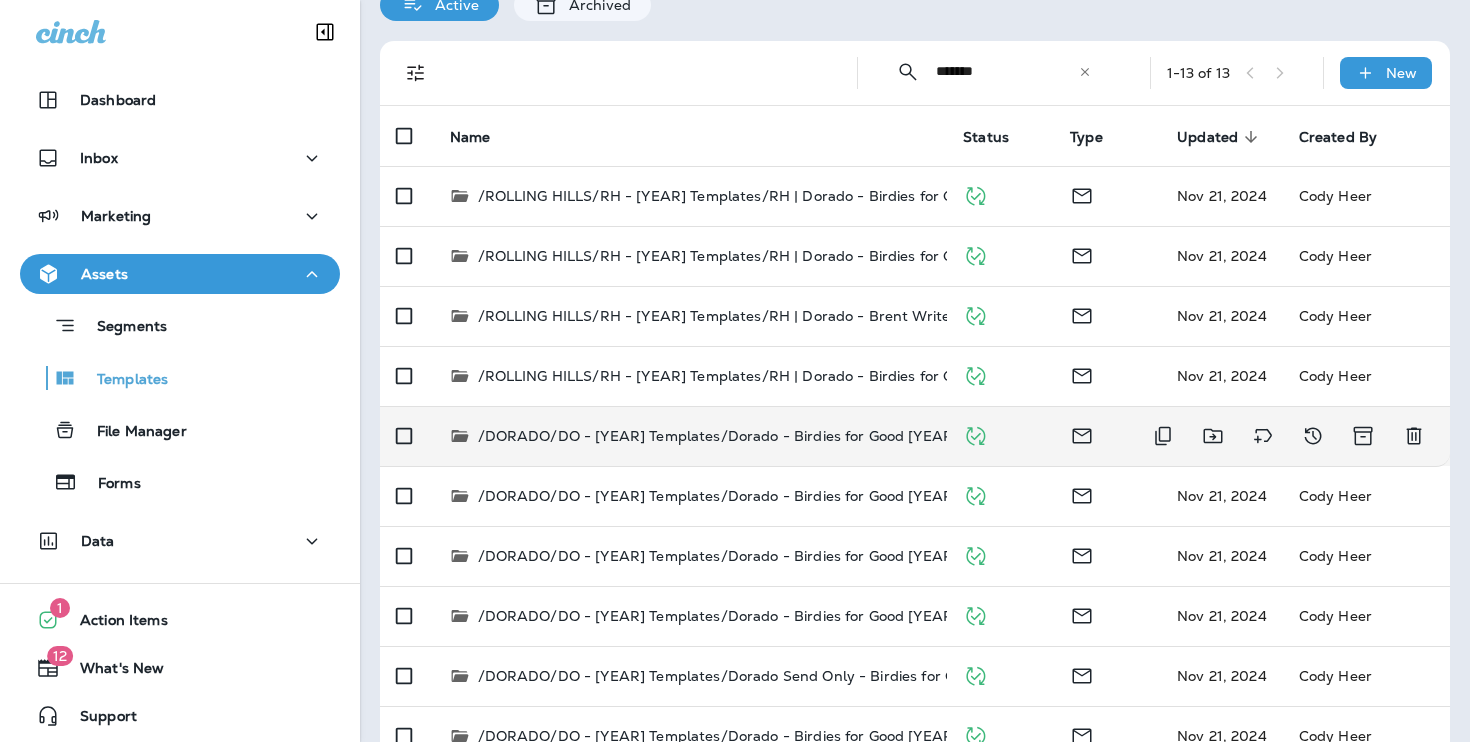 scroll, scrollTop: 99, scrollLeft: 0, axis: vertical 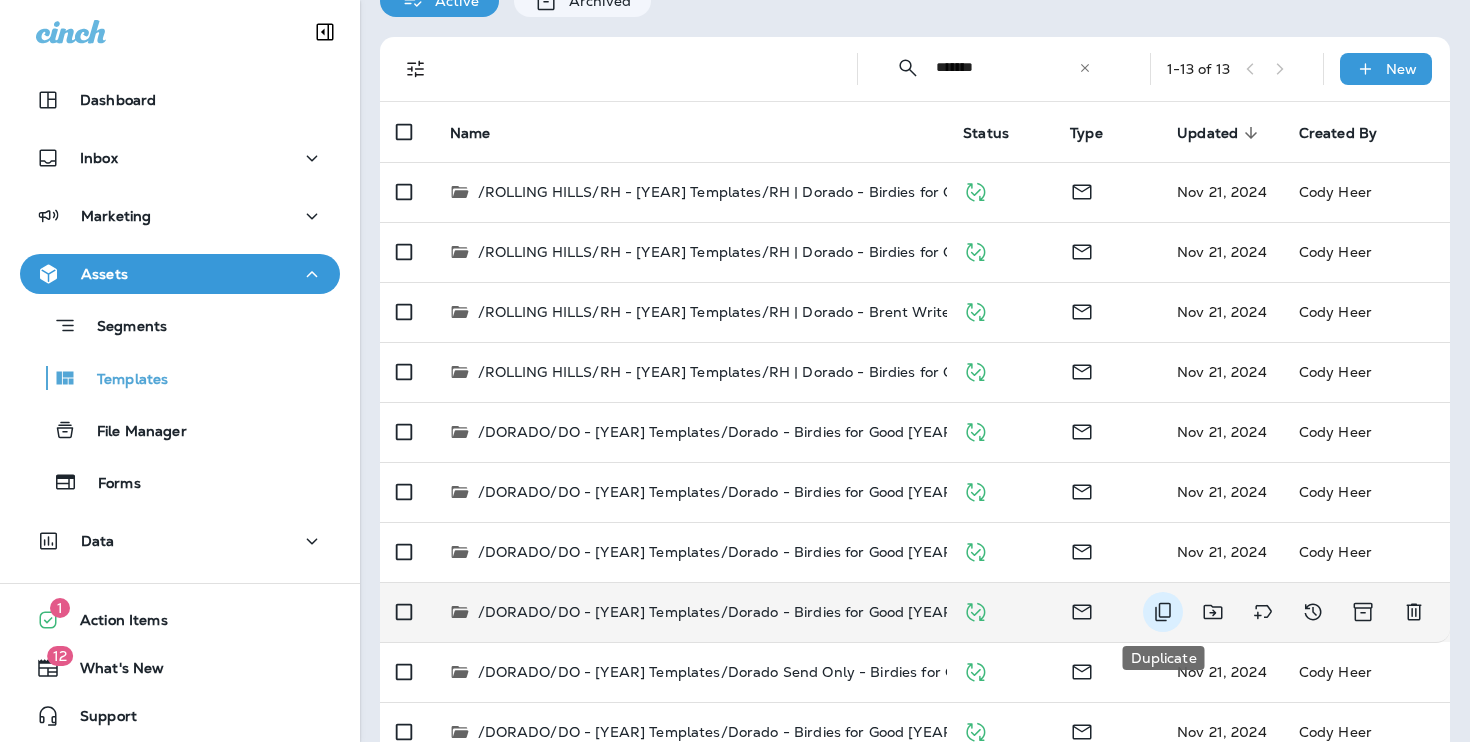 click 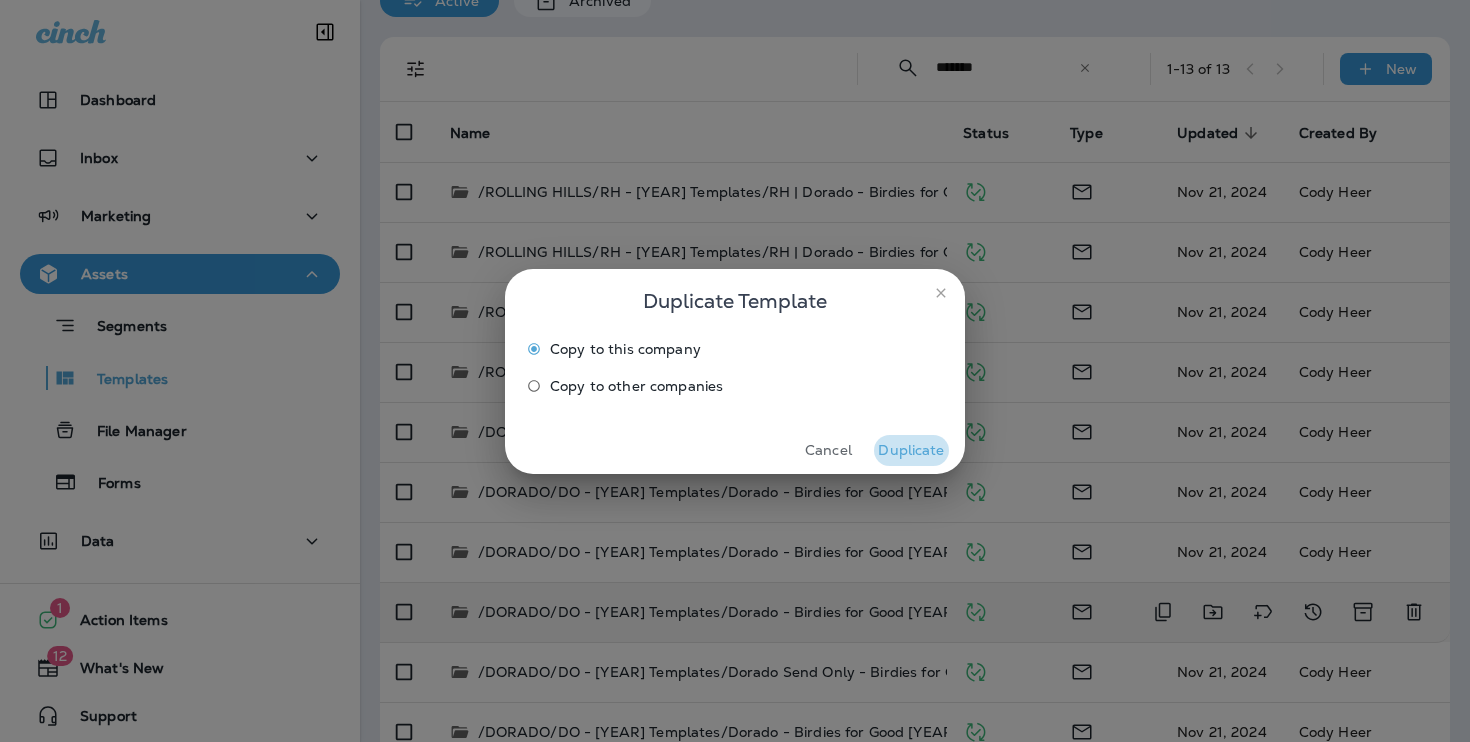 click on "Duplicate" at bounding box center (911, 450) 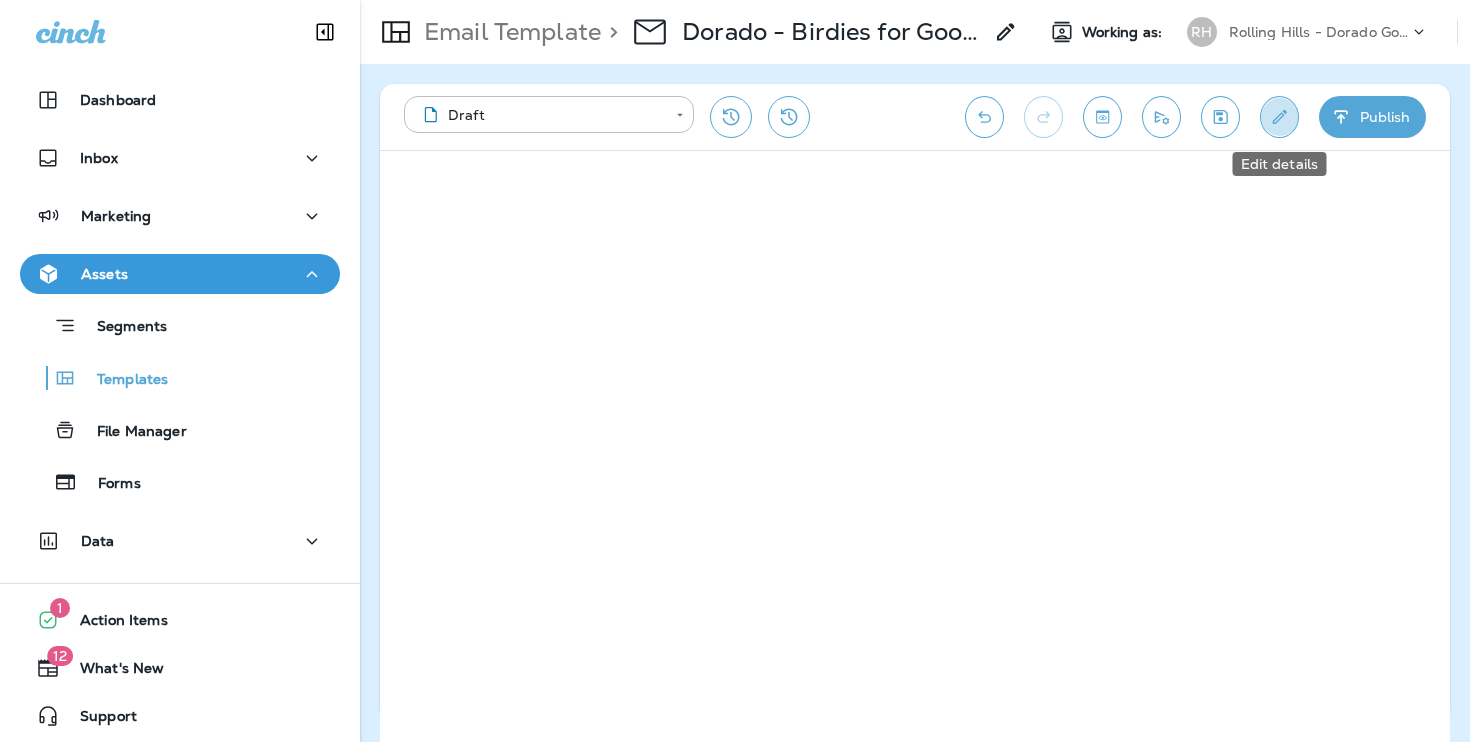 click 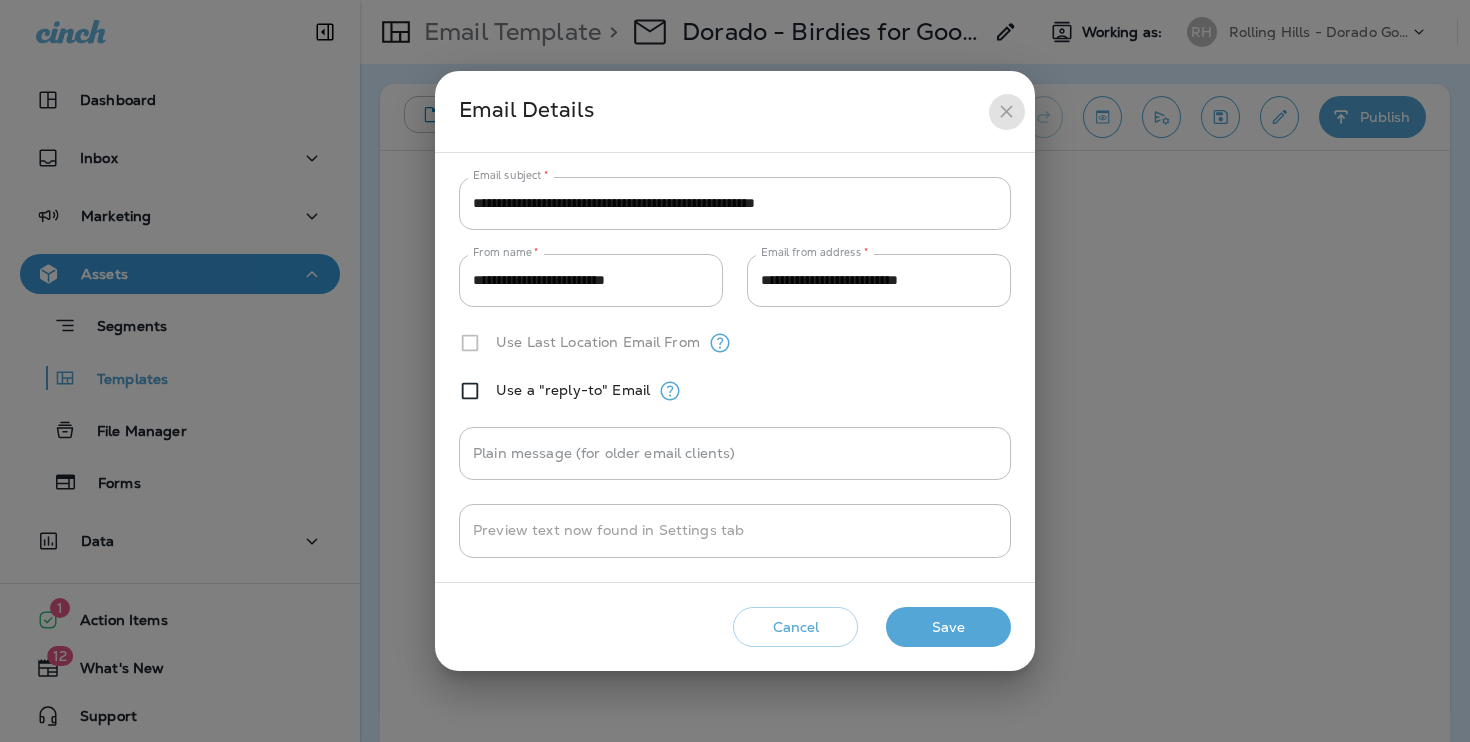 click 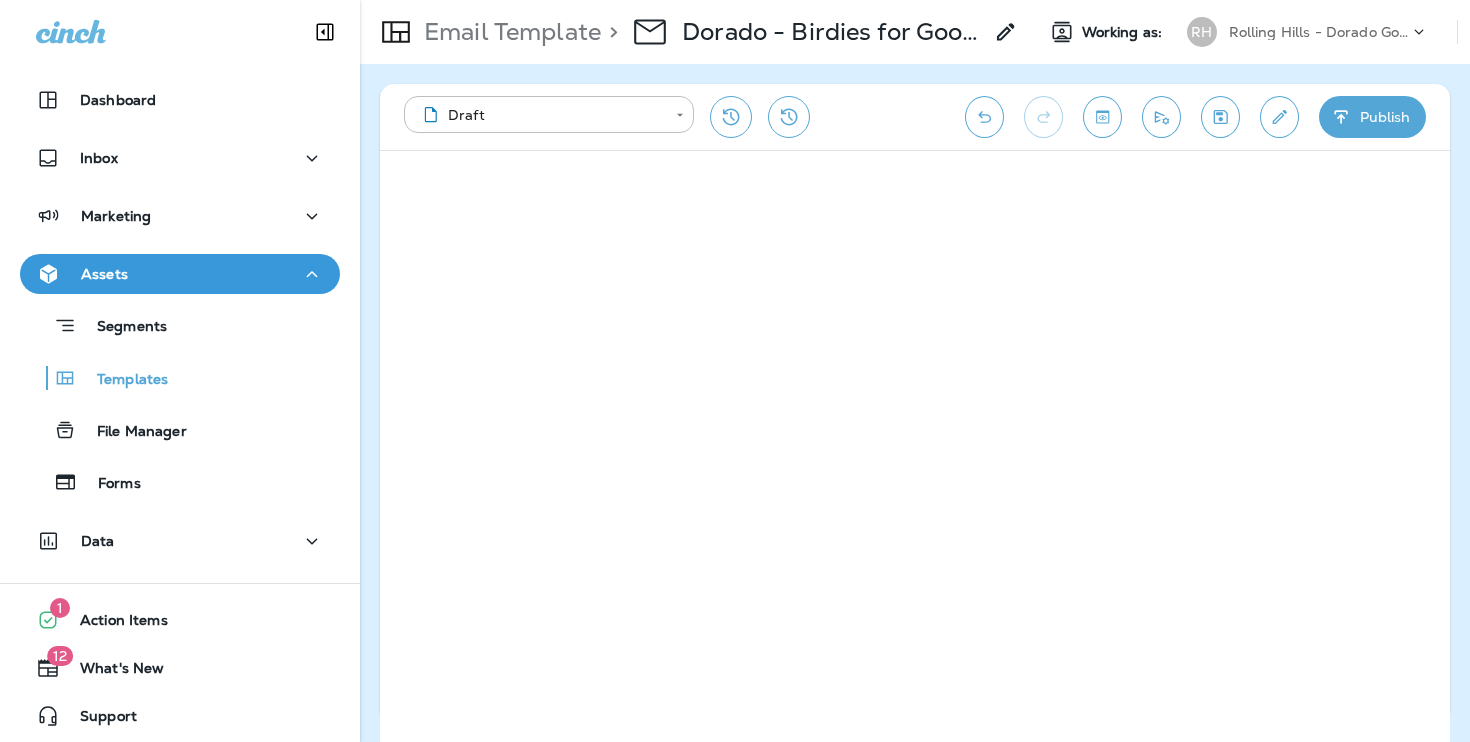 click 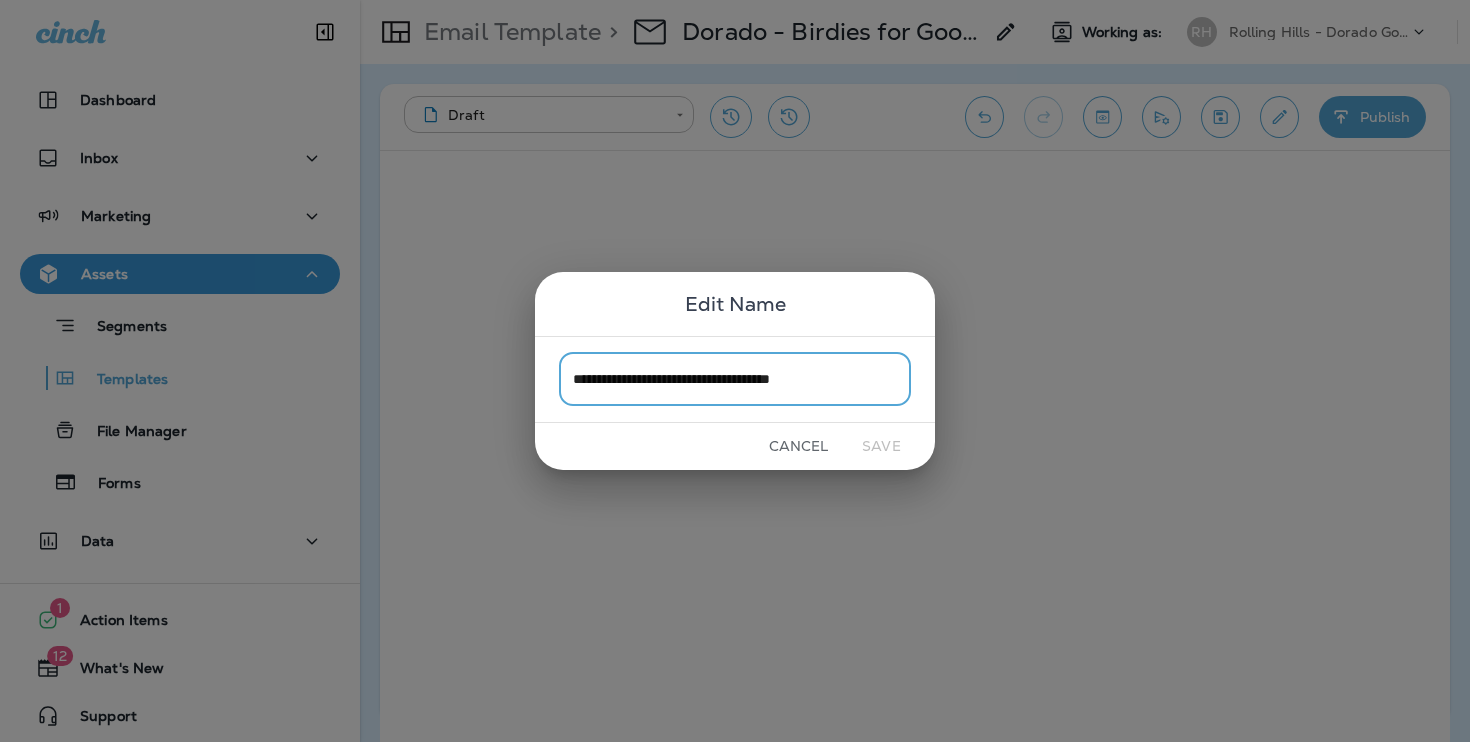click on "Cancel" at bounding box center (798, 446) 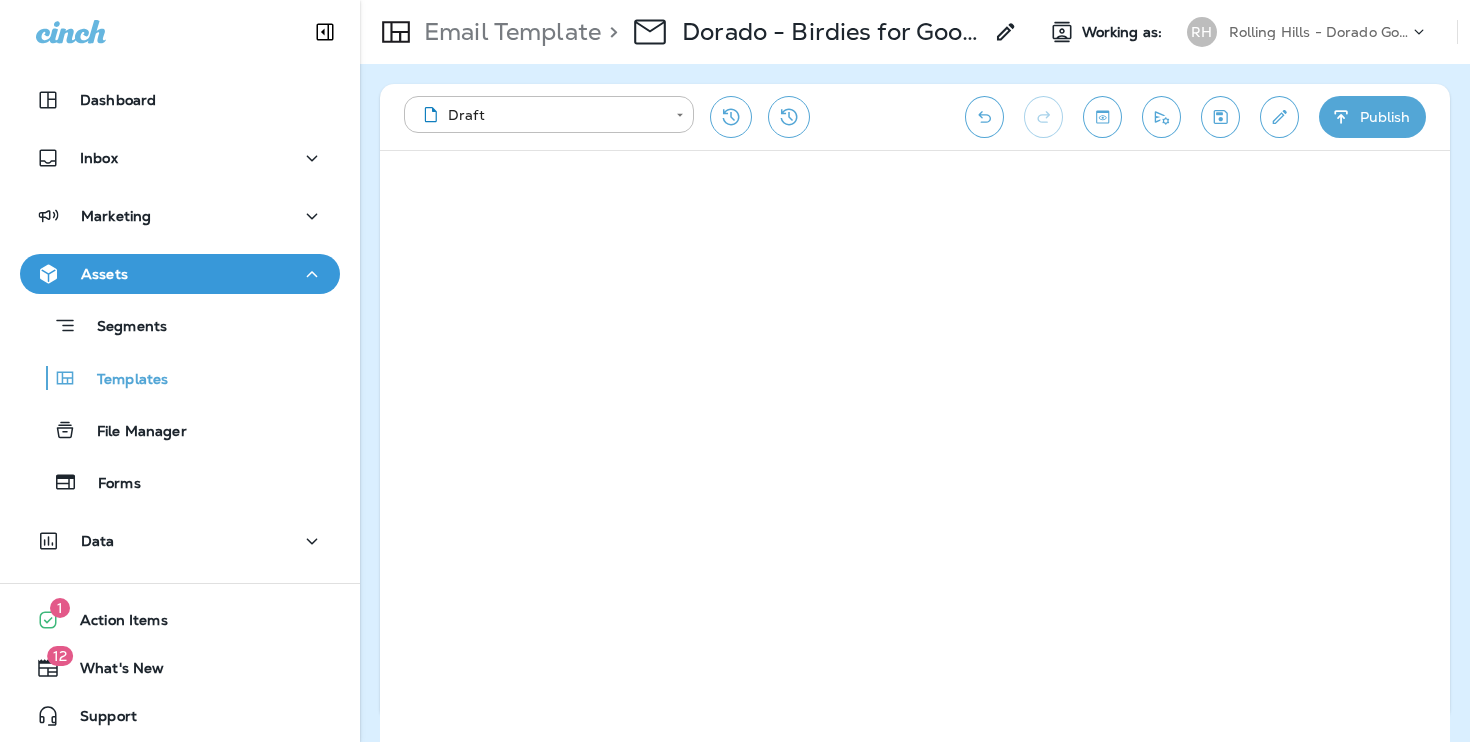 click 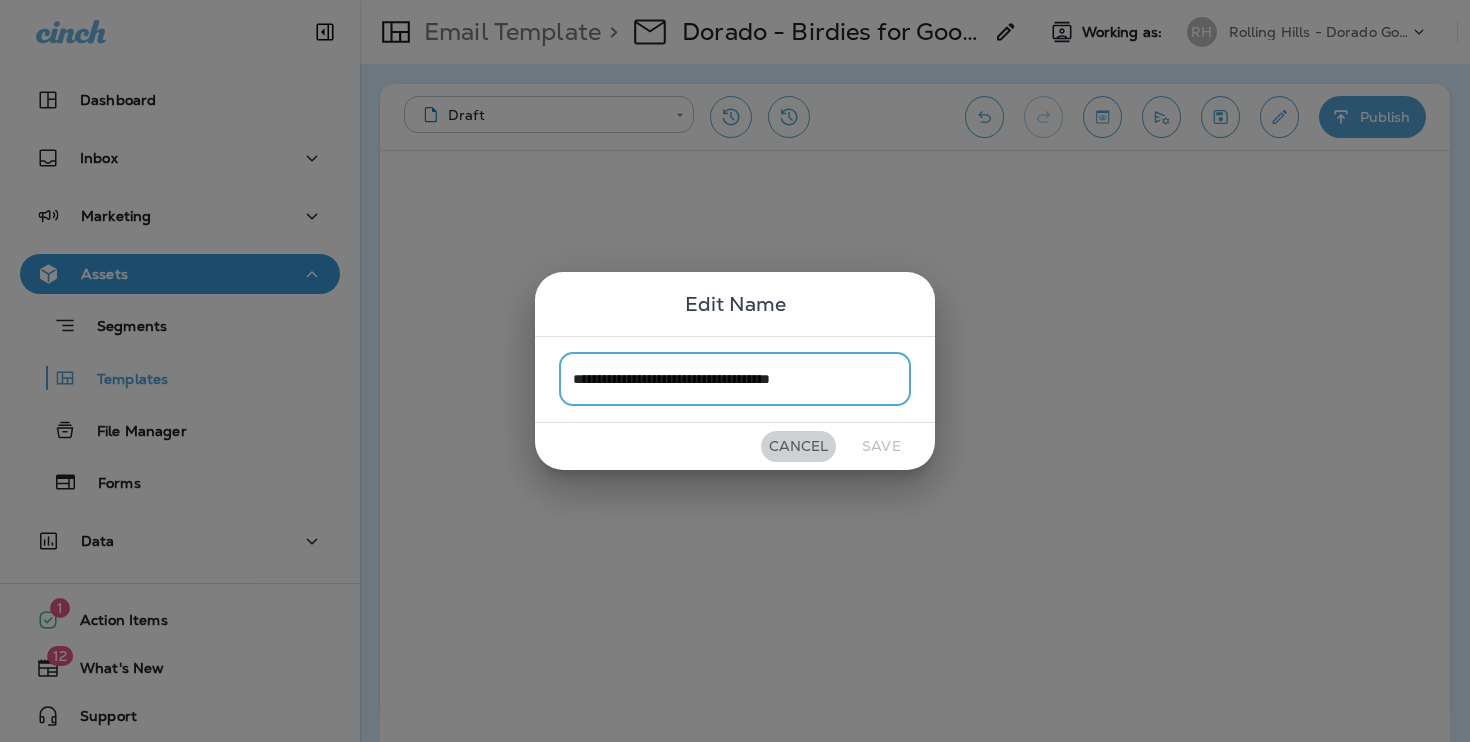 click on "Cancel" at bounding box center (798, 446) 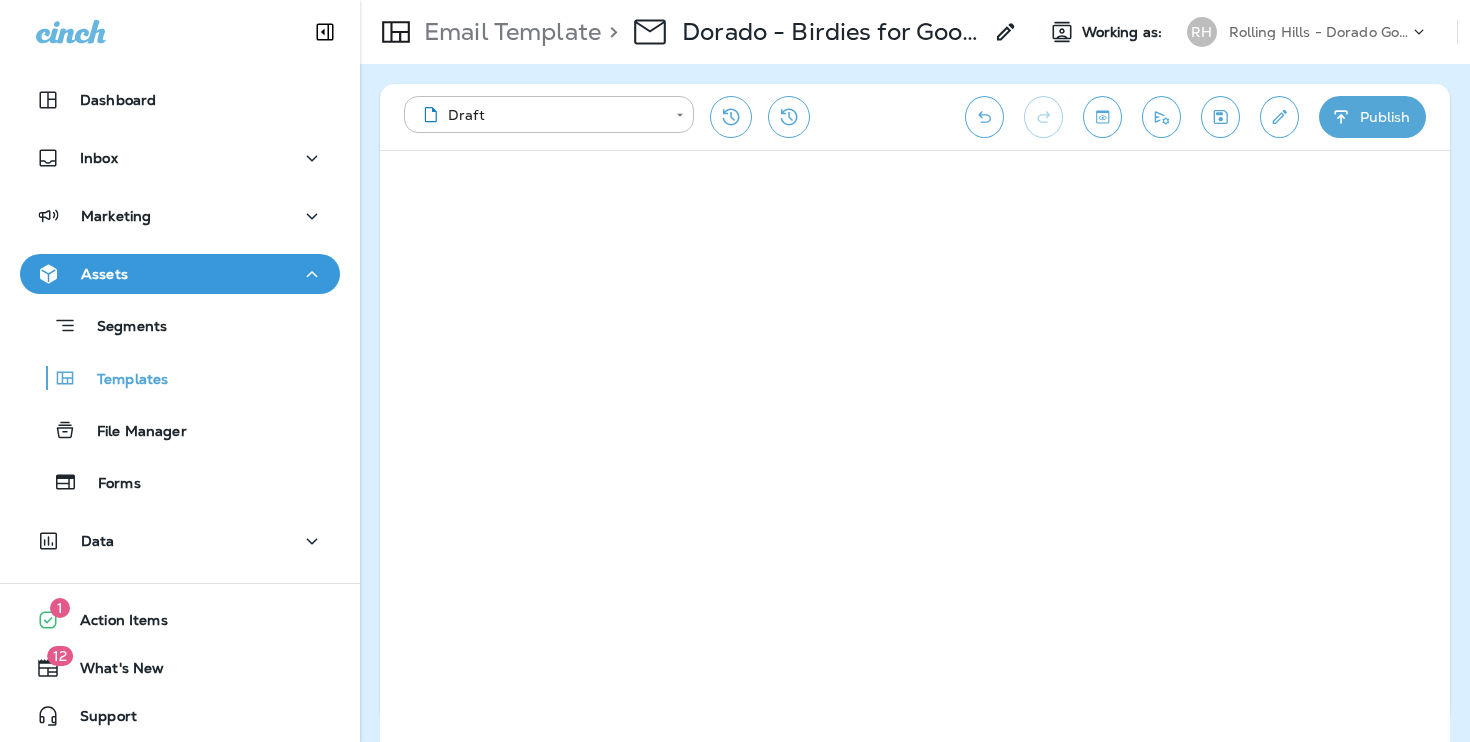 click 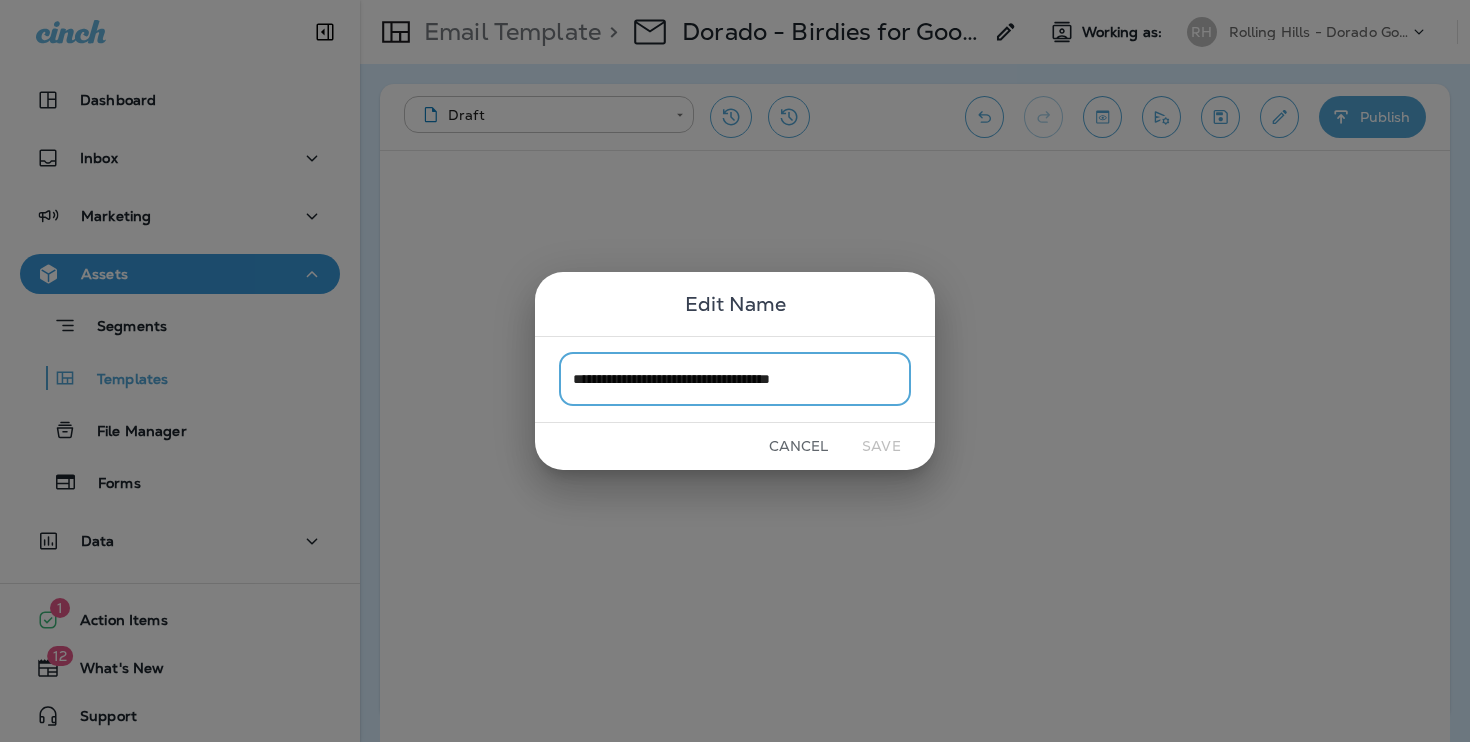 click on "**********" at bounding box center [735, 379] 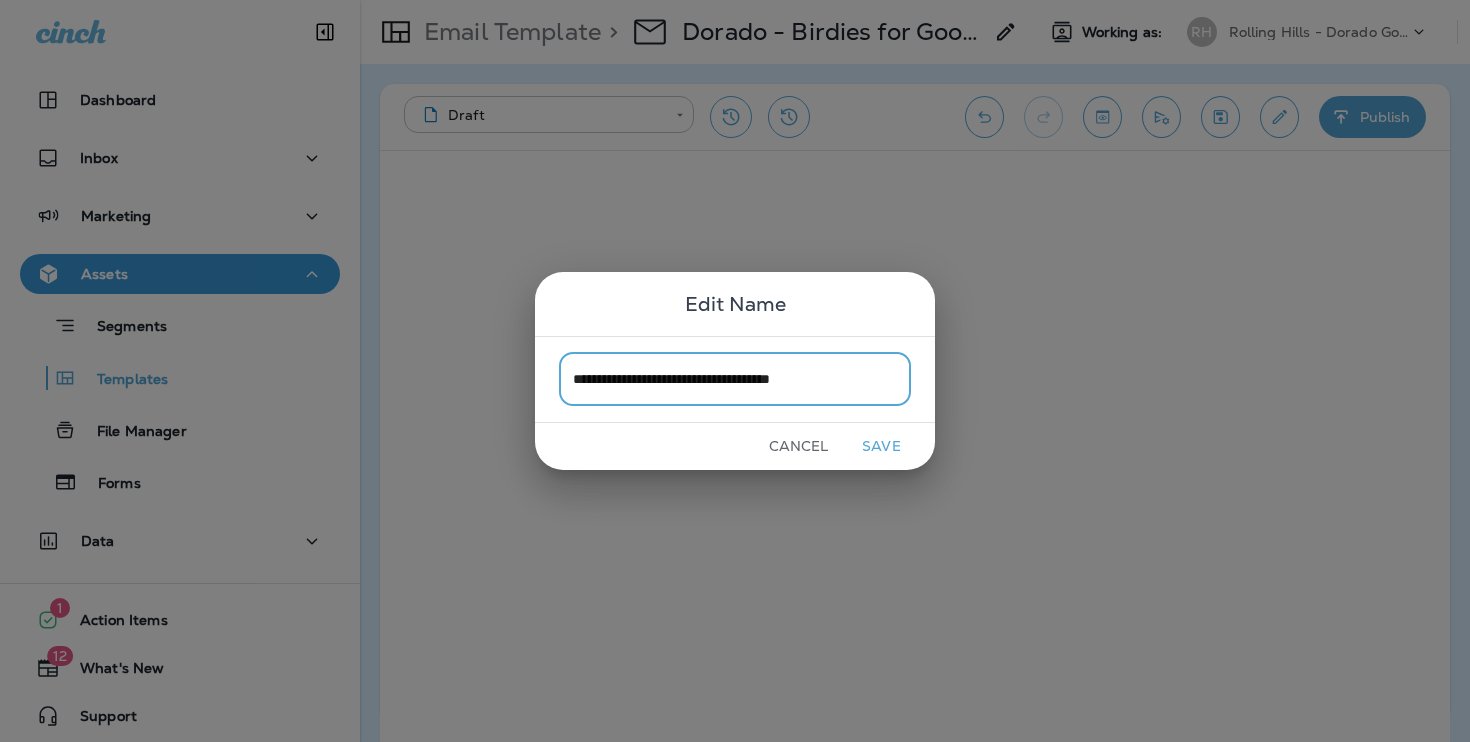 drag, startPoint x: 849, startPoint y: 378, endPoint x: 788, endPoint y: 378, distance: 61 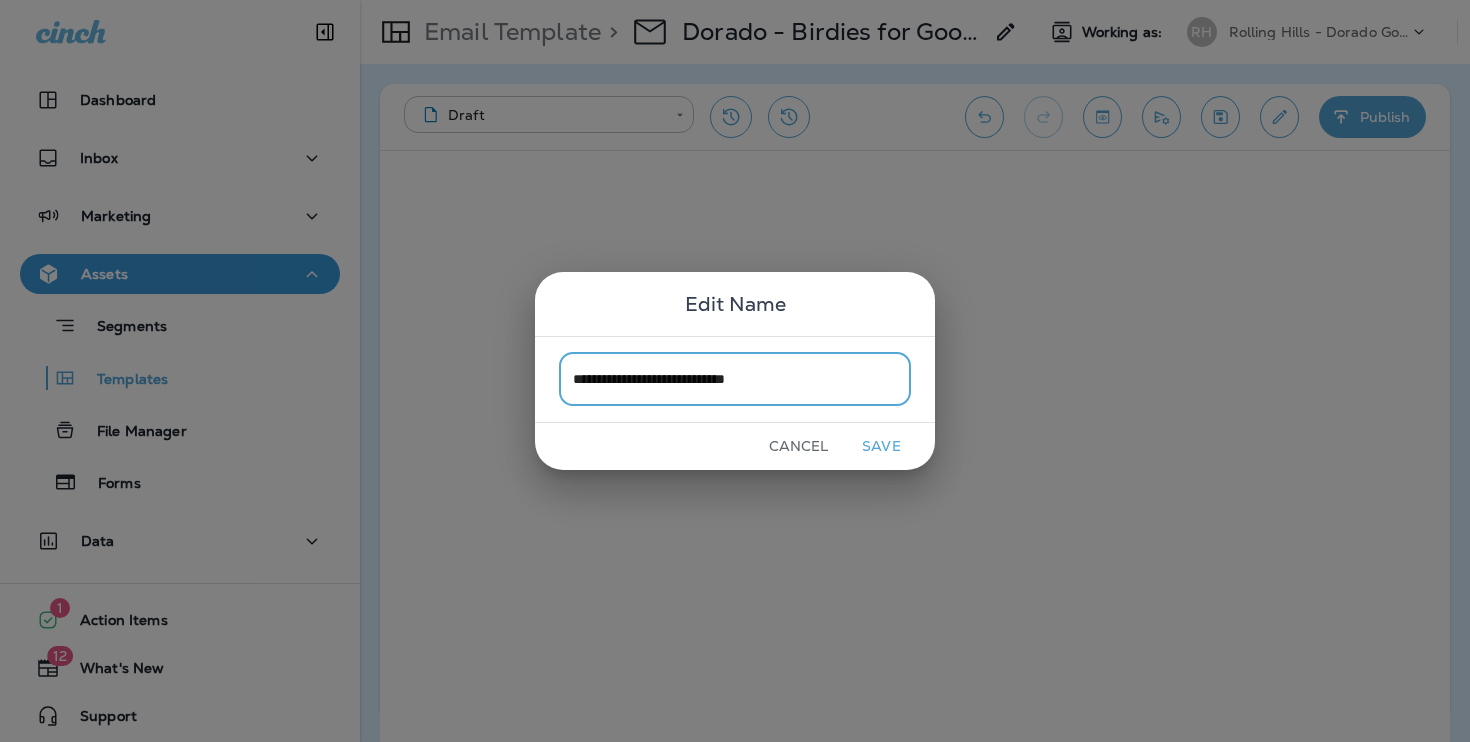 type on "**********" 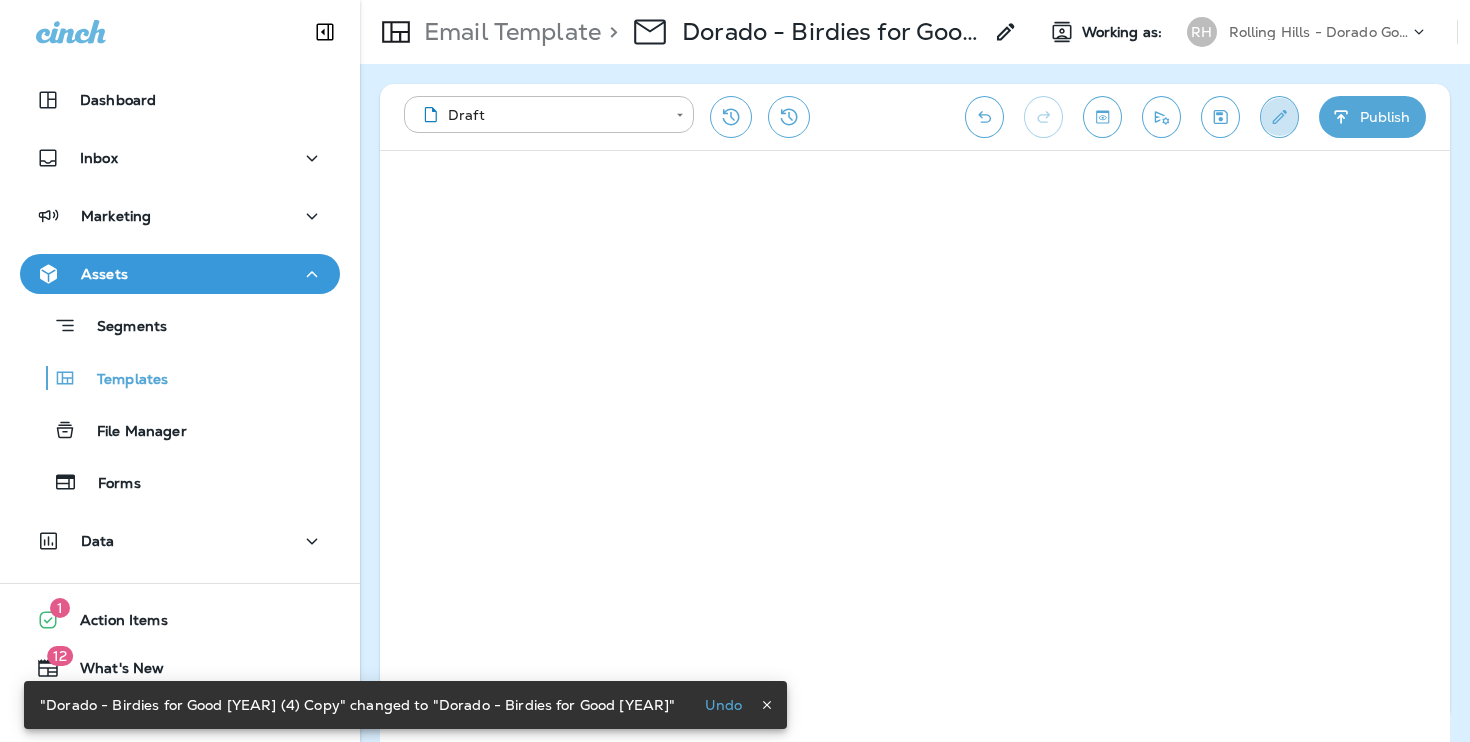 click at bounding box center (1279, 117) 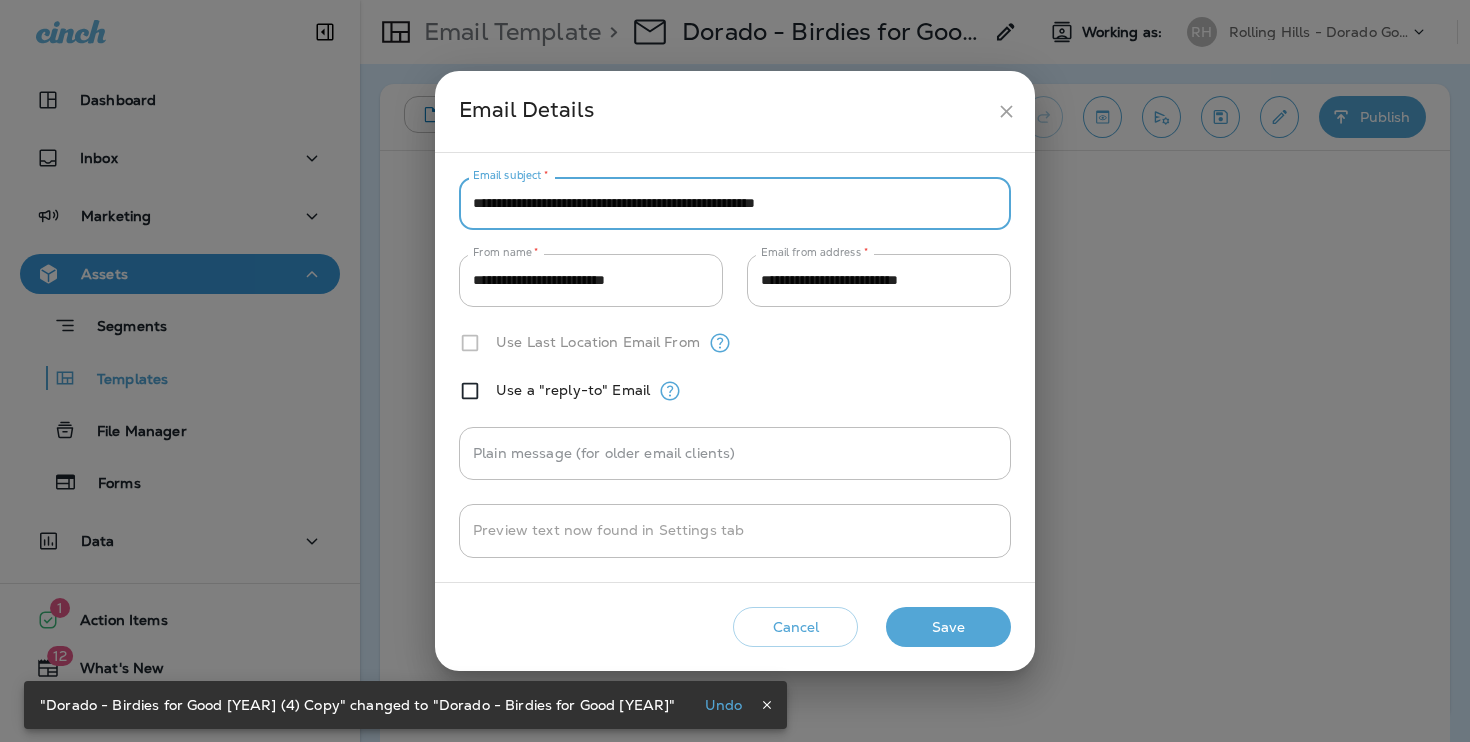 click on "**********" at bounding box center (735, 203) 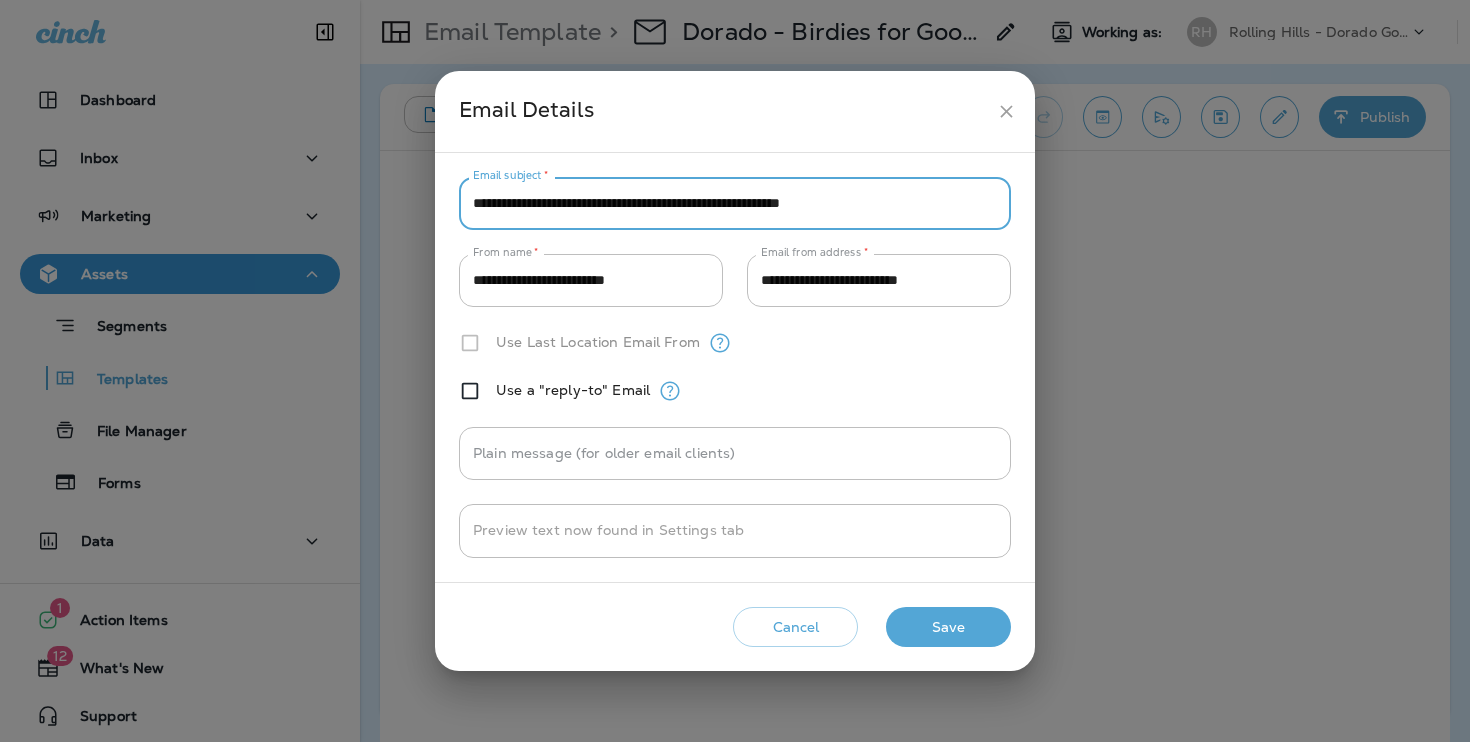 type on "**********" 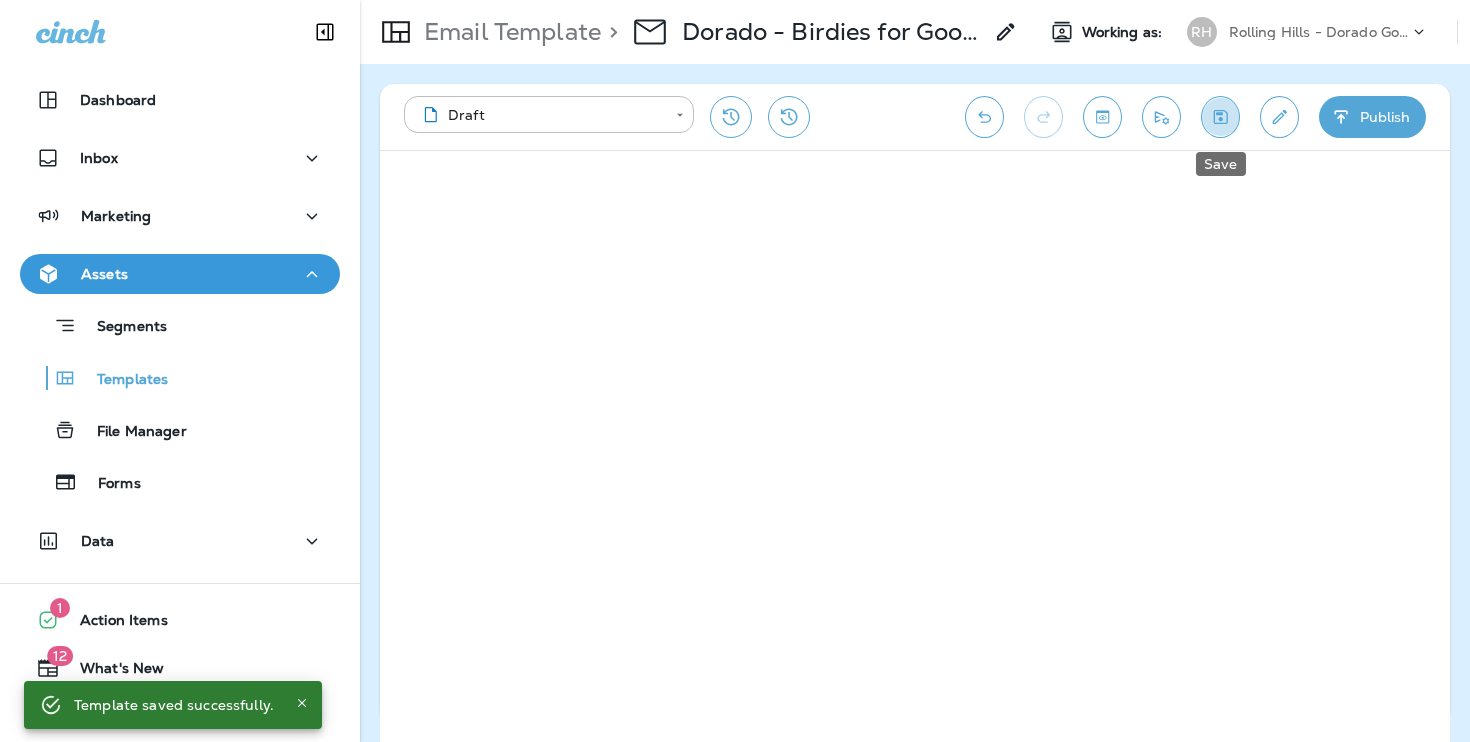 click 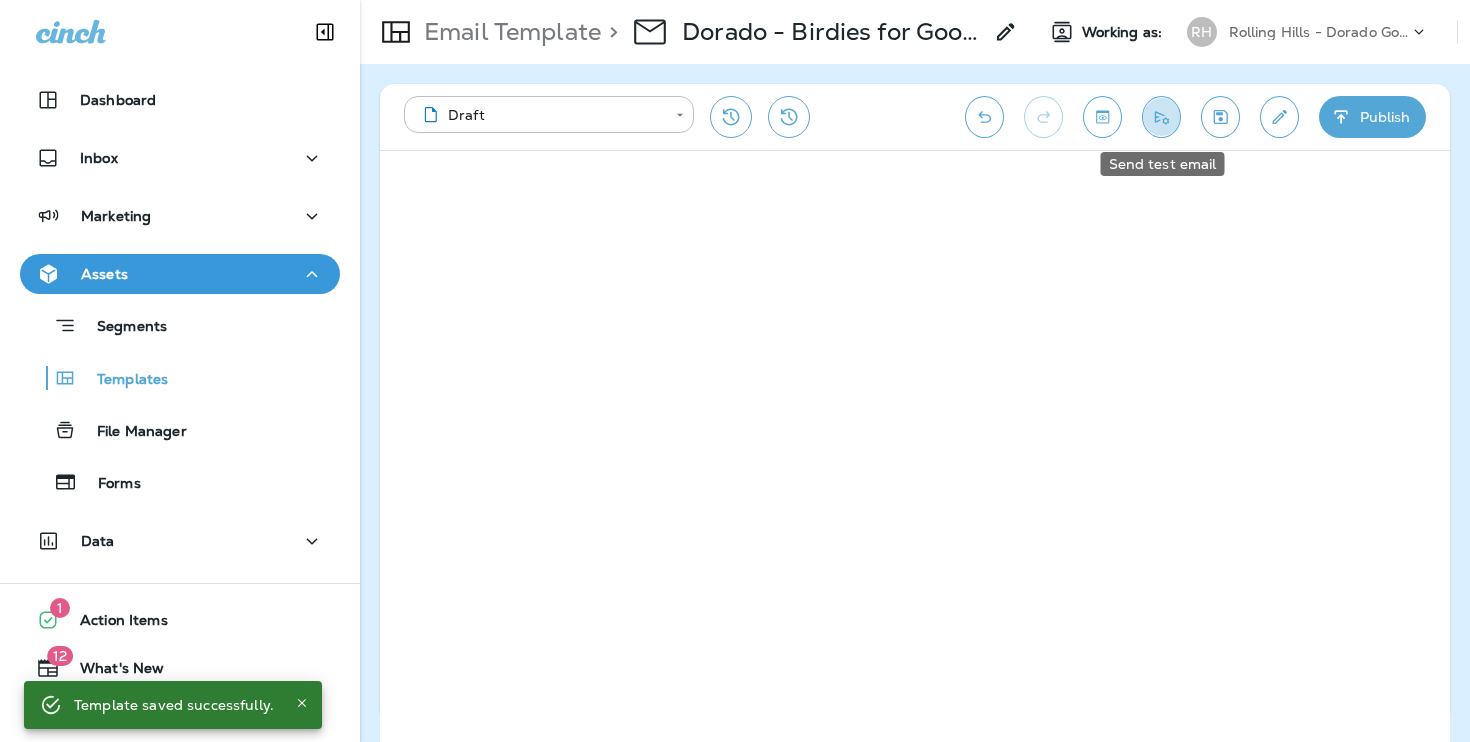 click at bounding box center [1161, 117] 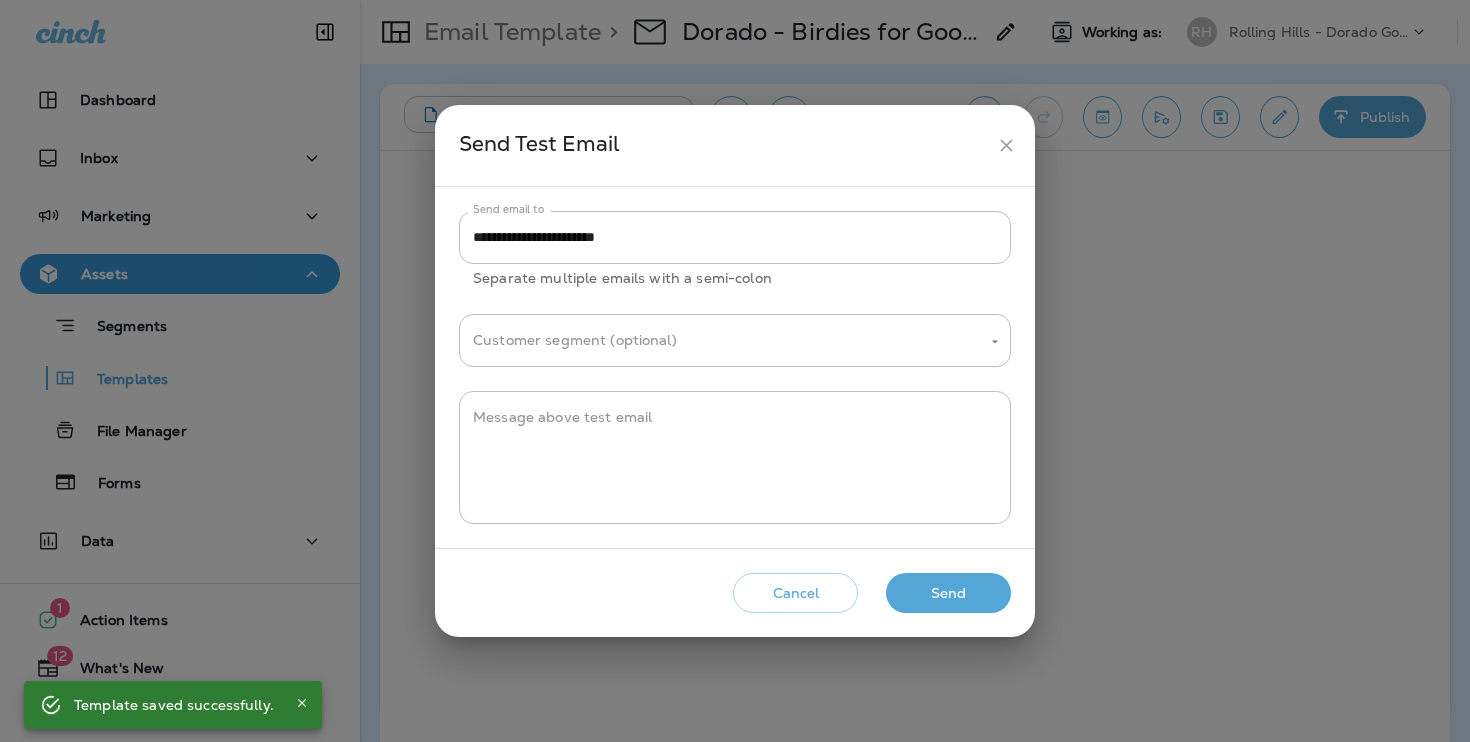 click on "Send" at bounding box center (948, 593) 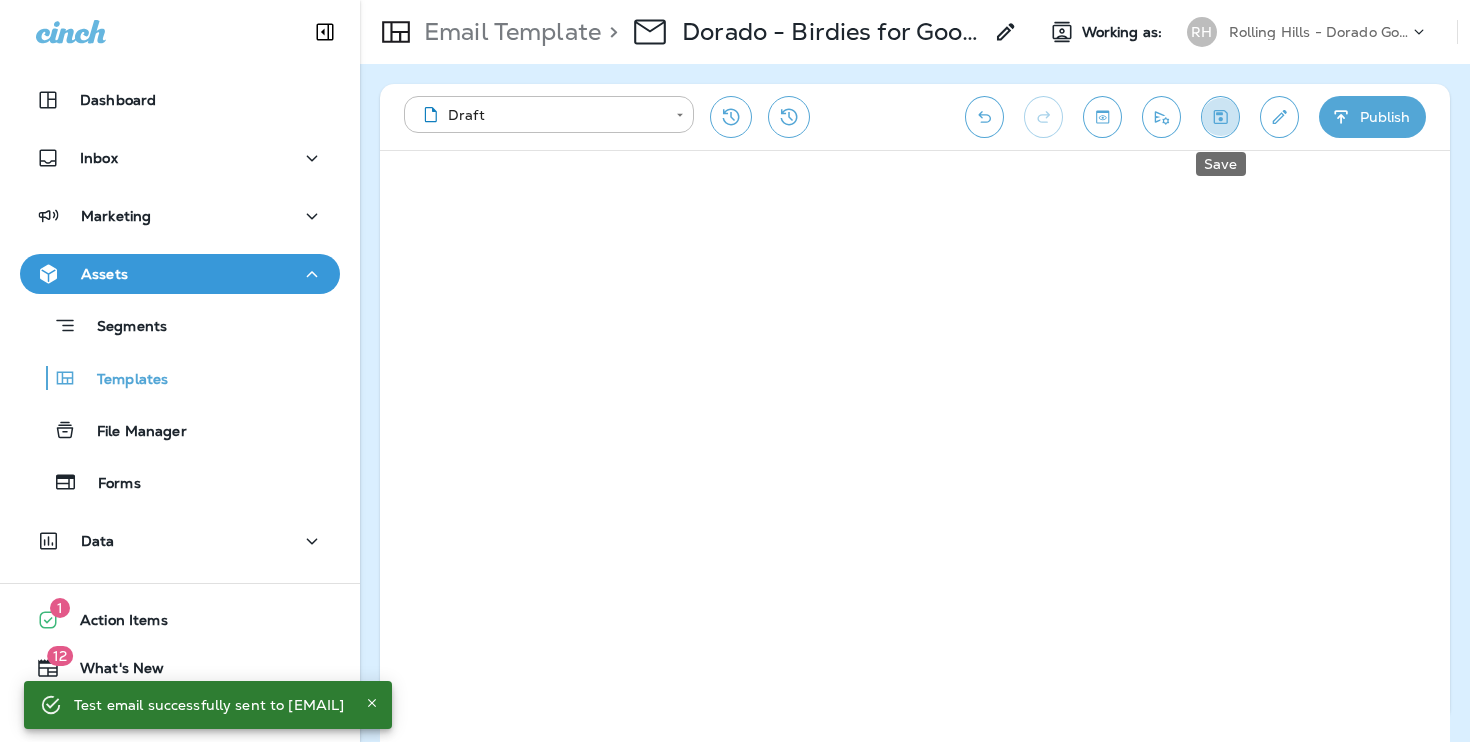 click at bounding box center (1220, 117) 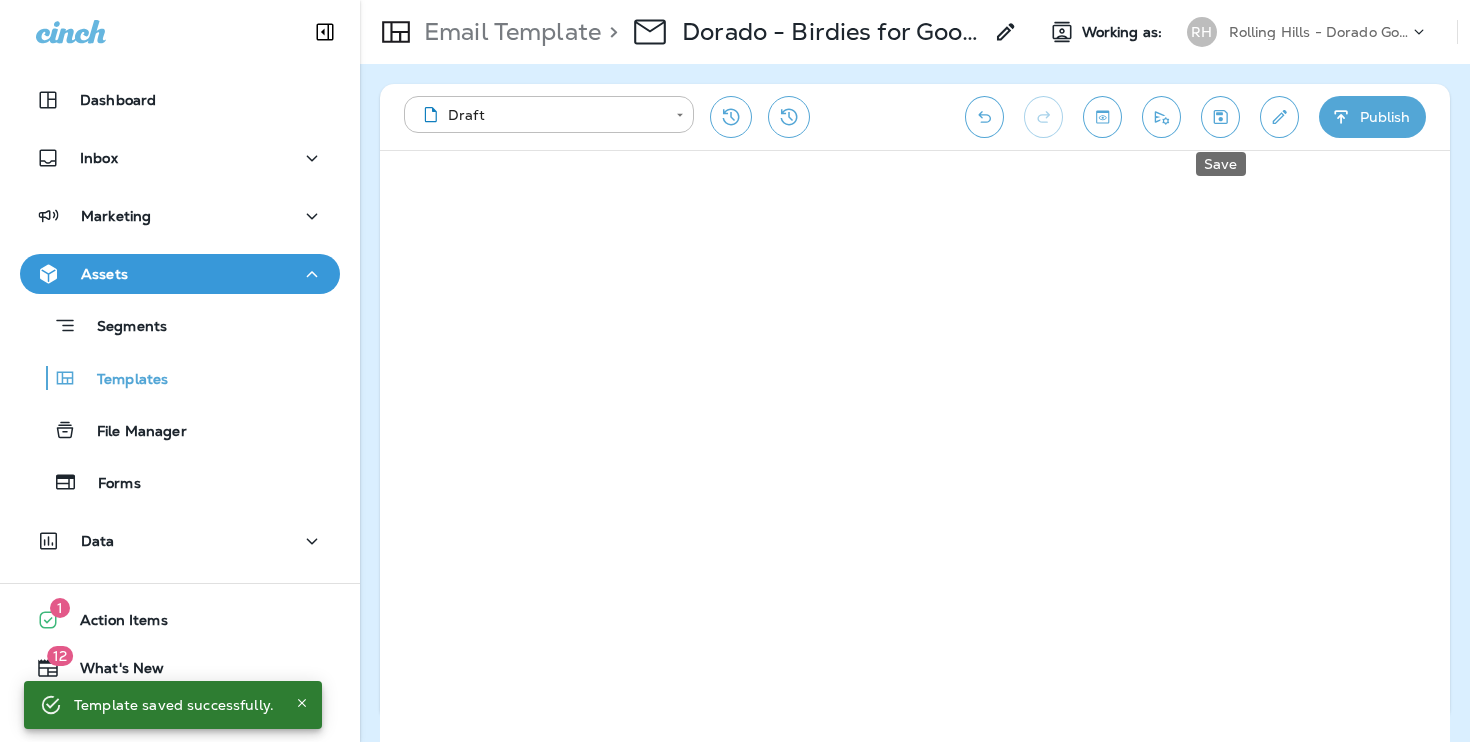 click at bounding box center (1220, 117) 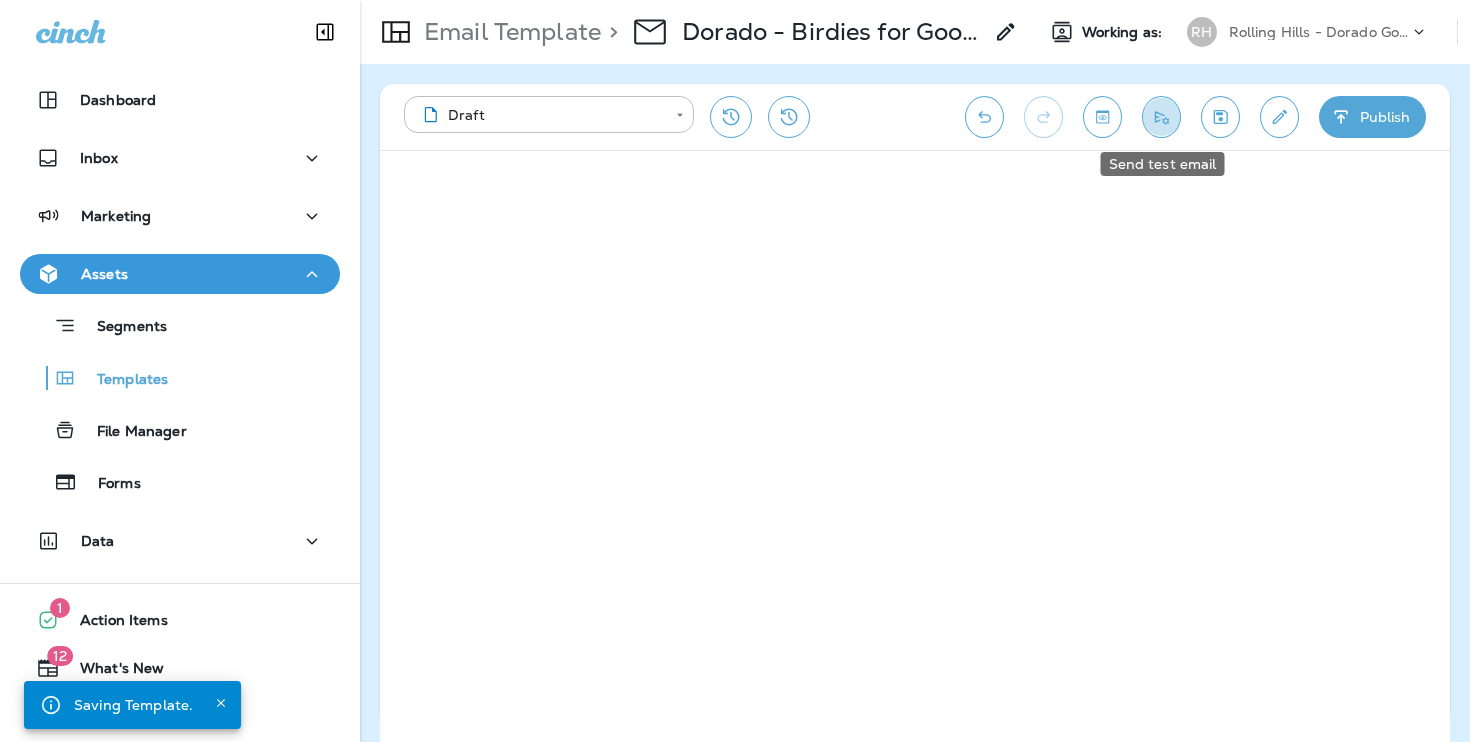 click at bounding box center [1161, 117] 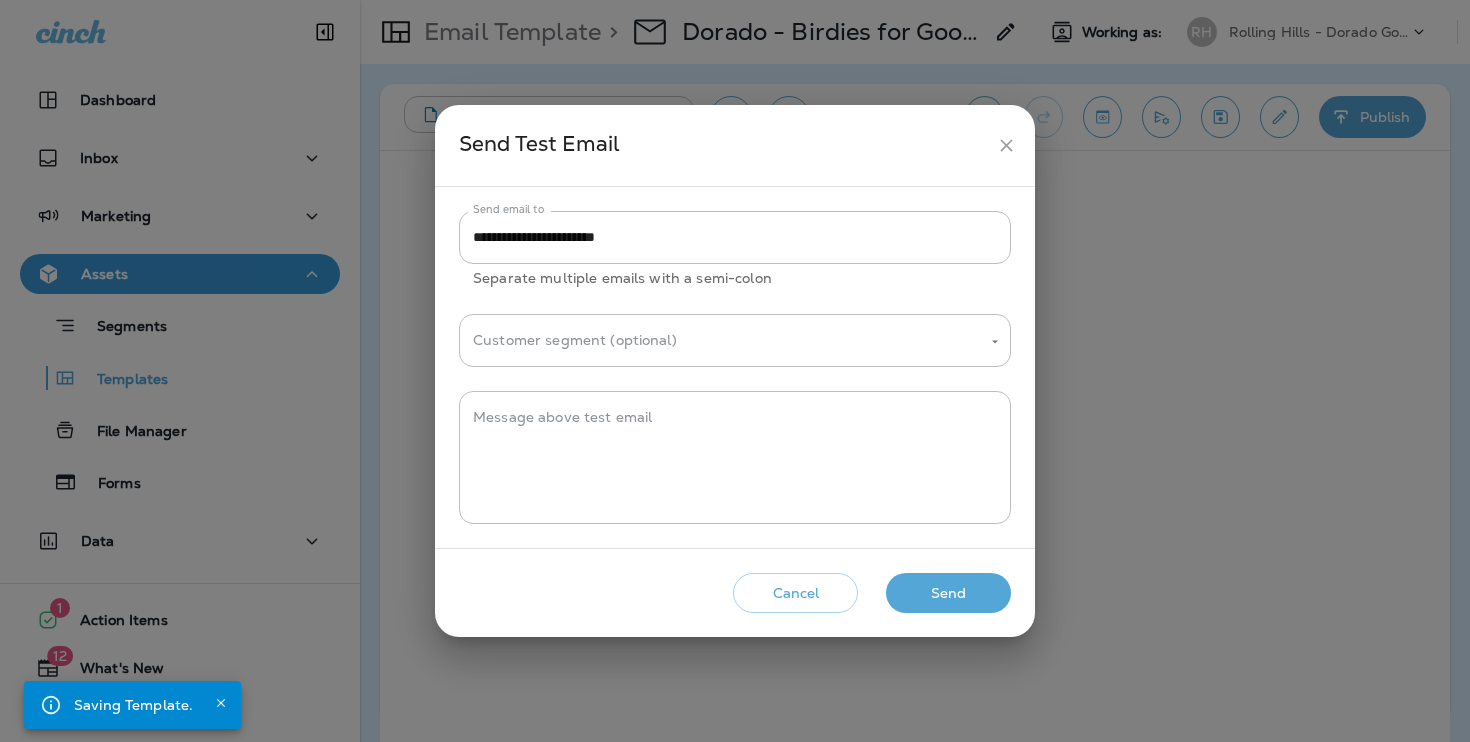 click on "Send" at bounding box center [948, 593] 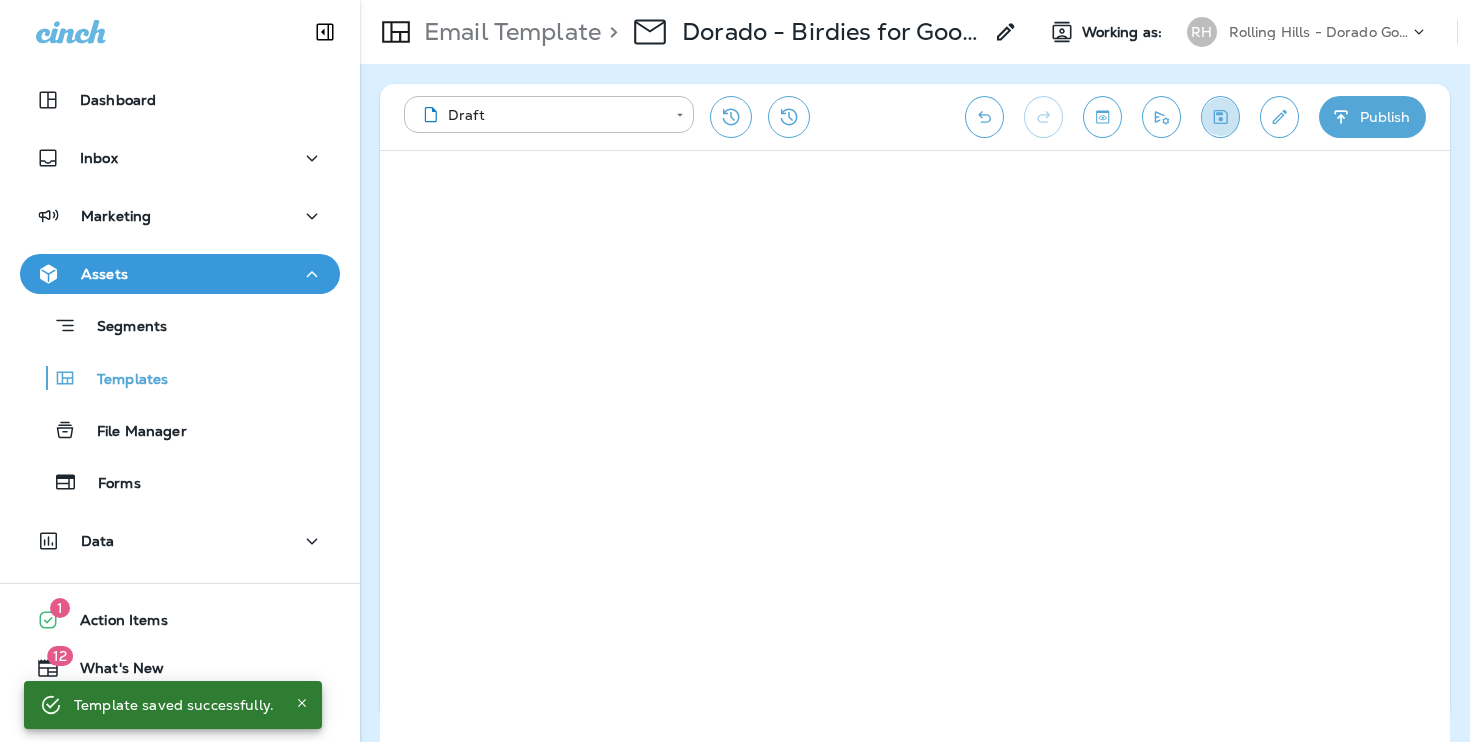 click at bounding box center [1220, 117] 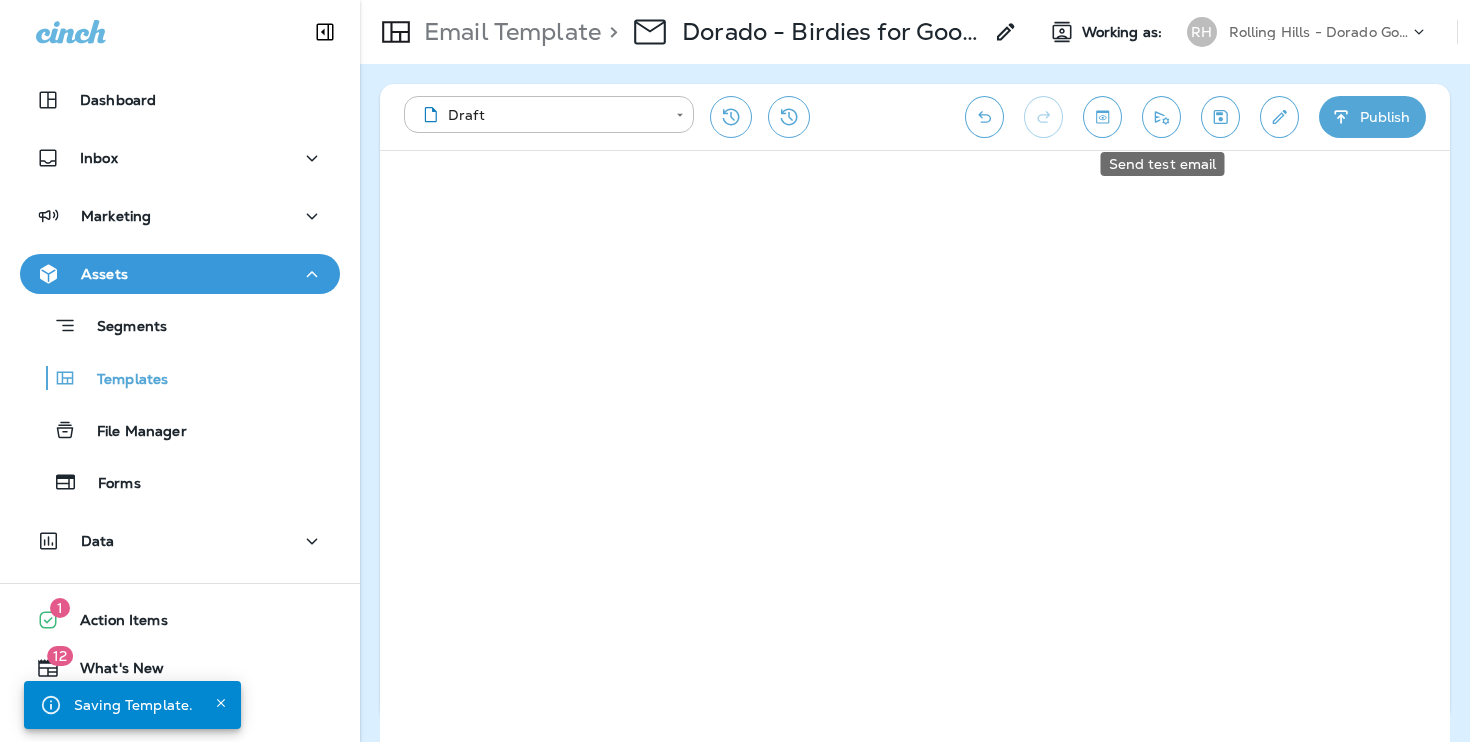 click 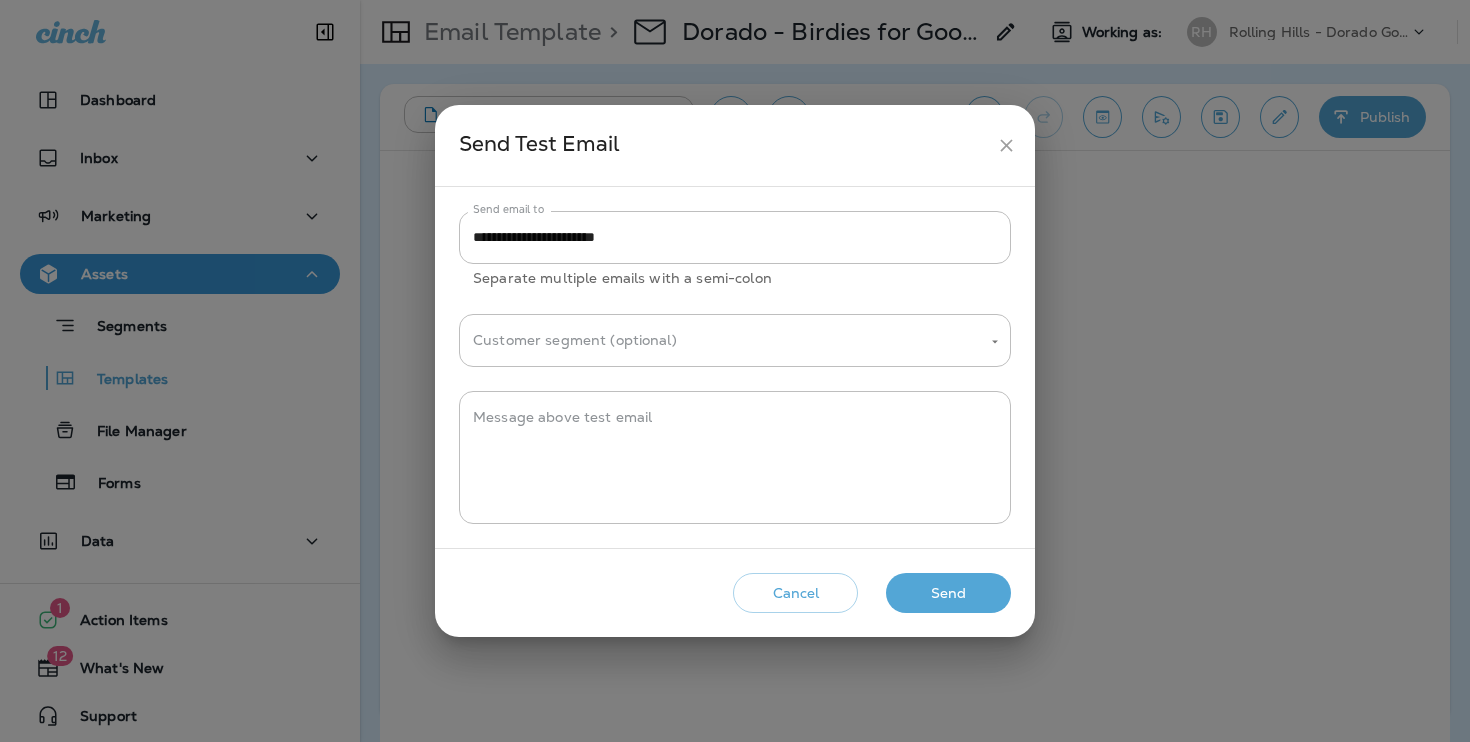click on "Send" at bounding box center [948, 593] 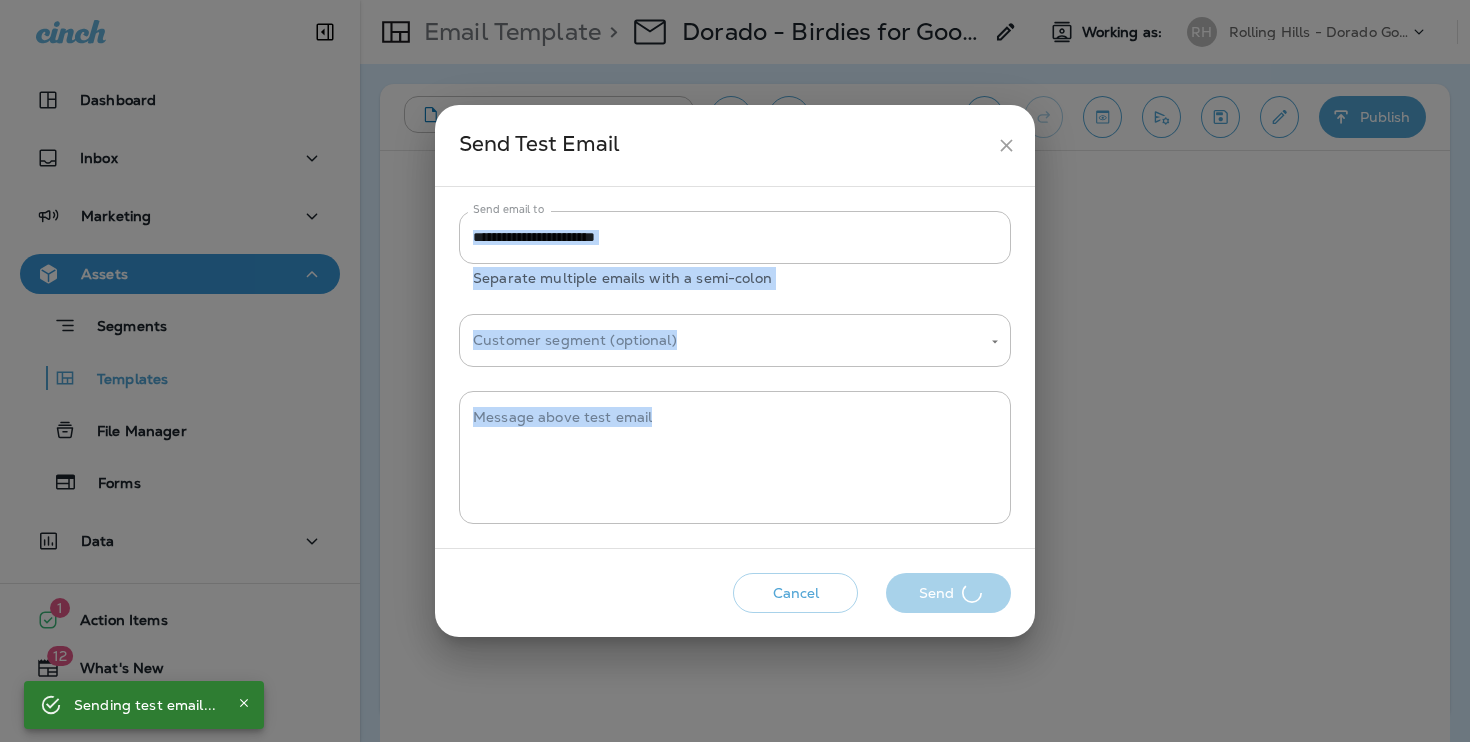 click on "Cancel Send" at bounding box center (735, 593) 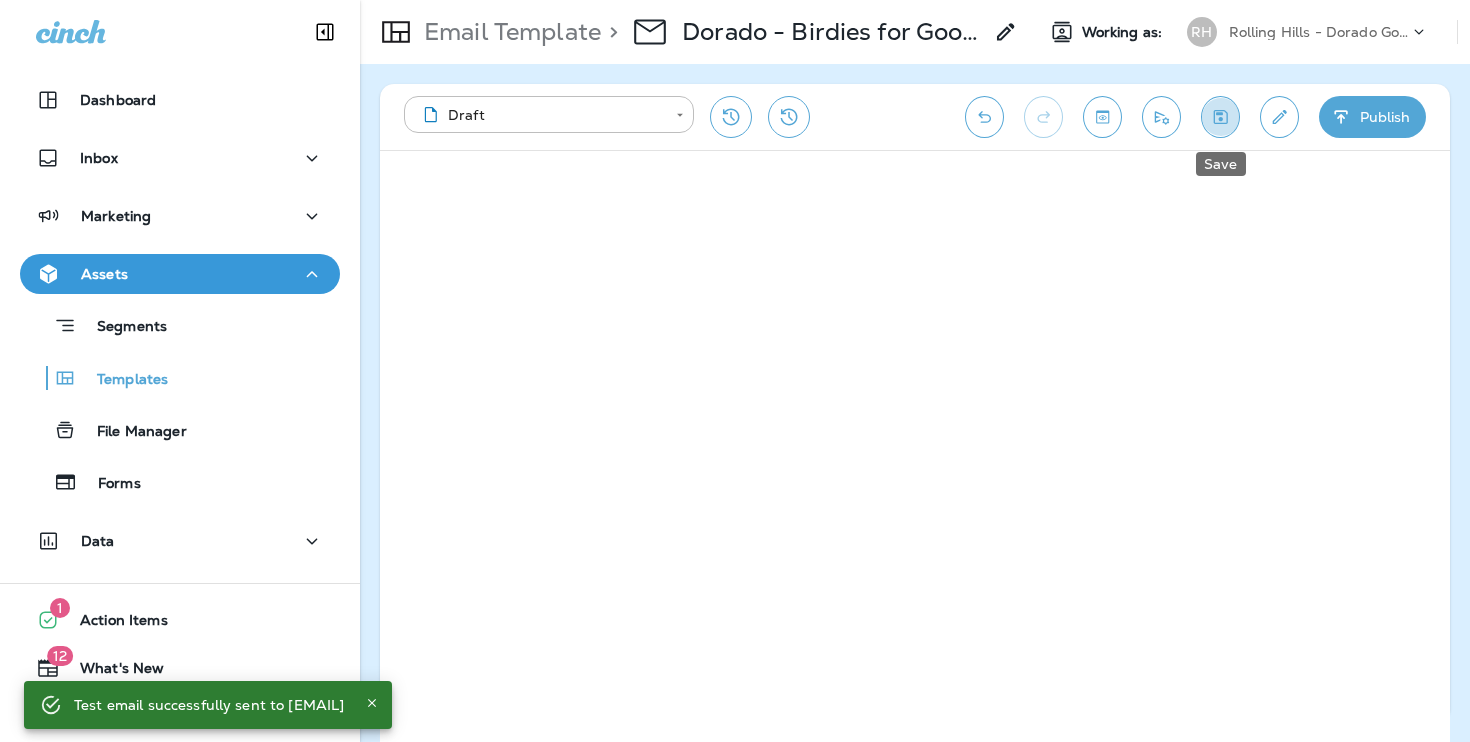 click at bounding box center [1220, 117] 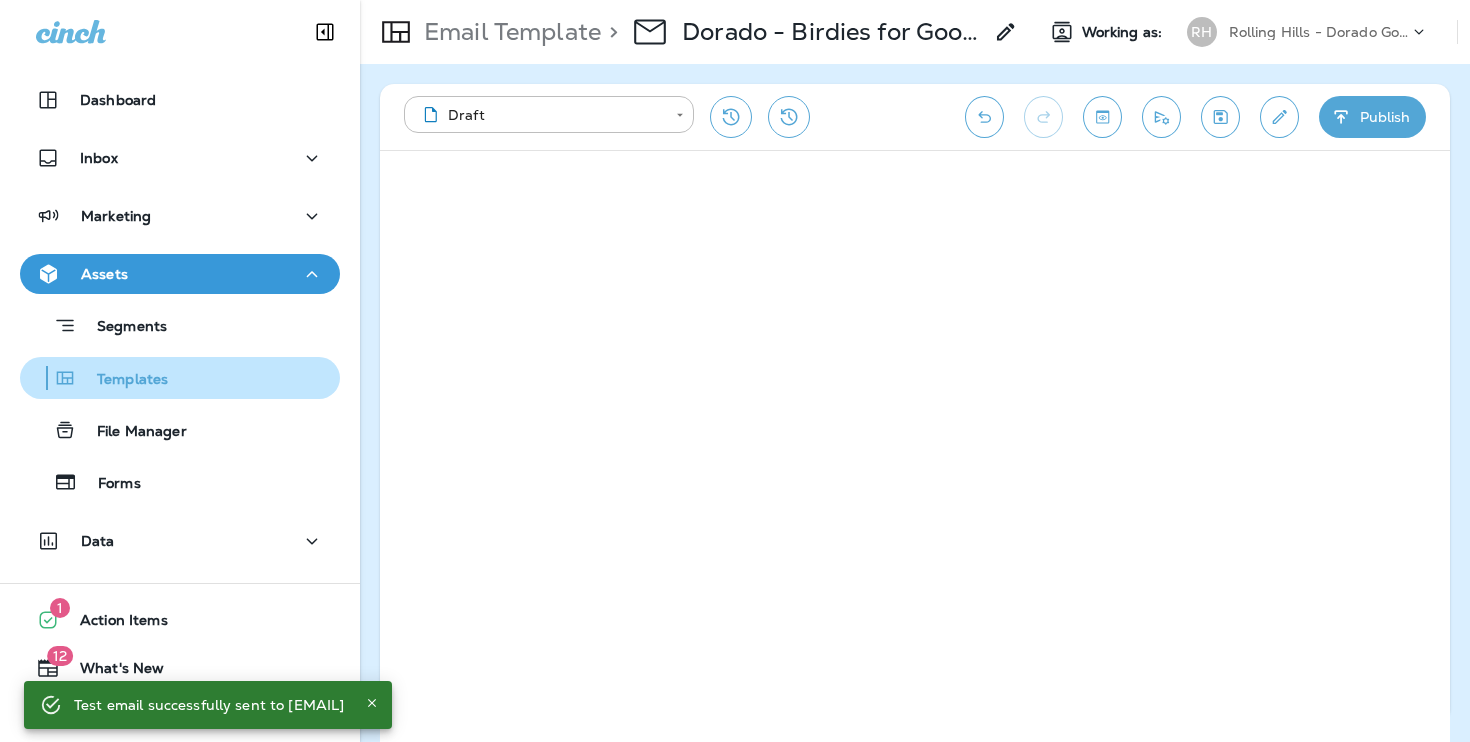 click on "Templates" at bounding box center [180, 378] 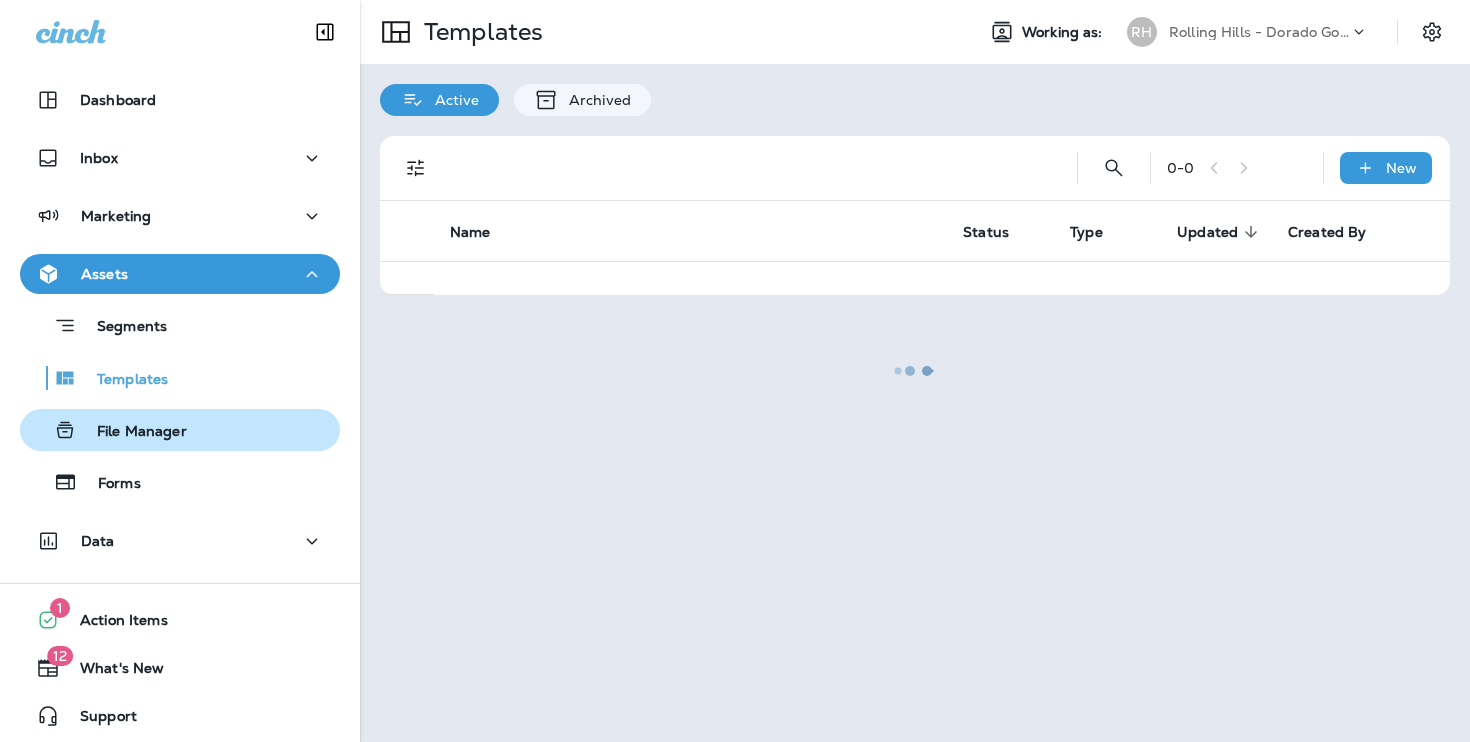 click on "File Manager" at bounding box center [180, 430] 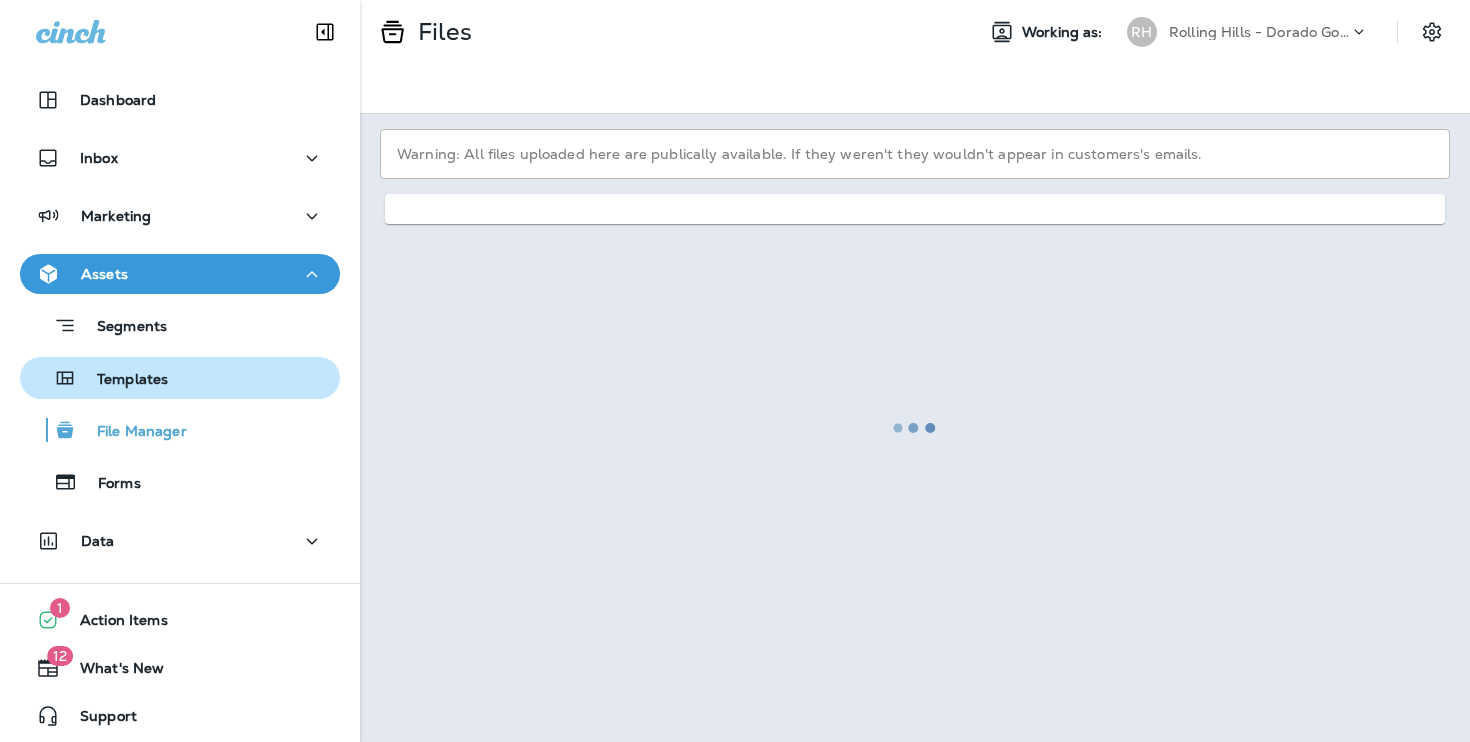 click on "Templates" at bounding box center (180, 378) 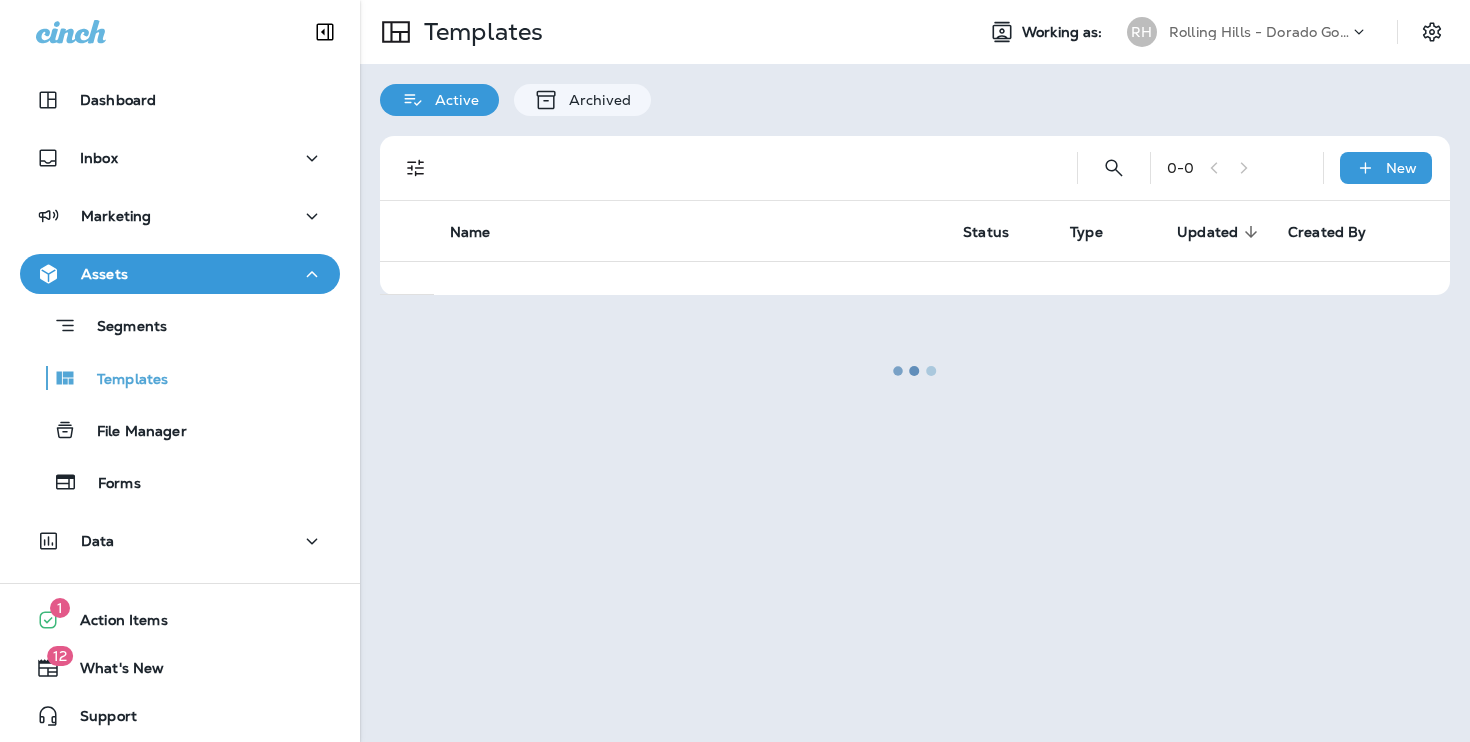 click at bounding box center [915, 371] 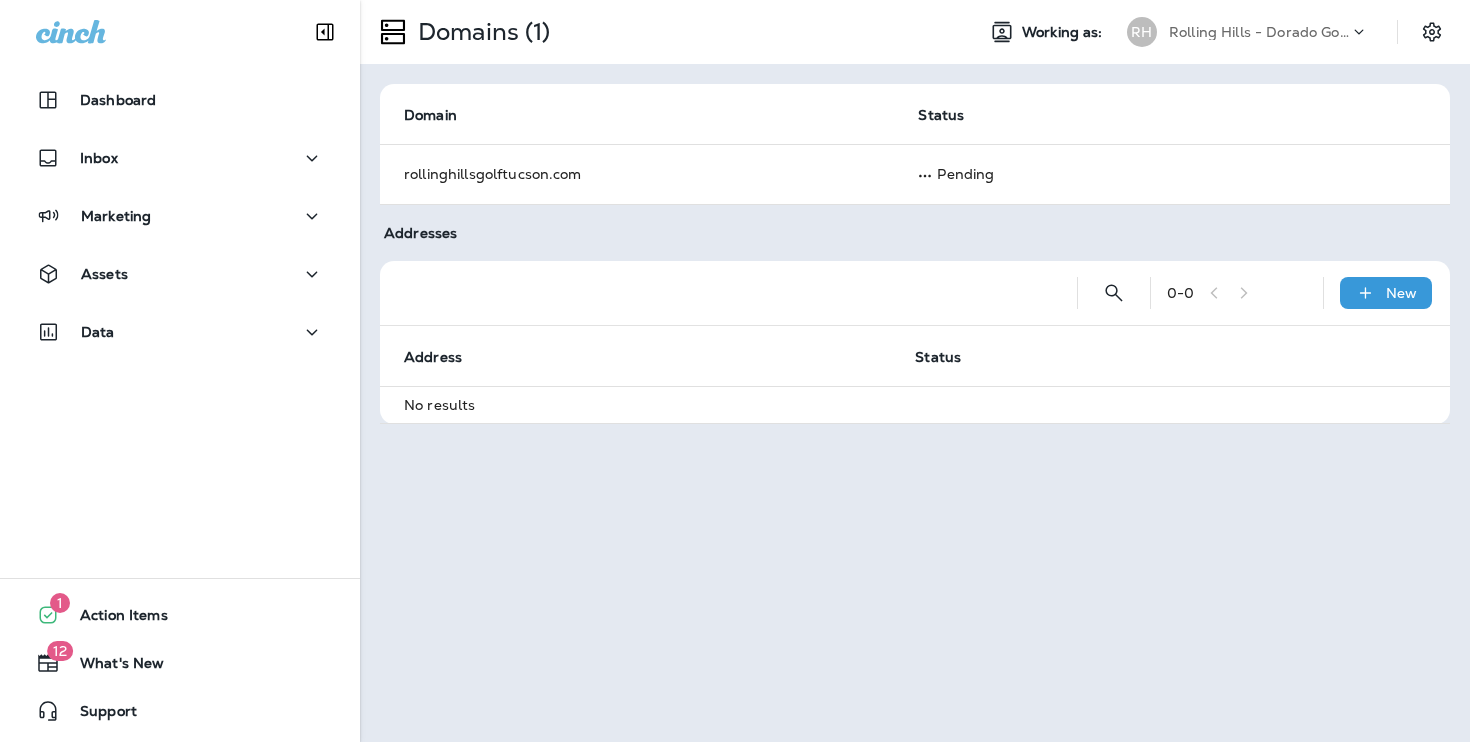 scroll, scrollTop: 0, scrollLeft: 0, axis: both 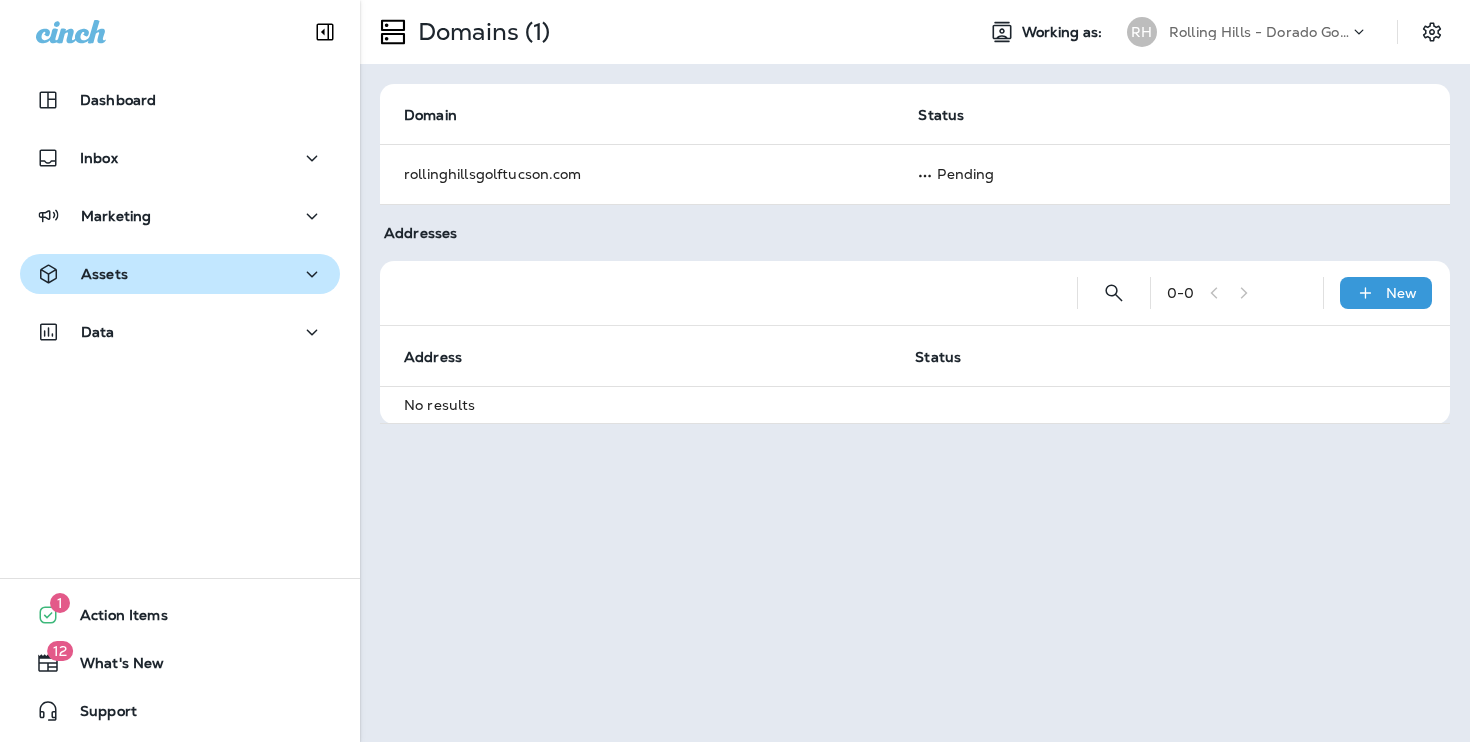 click on "Assets" at bounding box center (180, 274) 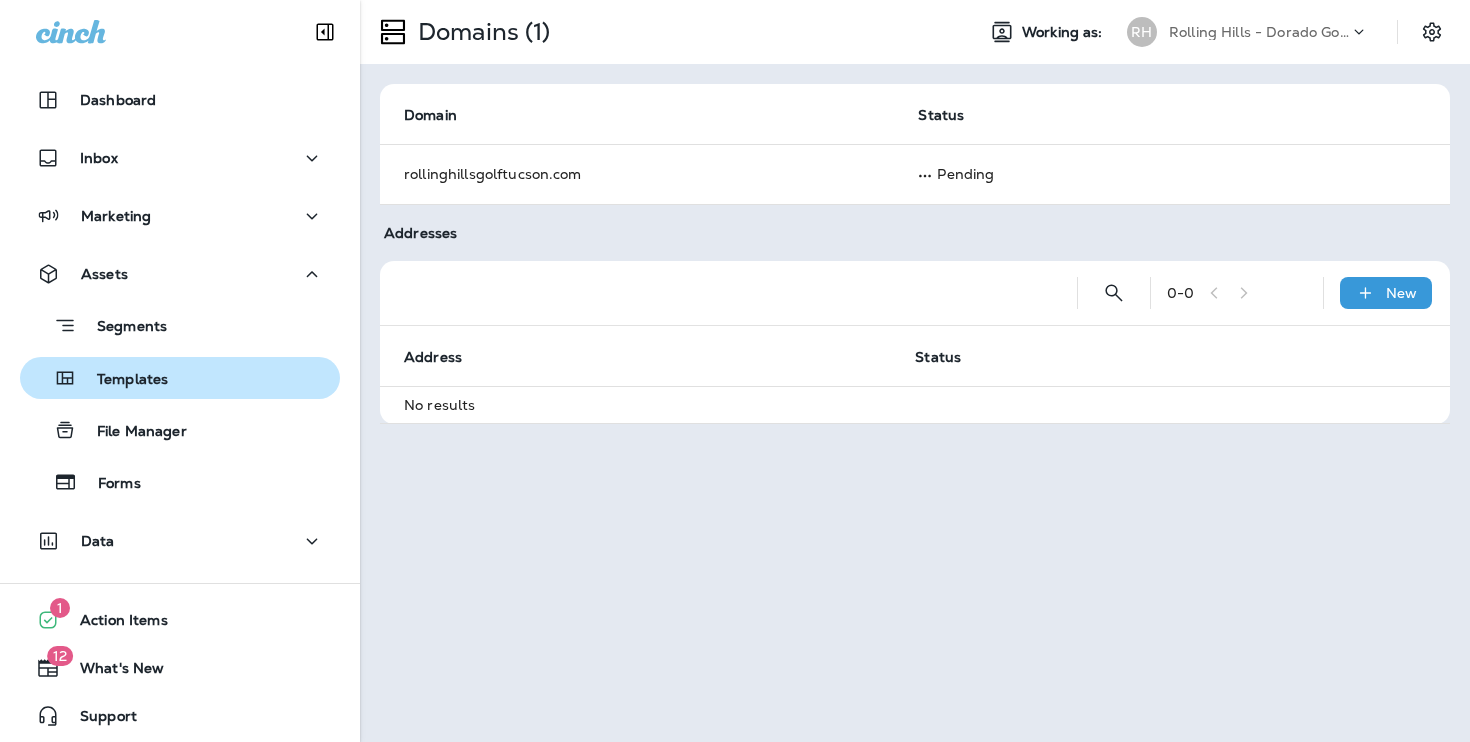 click on "Templates" at bounding box center (180, 378) 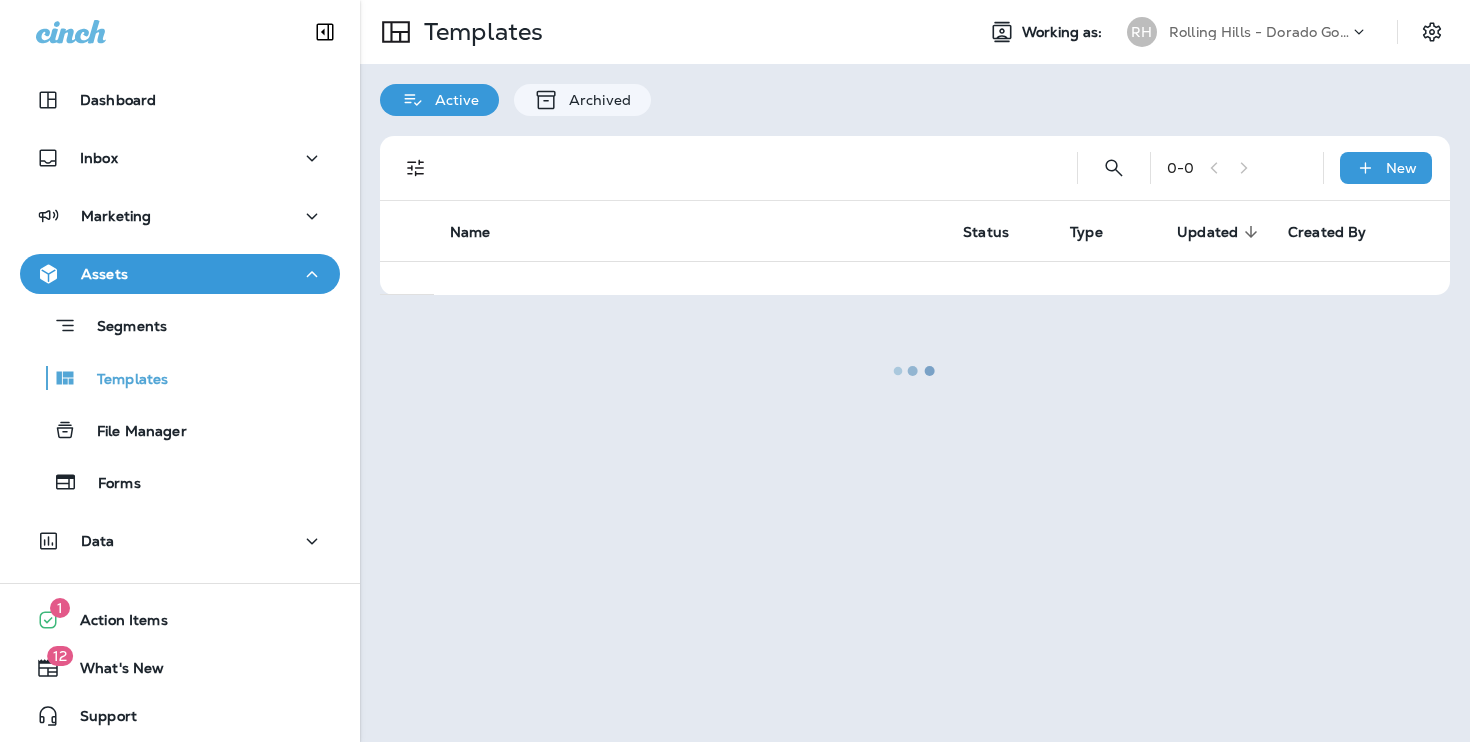 click at bounding box center [915, 371] 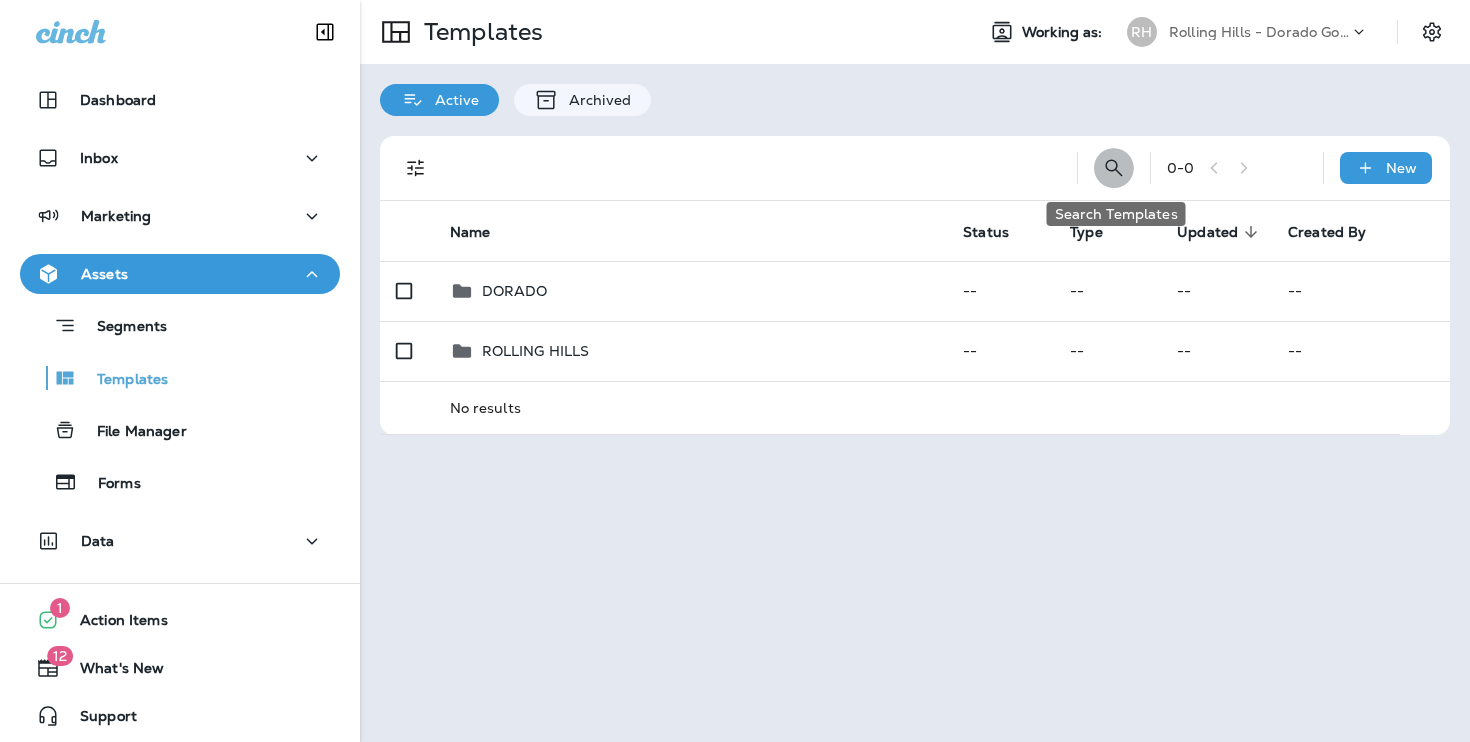 click 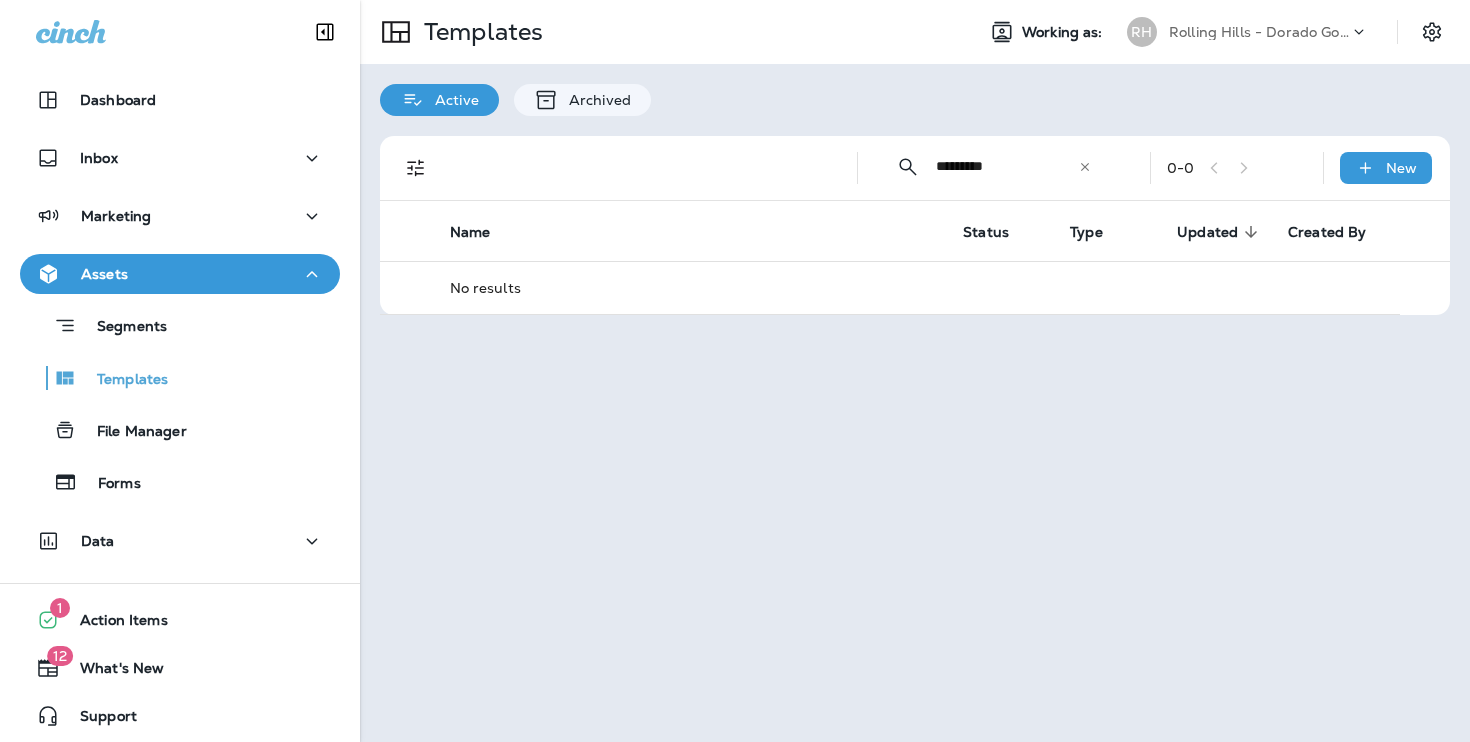 type on "*********" 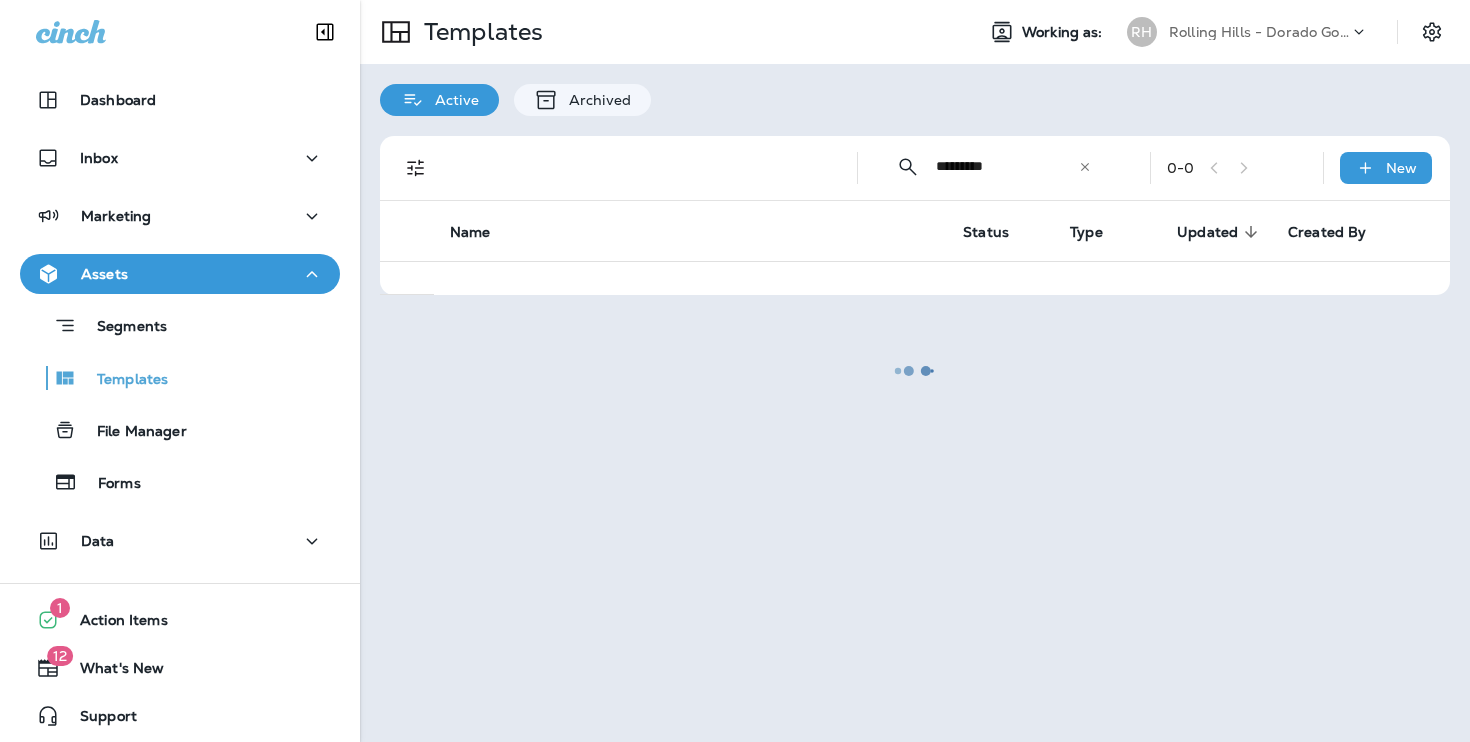 click at bounding box center [915, 371] 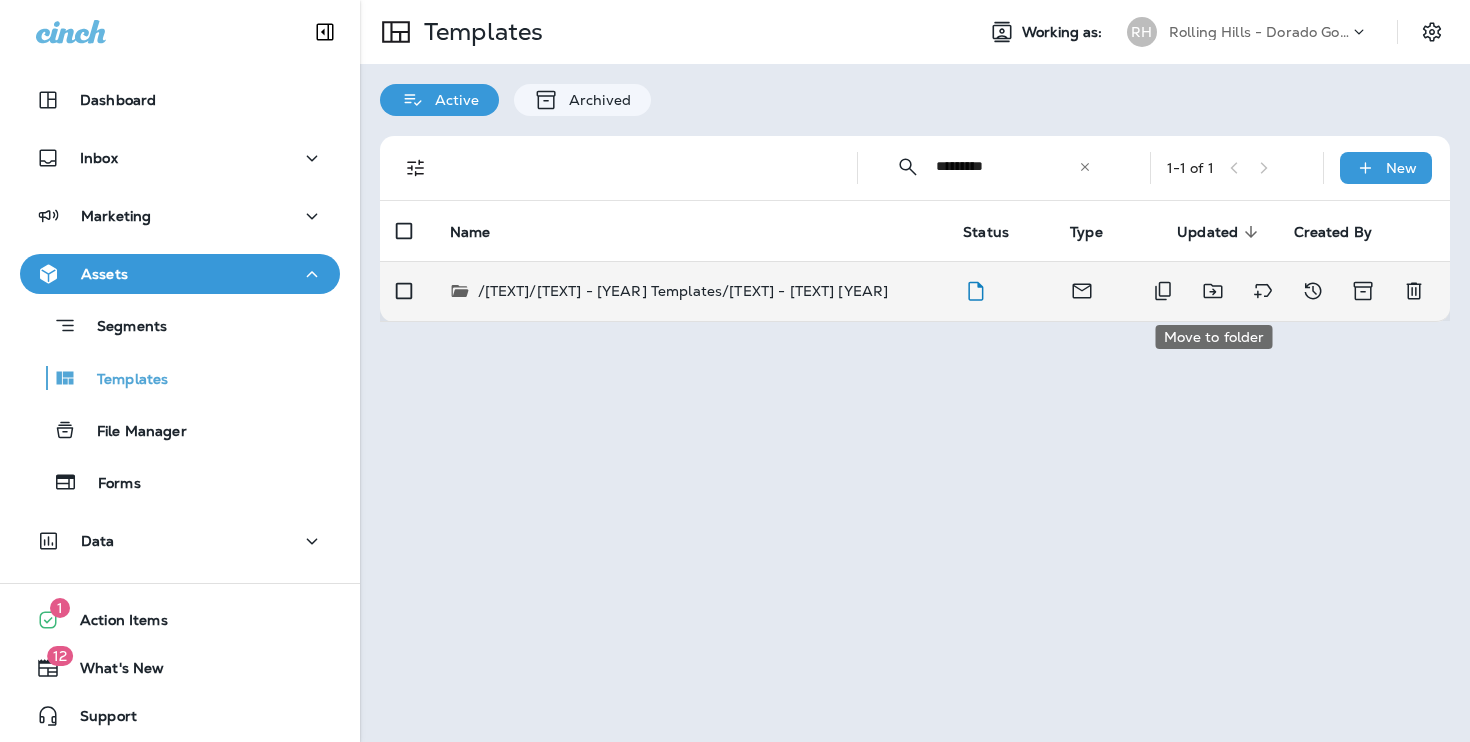 click 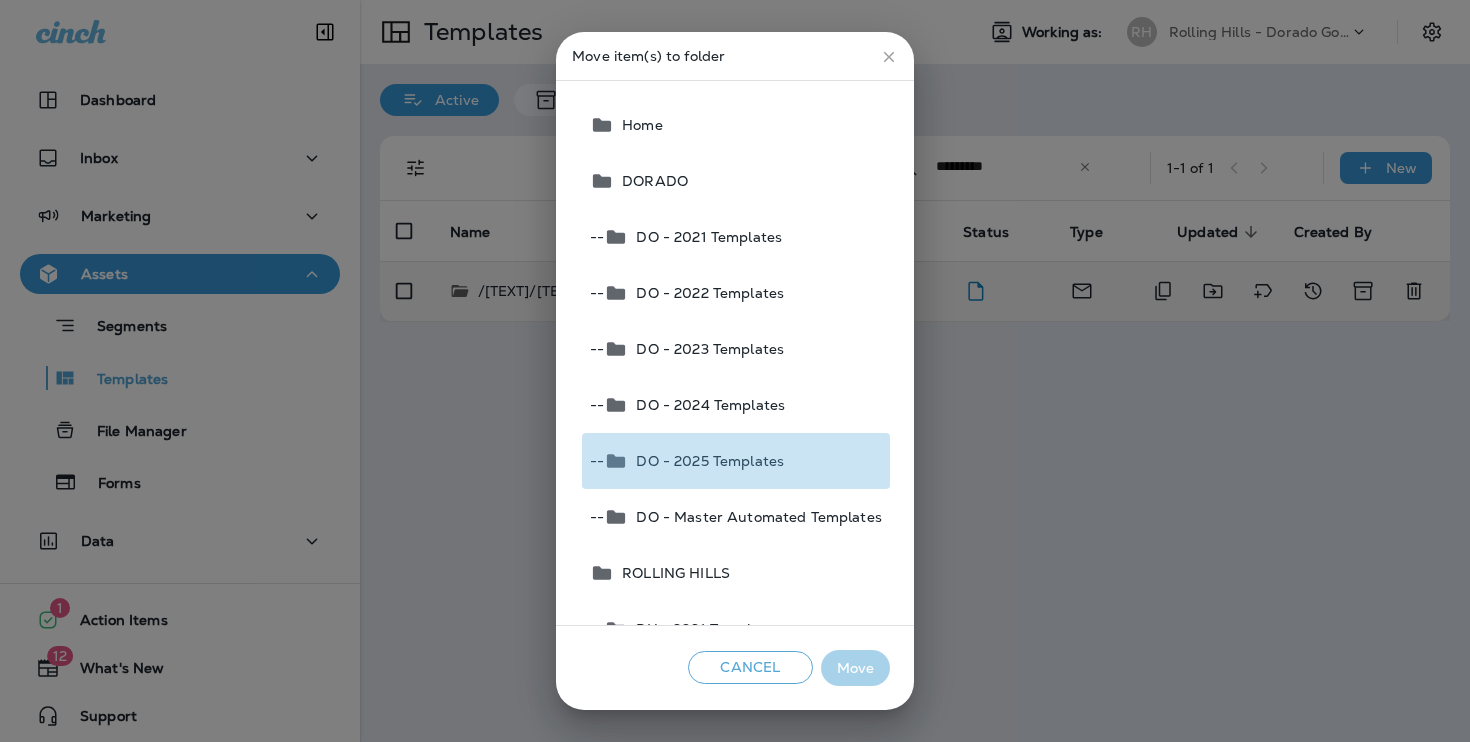 click on "DO - 2025 Templates" at bounding box center (706, 461) 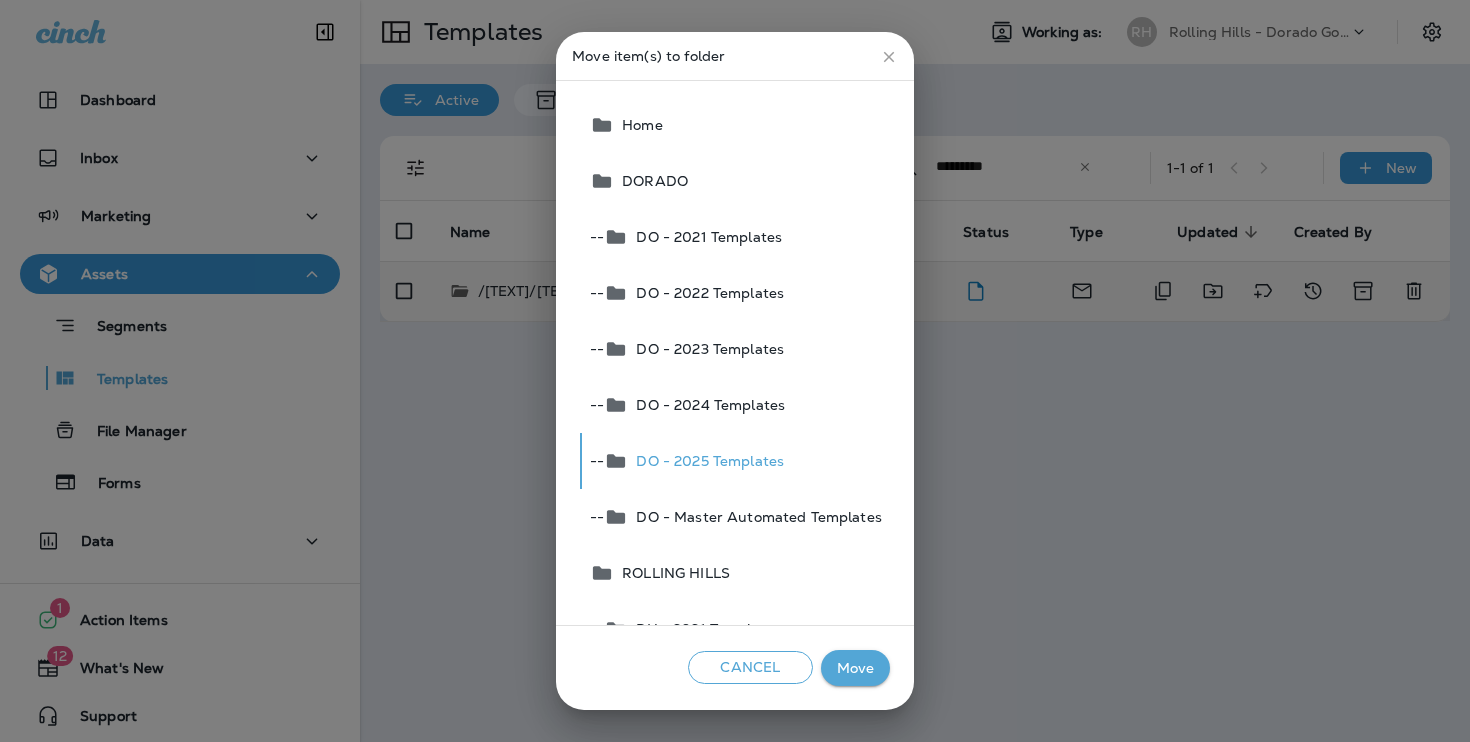 click on "Move" at bounding box center (855, 668) 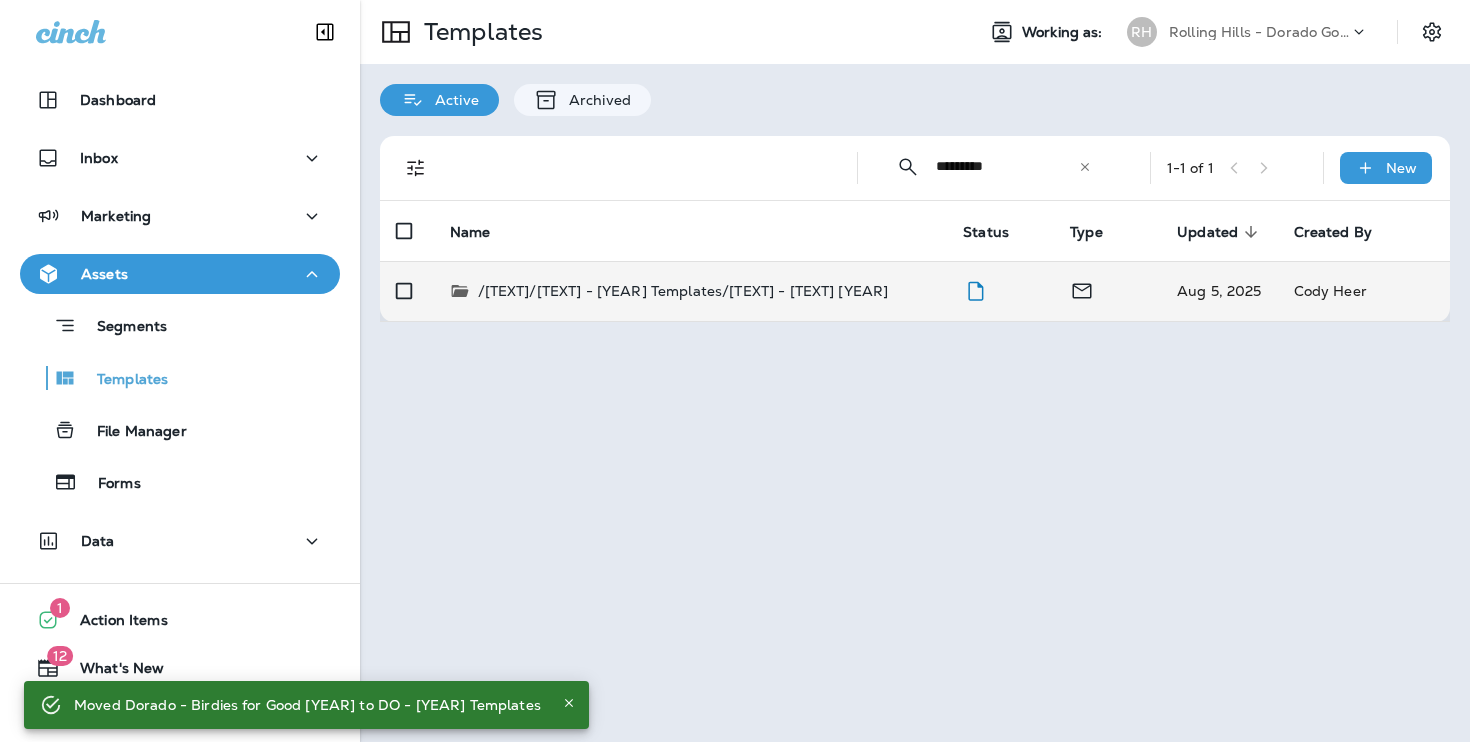 click on "Rolling Hills - Dorado Golf Courses" at bounding box center (1259, 32) 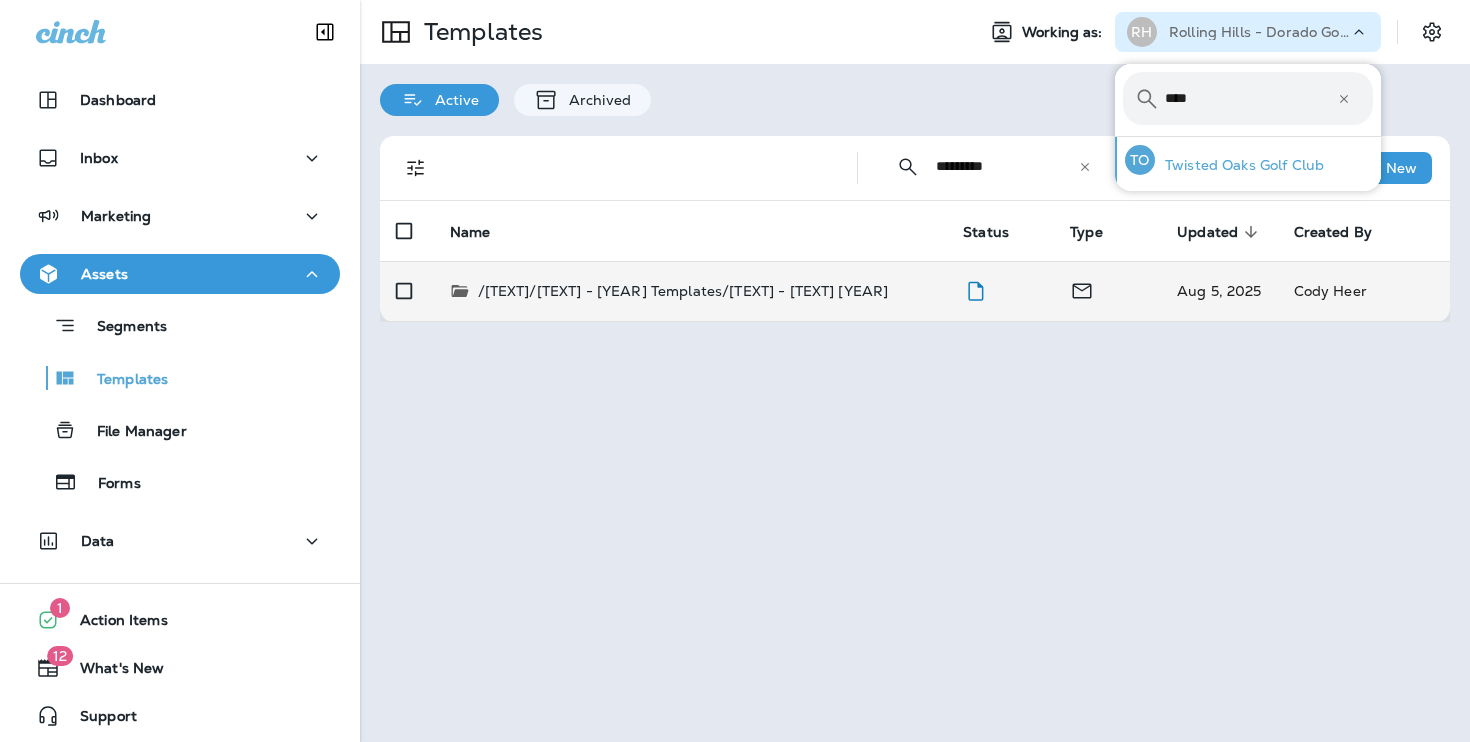 type on "****" 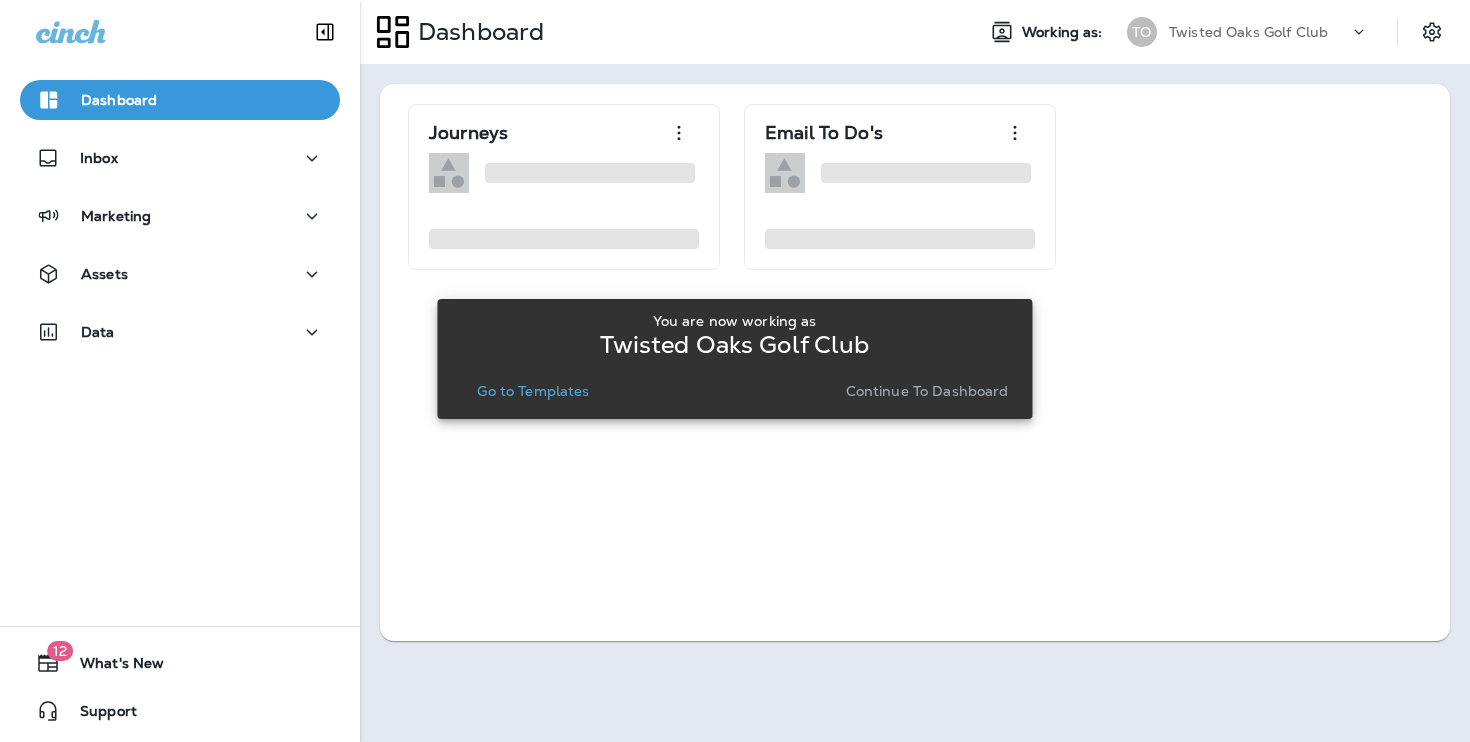 click on "Continue to Dashboard" at bounding box center (927, 391) 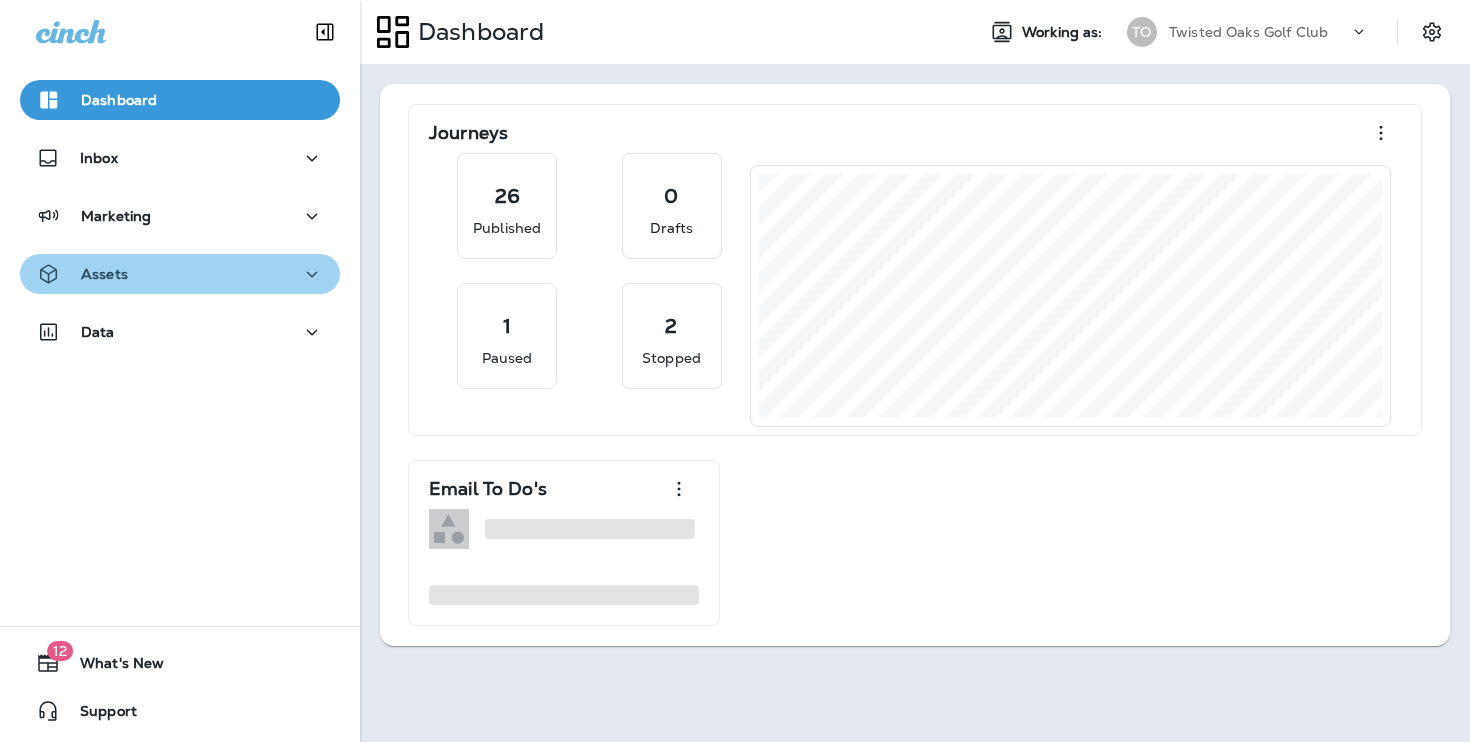 click on "Assets" at bounding box center (180, 274) 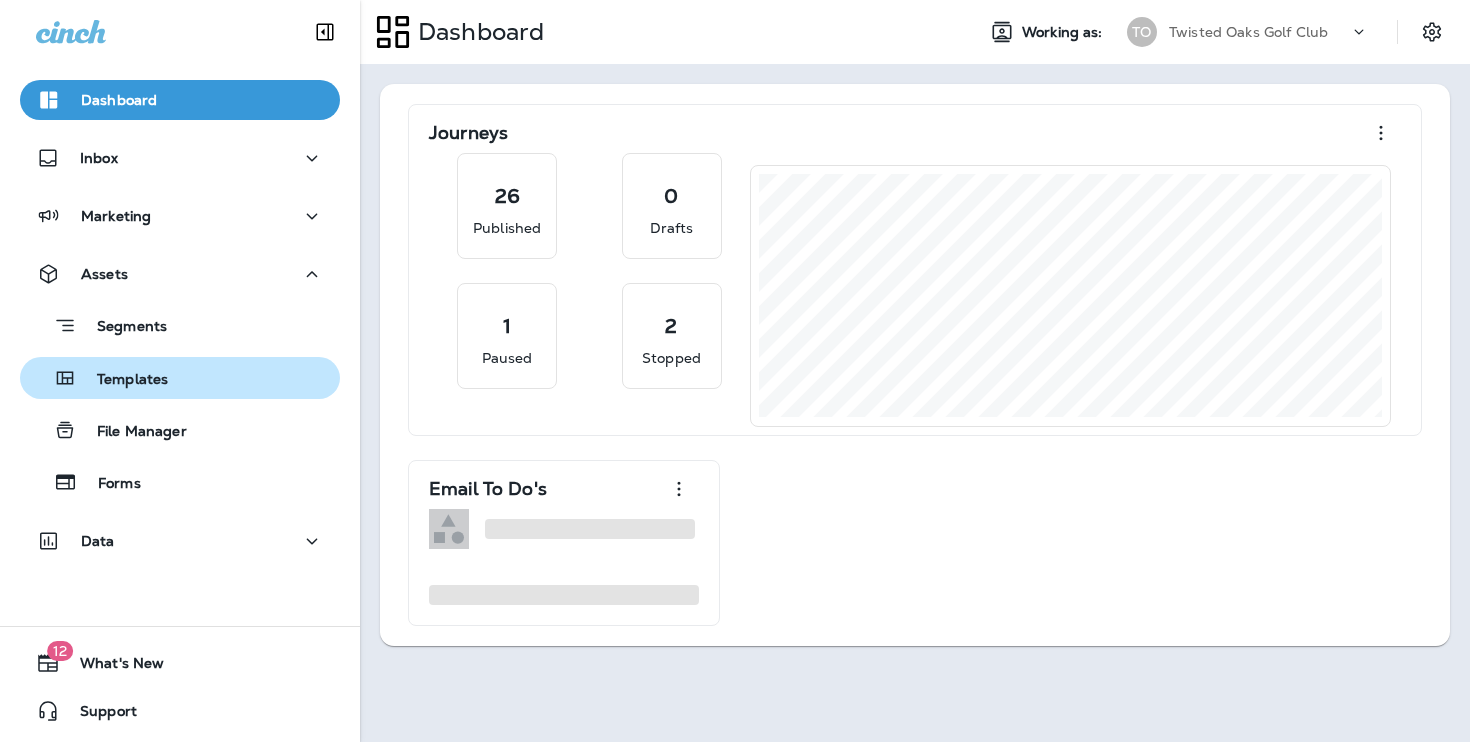 click on "Templates" at bounding box center [180, 378] 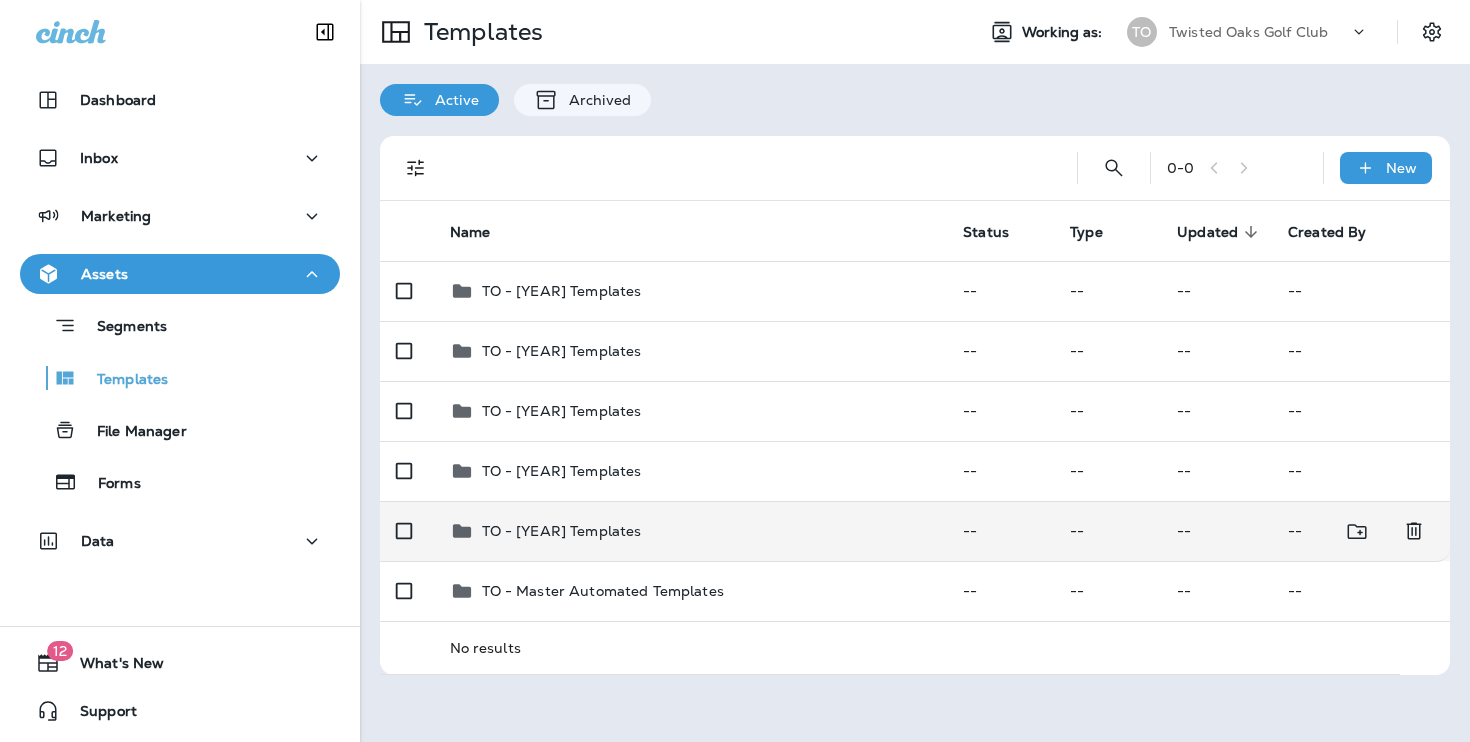 click on "TO - [YEAR] Templates" at bounding box center [691, 531] 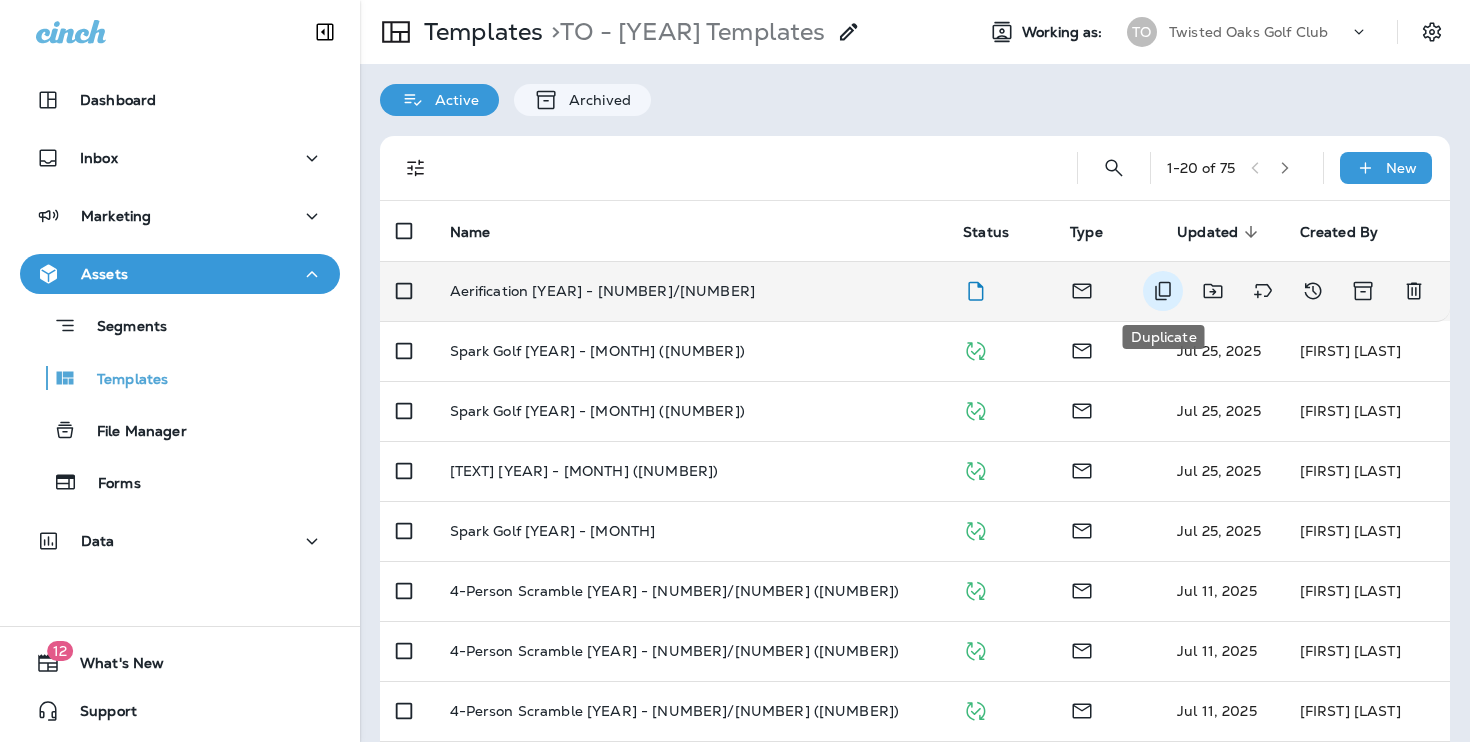click at bounding box center [1163, 291] 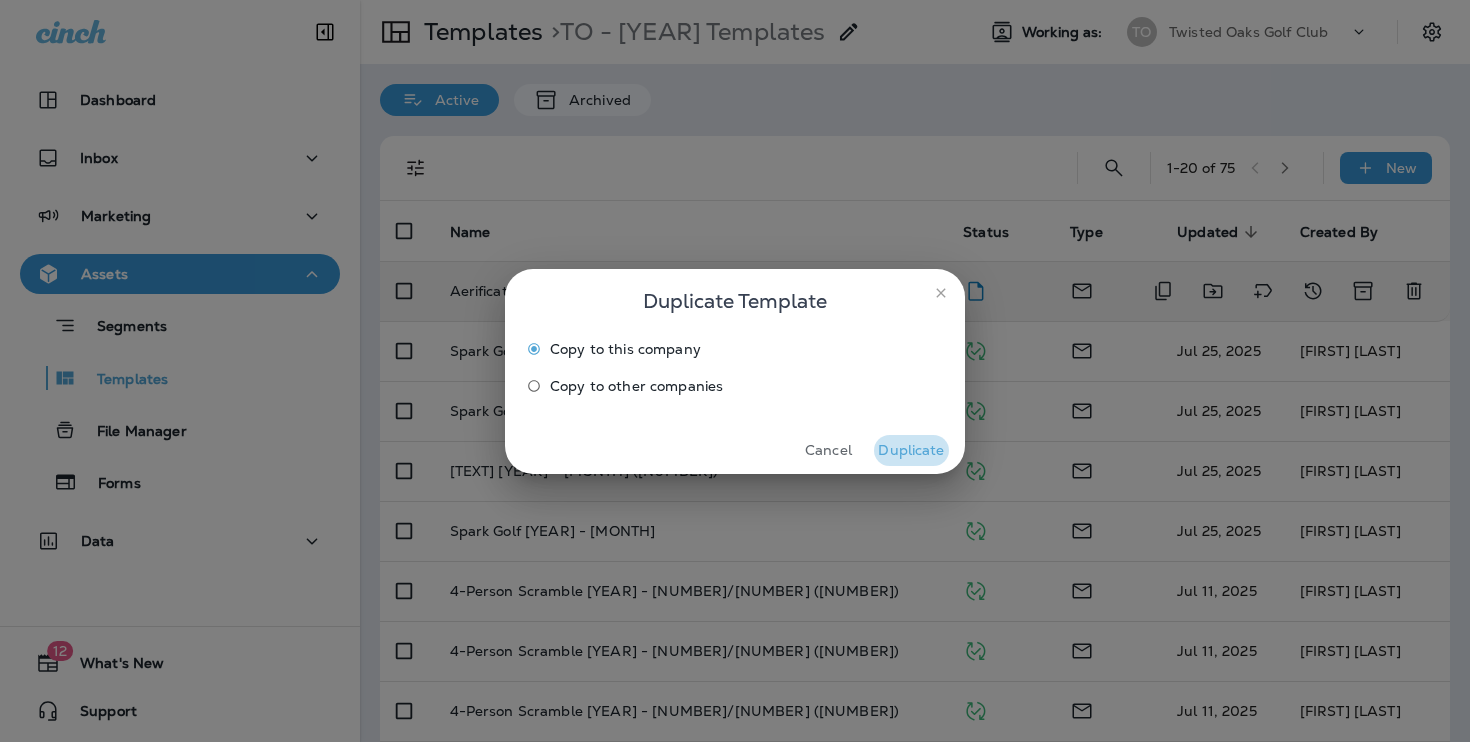 click on "Duplicate" at bounding box center (911, 450) 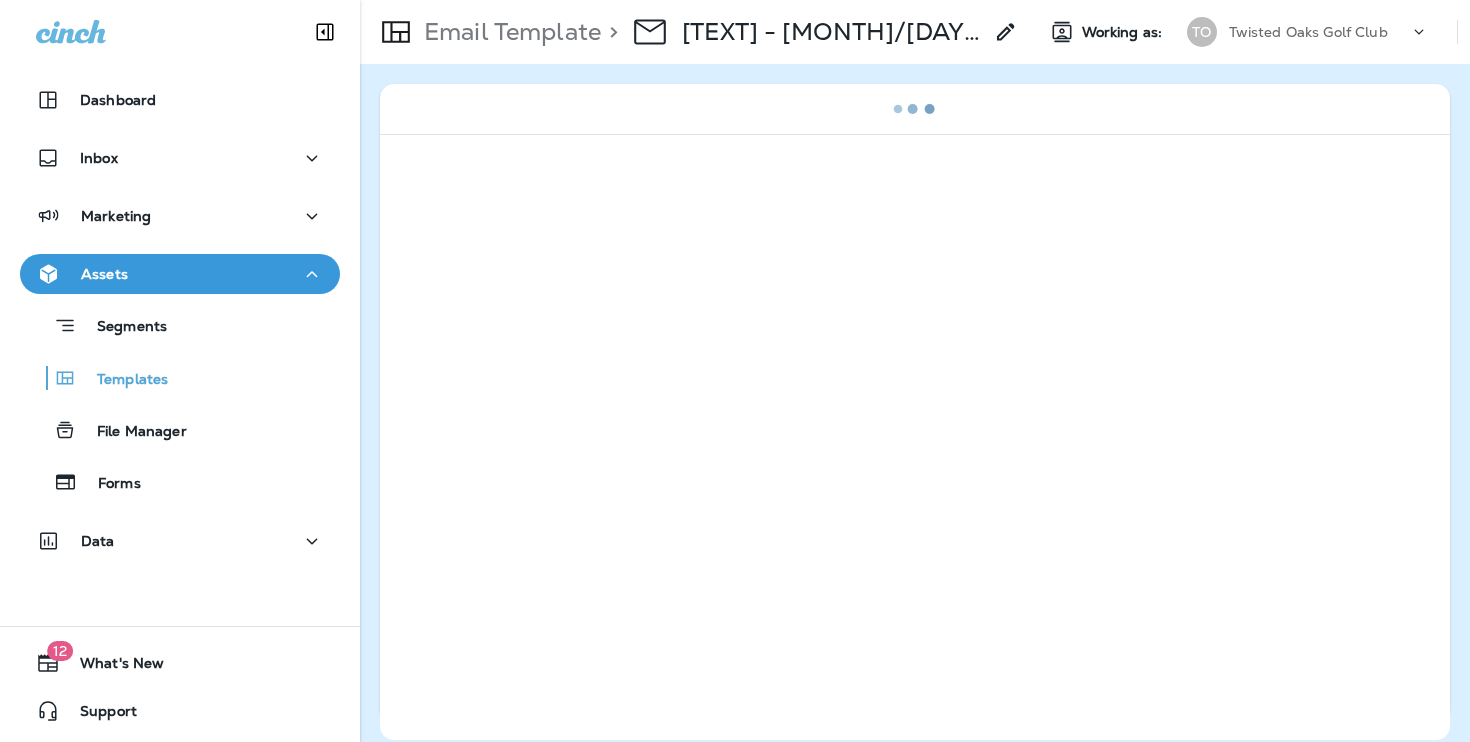 click 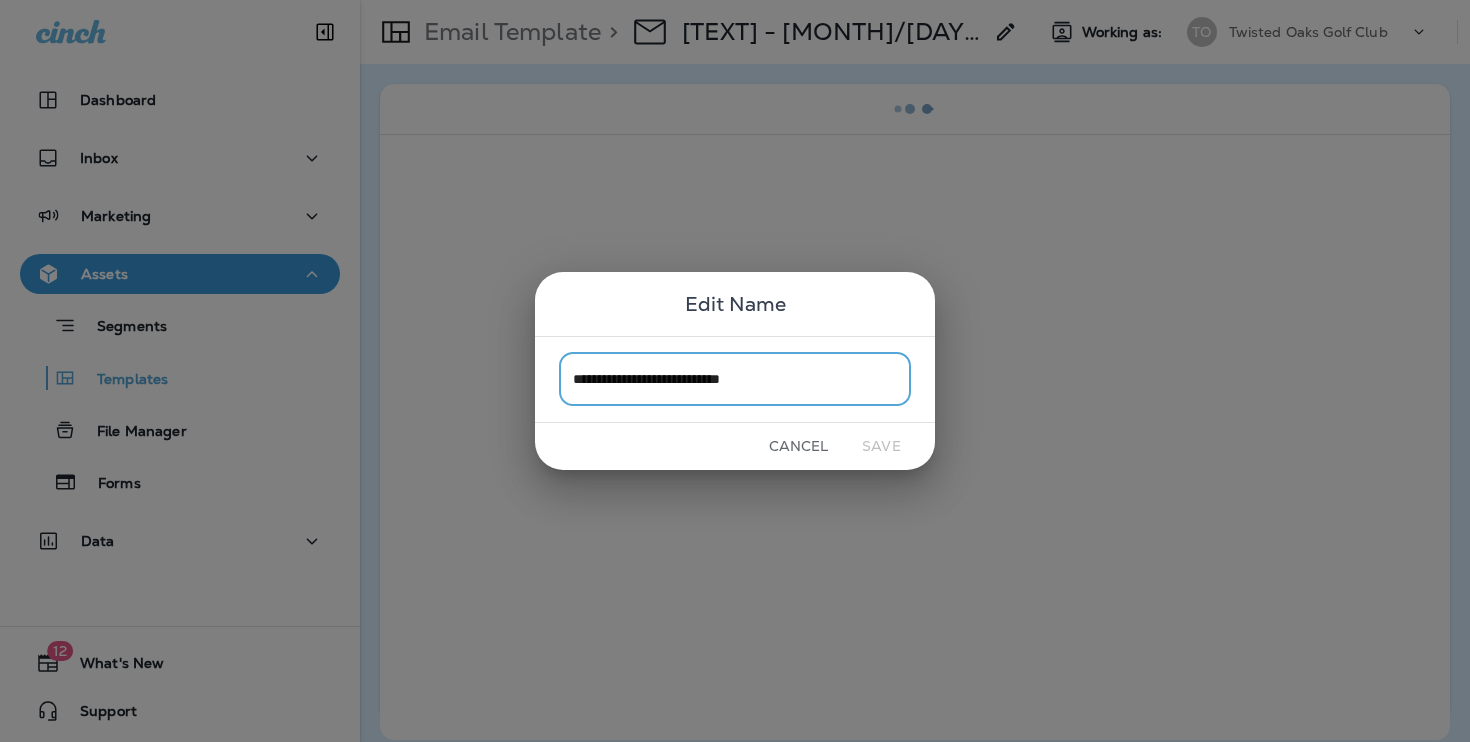 click on "**********" at bounding box center (735, 379) 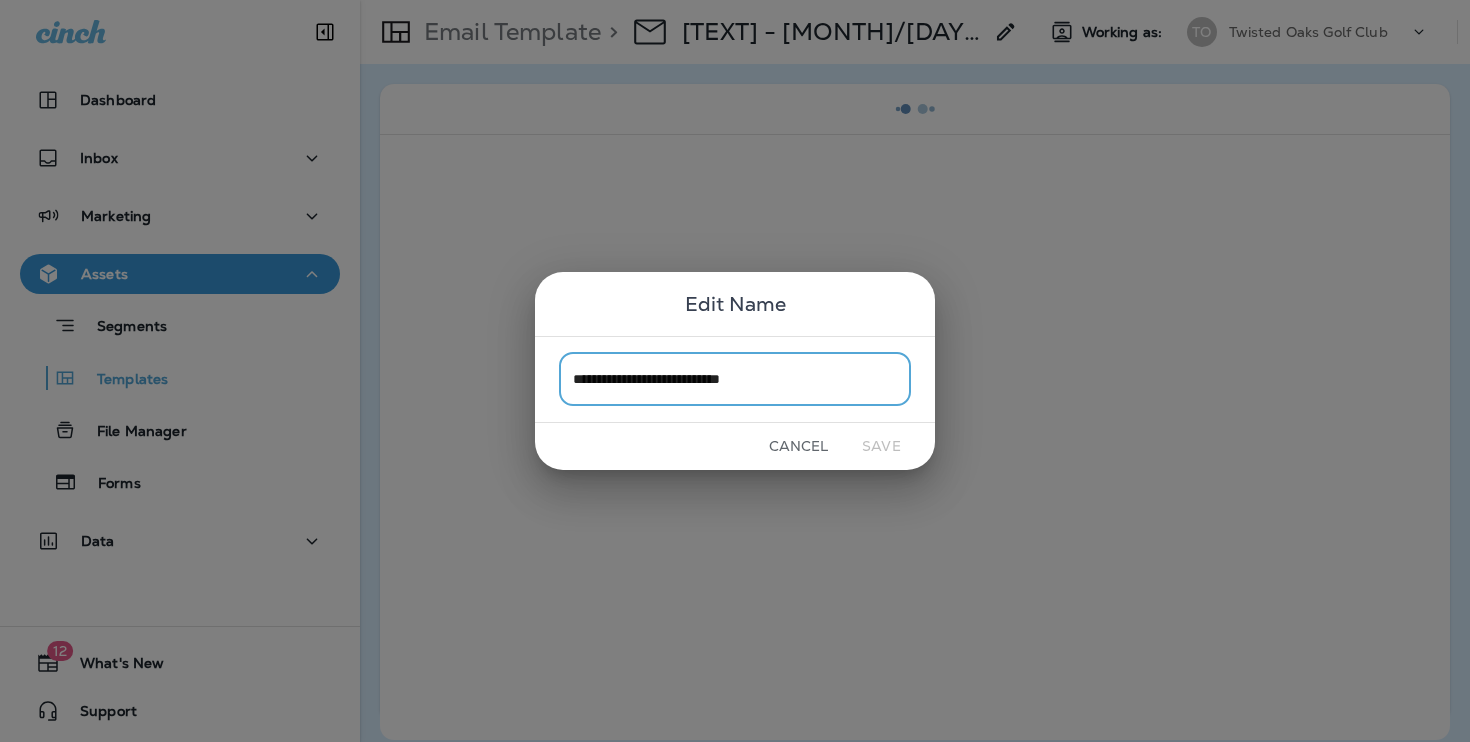 drag, startPoint x: 781, startPoint y: 376, endPoint x: 740, endPoint y: 376, distance: 41 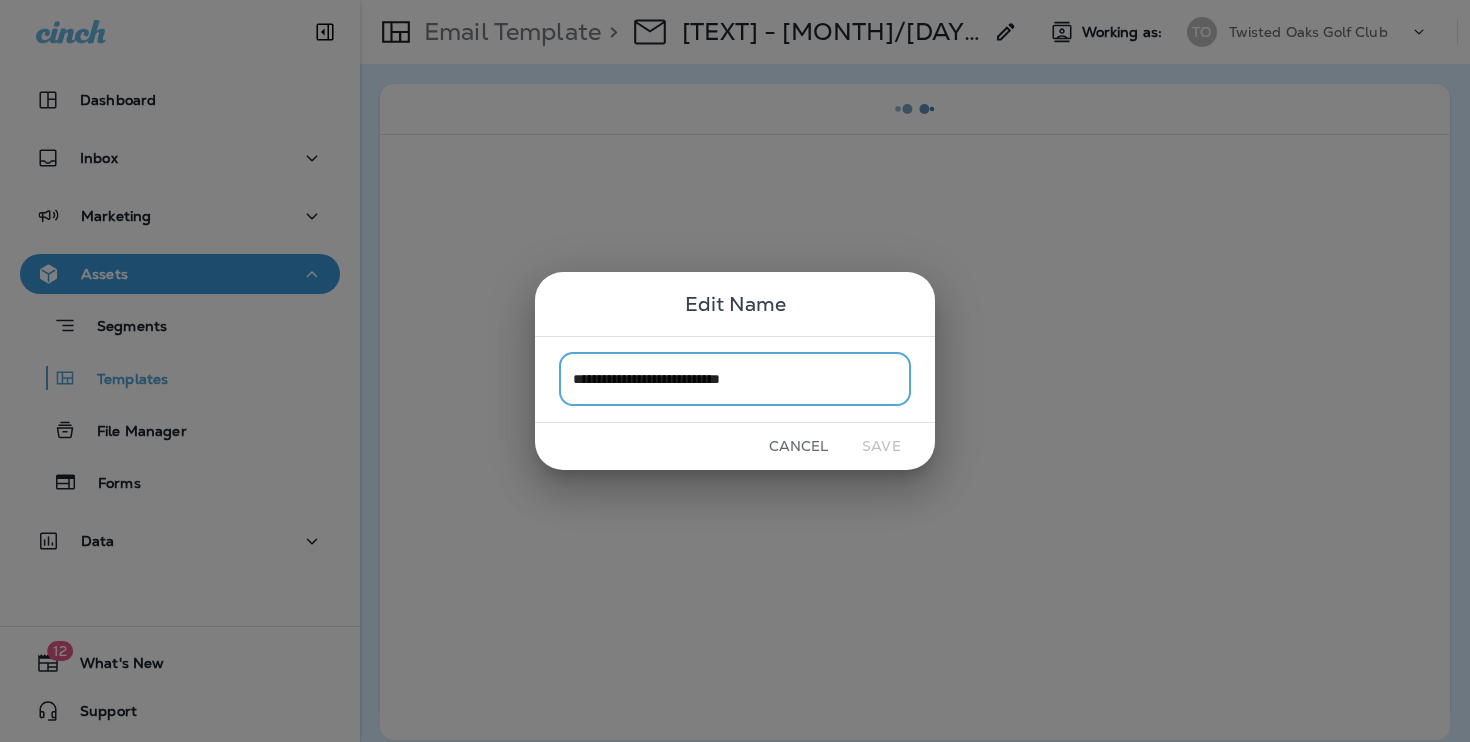 click on "**********" at bounding box center (735, 379) 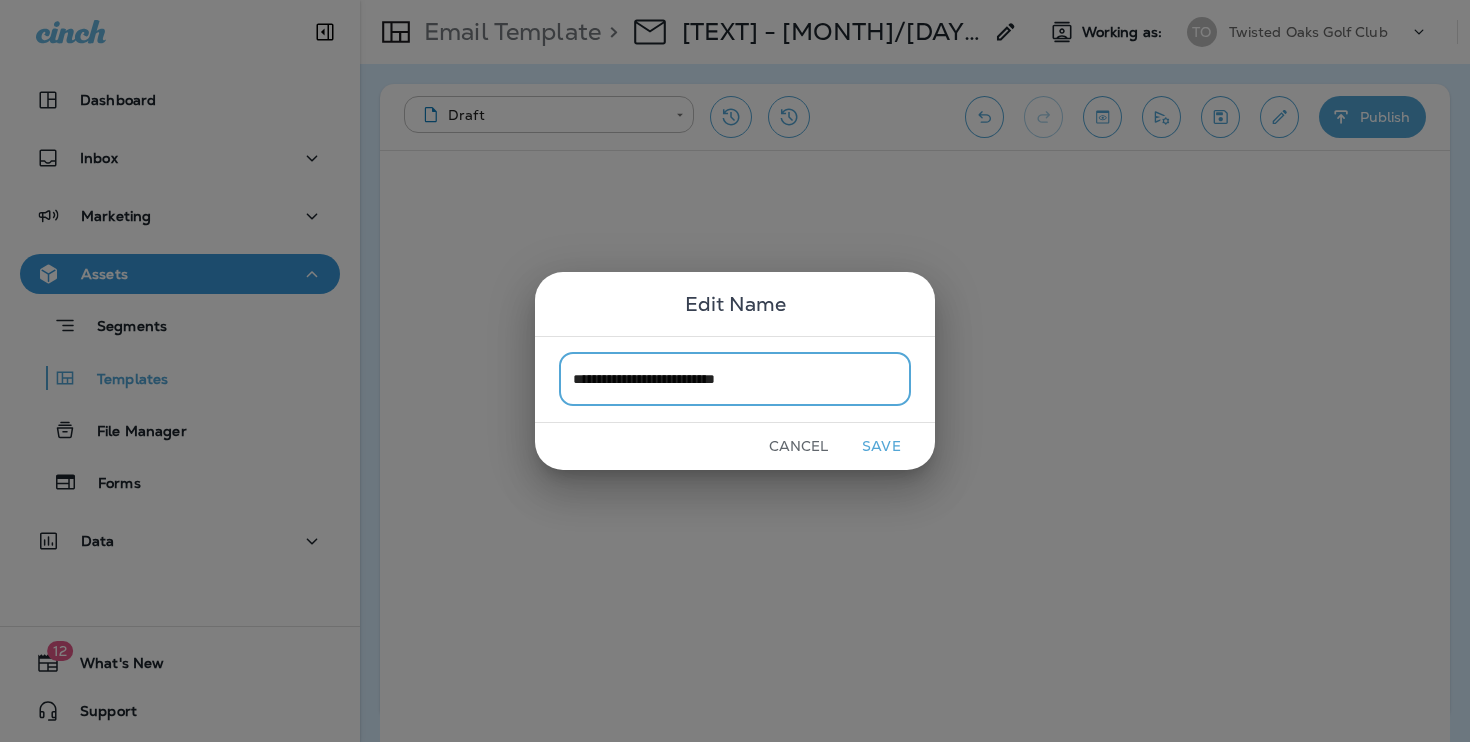 type on "**********" 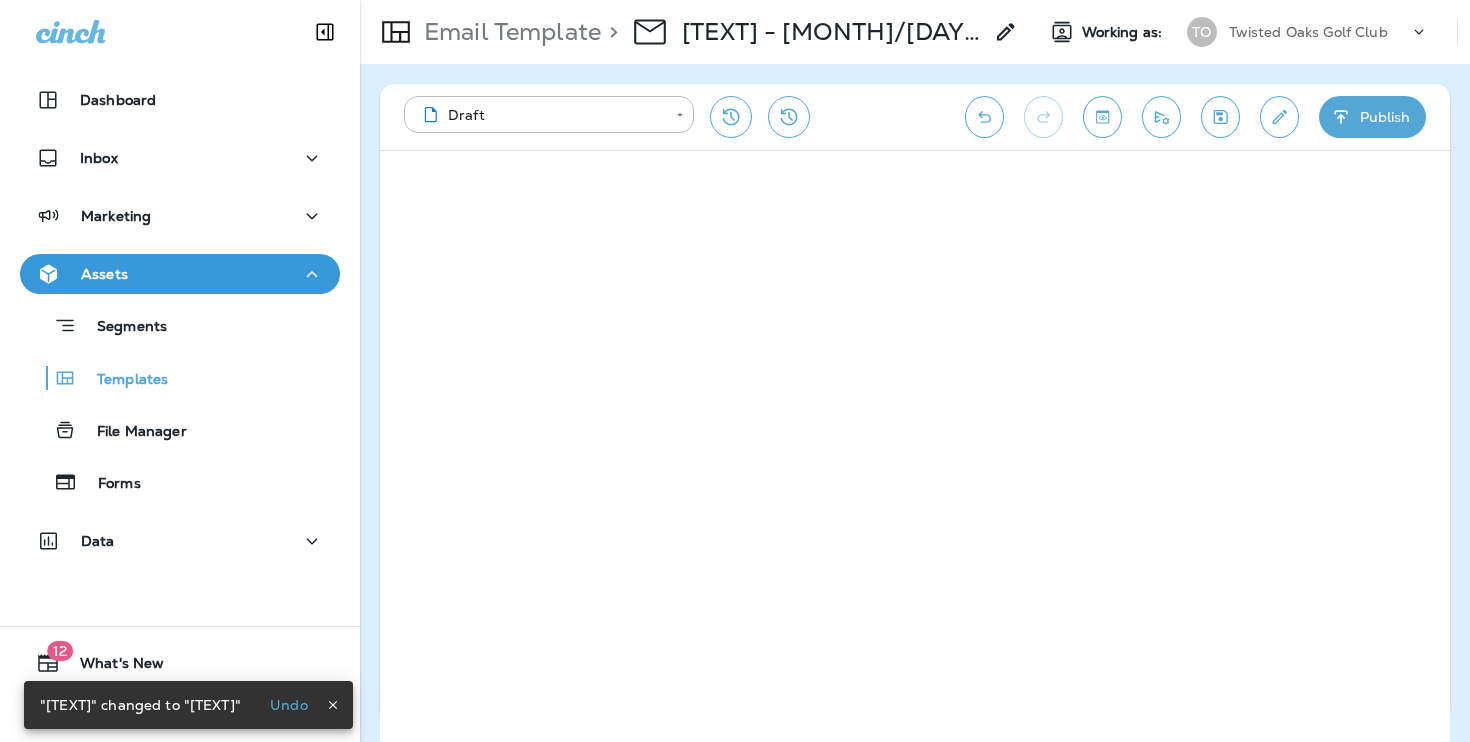 click on "**********" at bounding box center [915, 117] 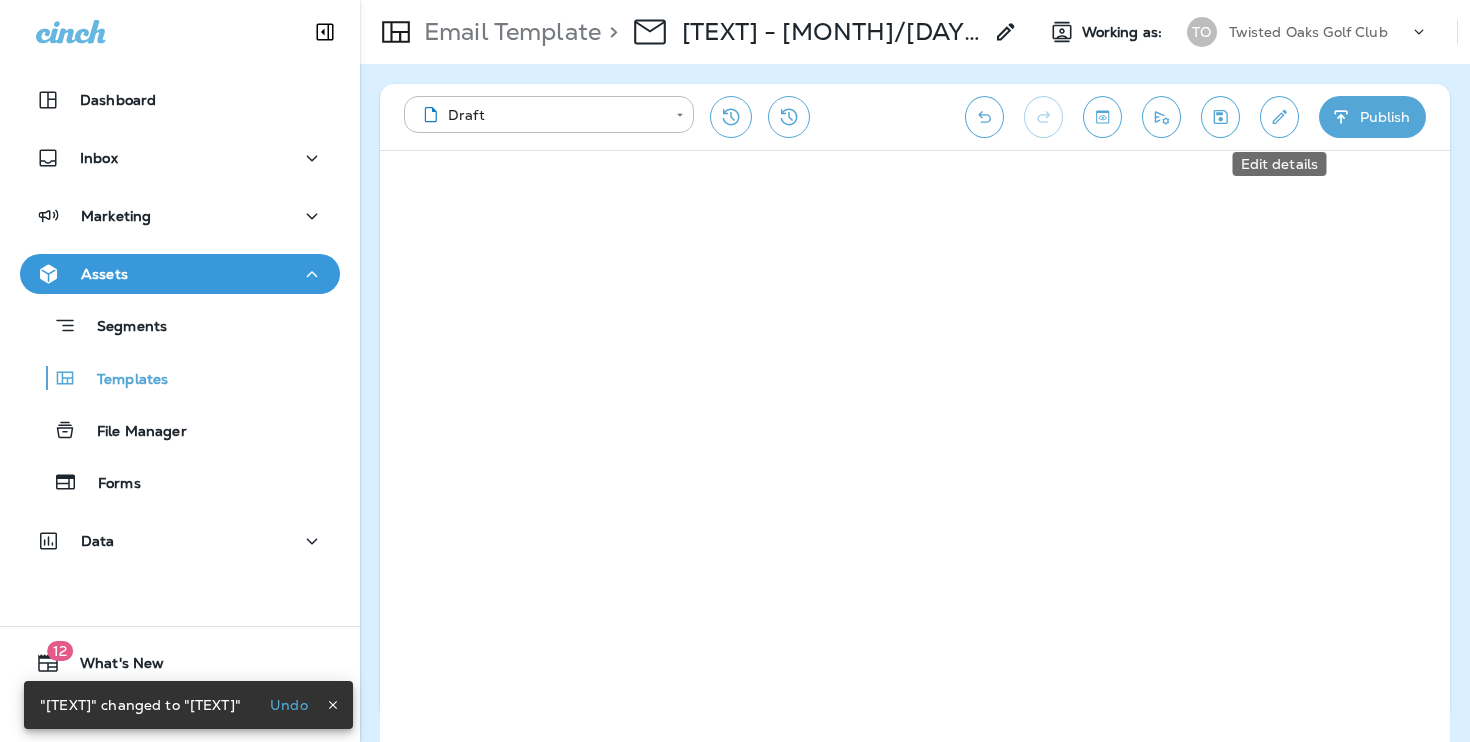 click at bounding box center [1279, 117] 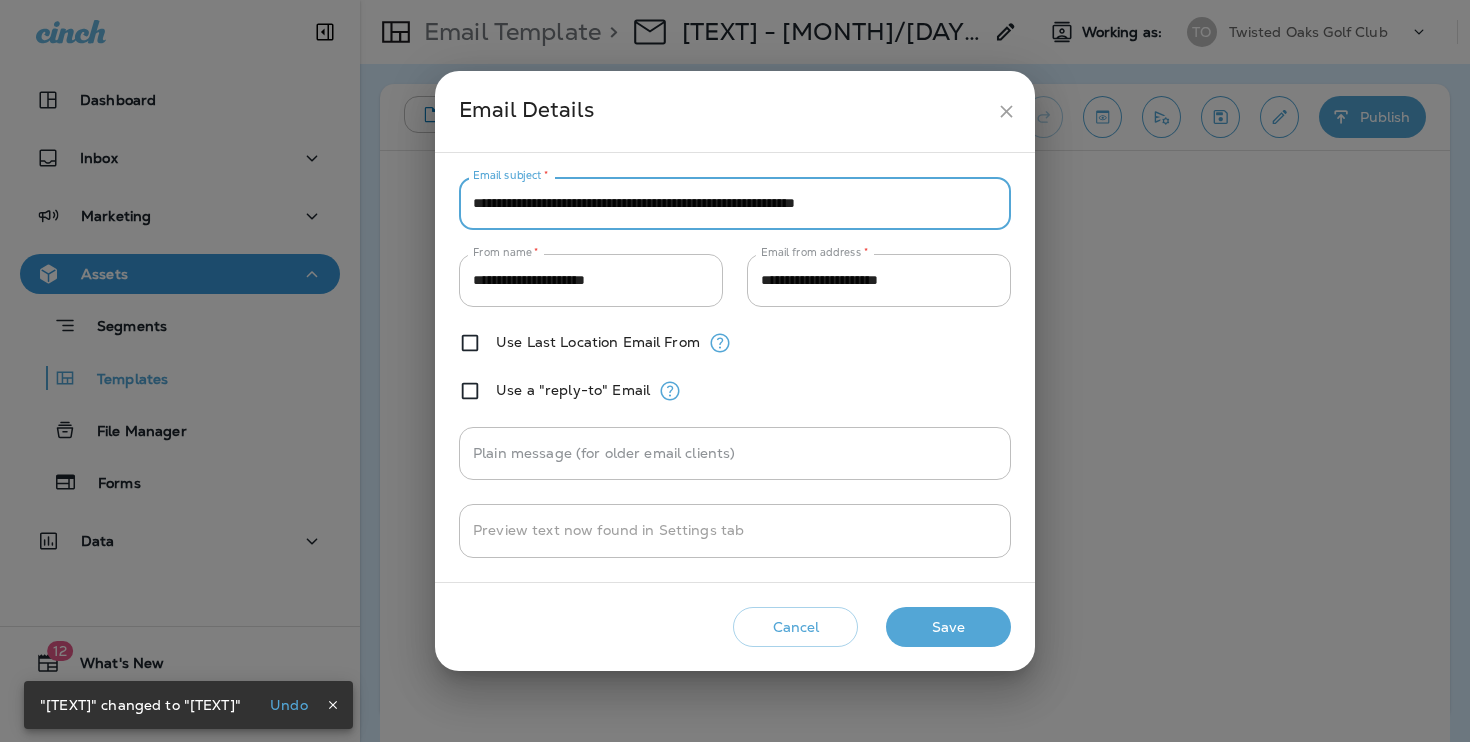 drag, startPoint x: 560, startPoint y: 204, endPoint x: 451, endPoint y: 199, distance: 109.11462 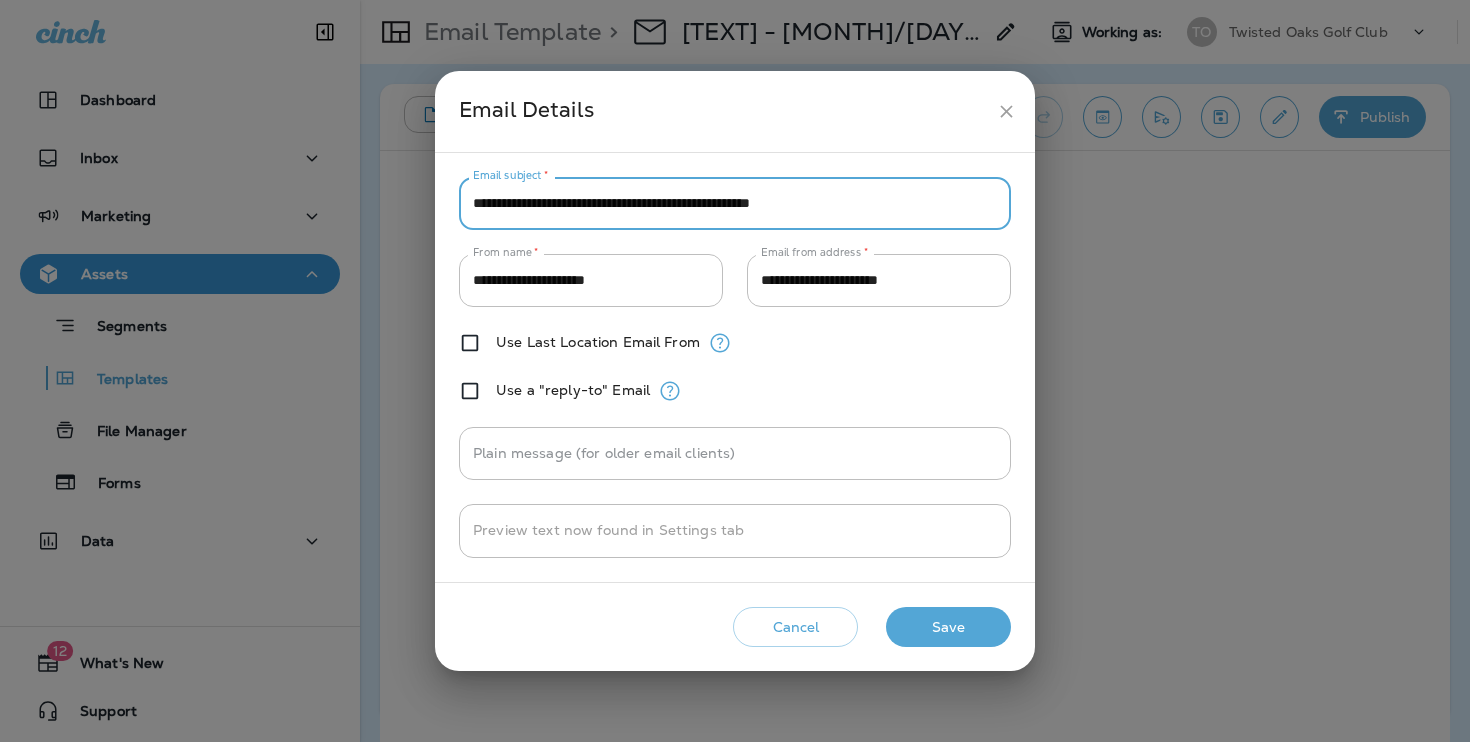 click on "**********" at bounding box center (735, 203) 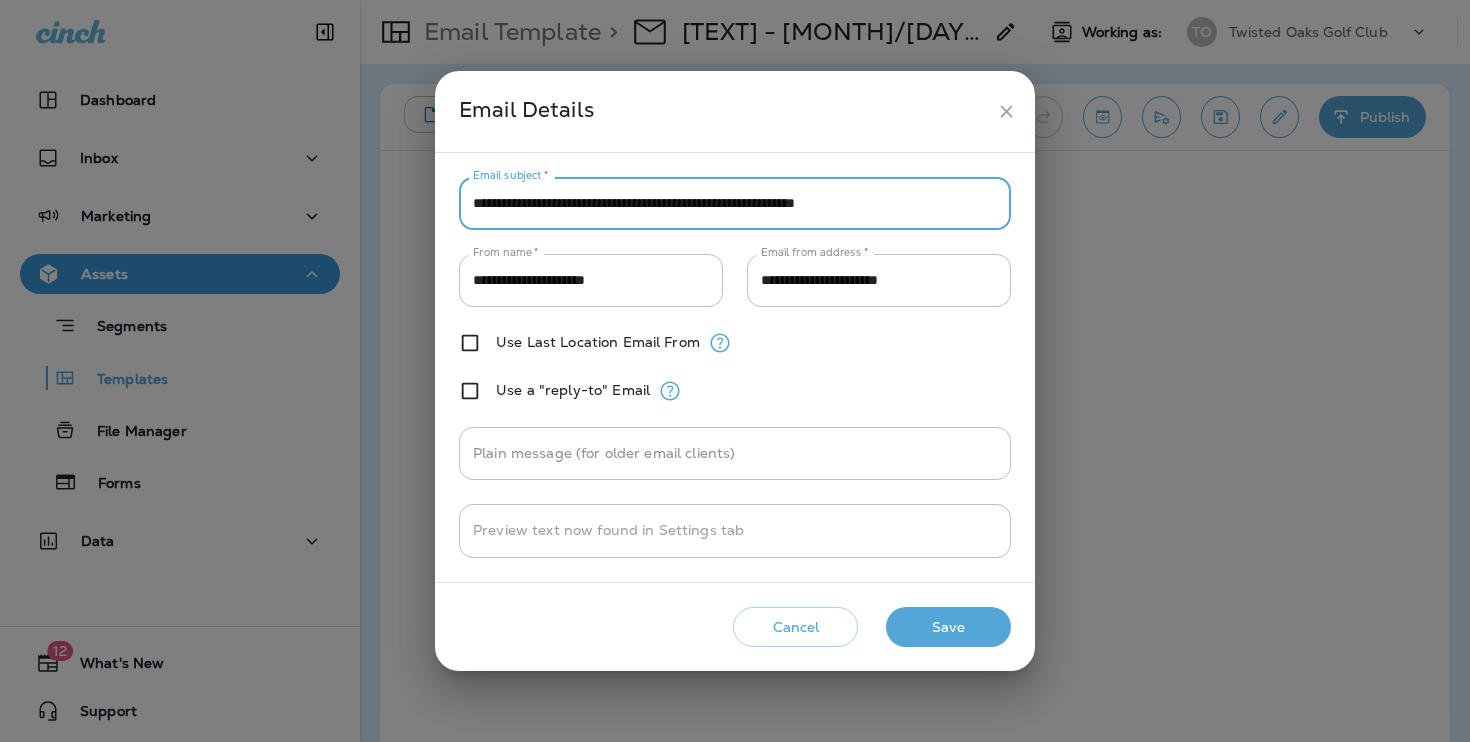 drag, startPoint x: 663, startPoint y: 202, endPoint x: 945, endPoint y: 214, distance: 282.25522 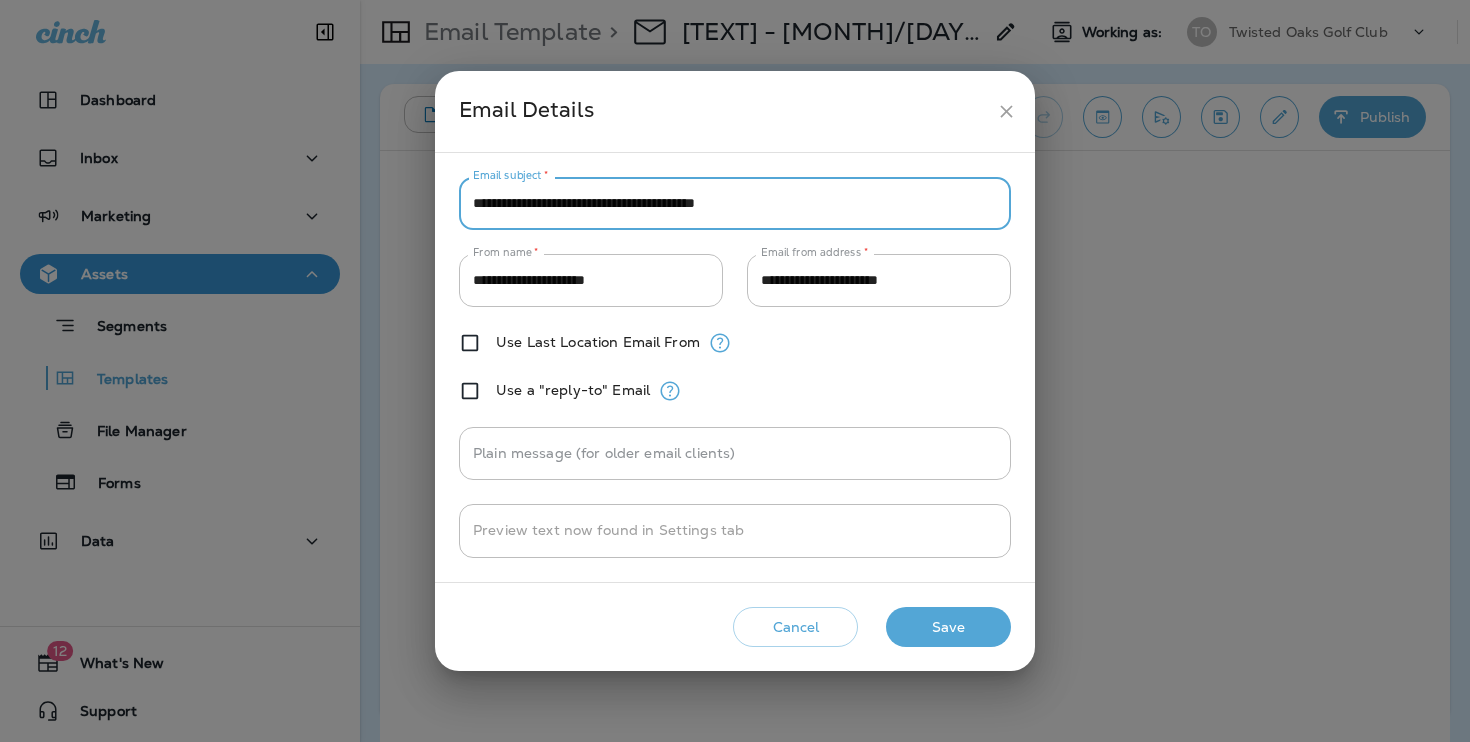 drag, startPoint x: 664, startPoint y: 204, endPoint x: 1037, endPoint y: 215, distance: 373.16217 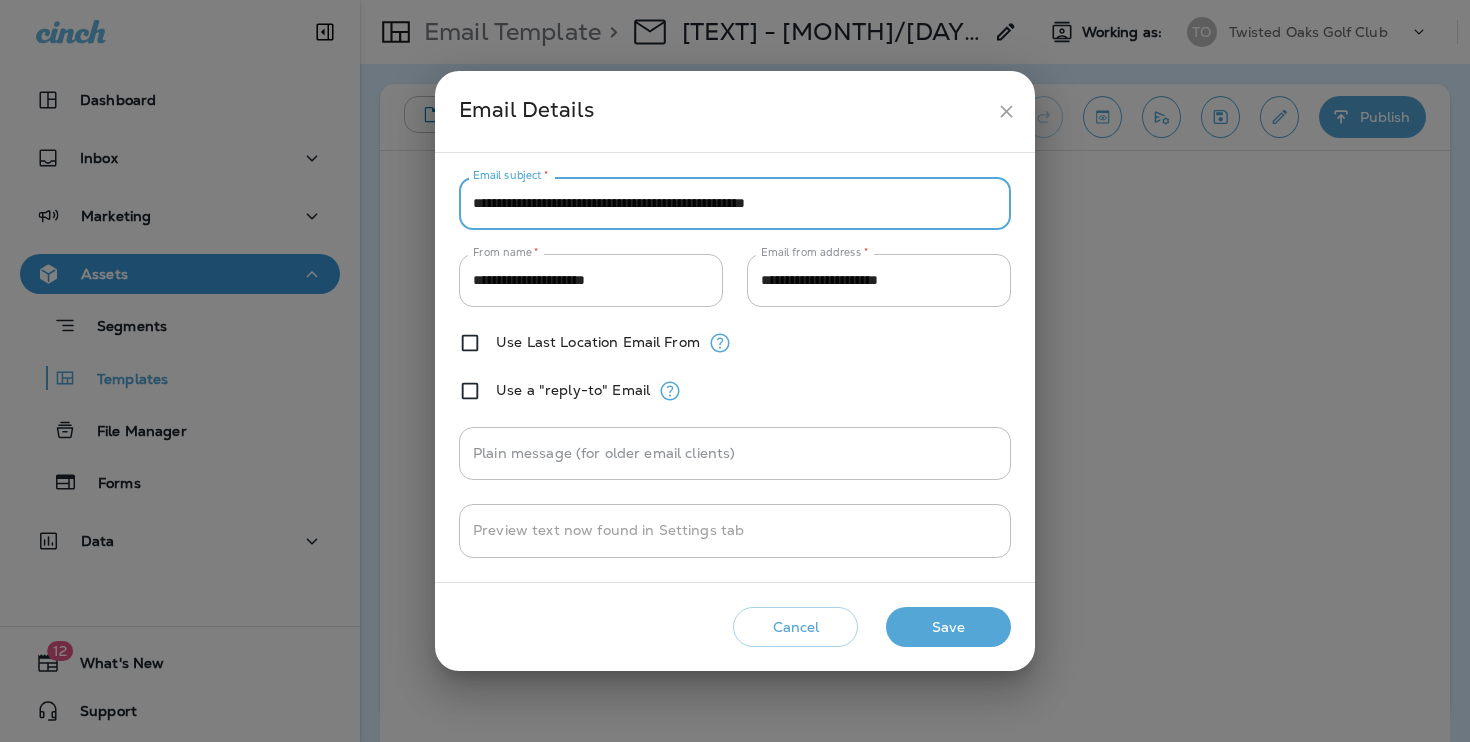 type on "**********" 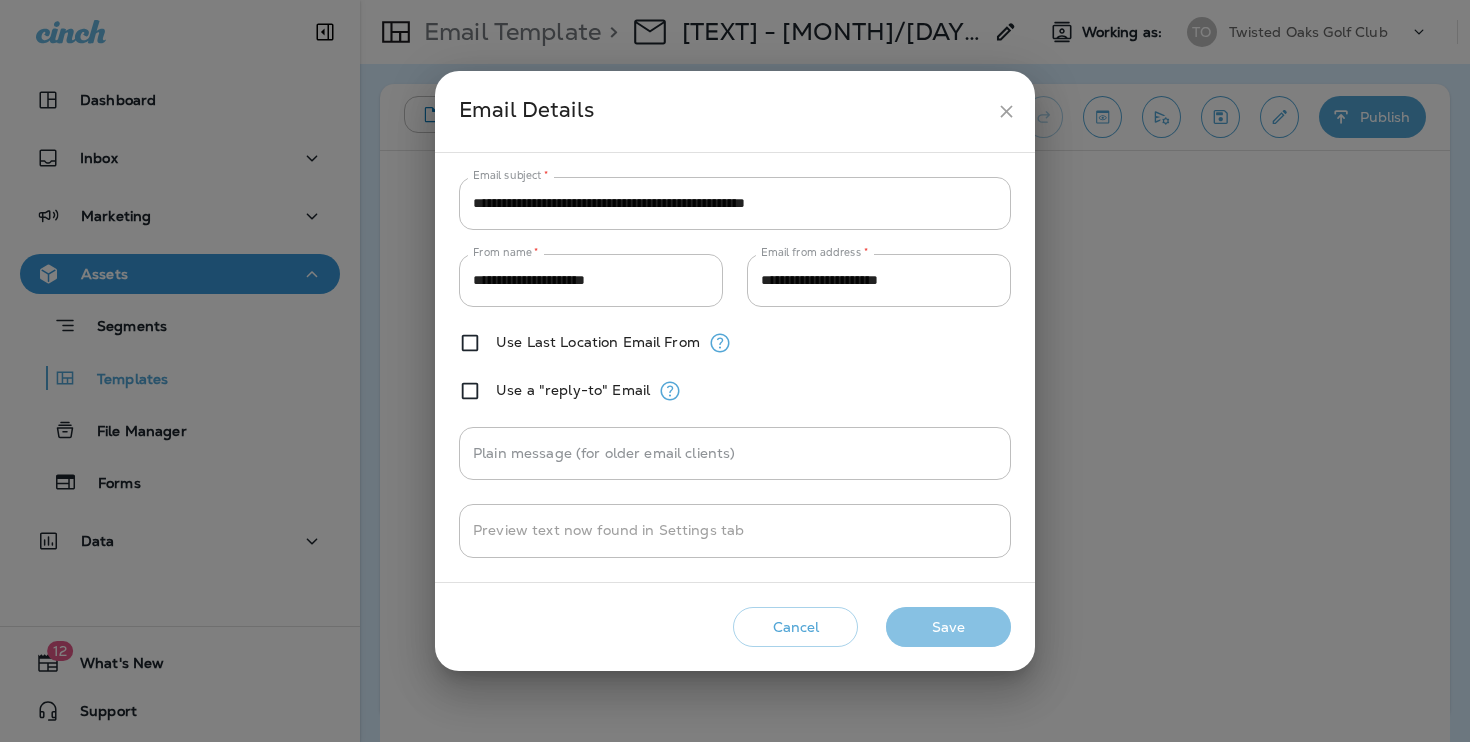 click on "Save" at bounding box center (948, 627) 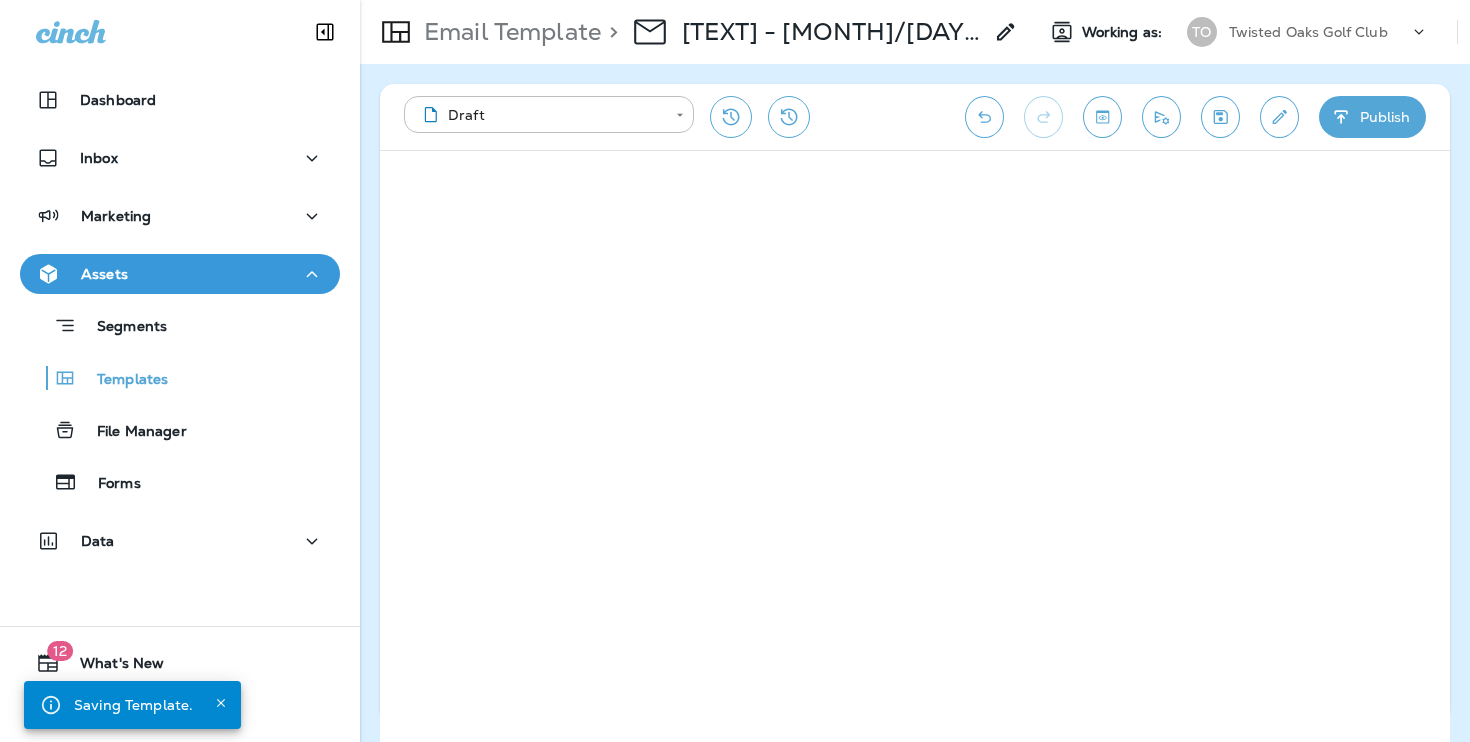 click on "Publish" at bounding box center [1372, 117] 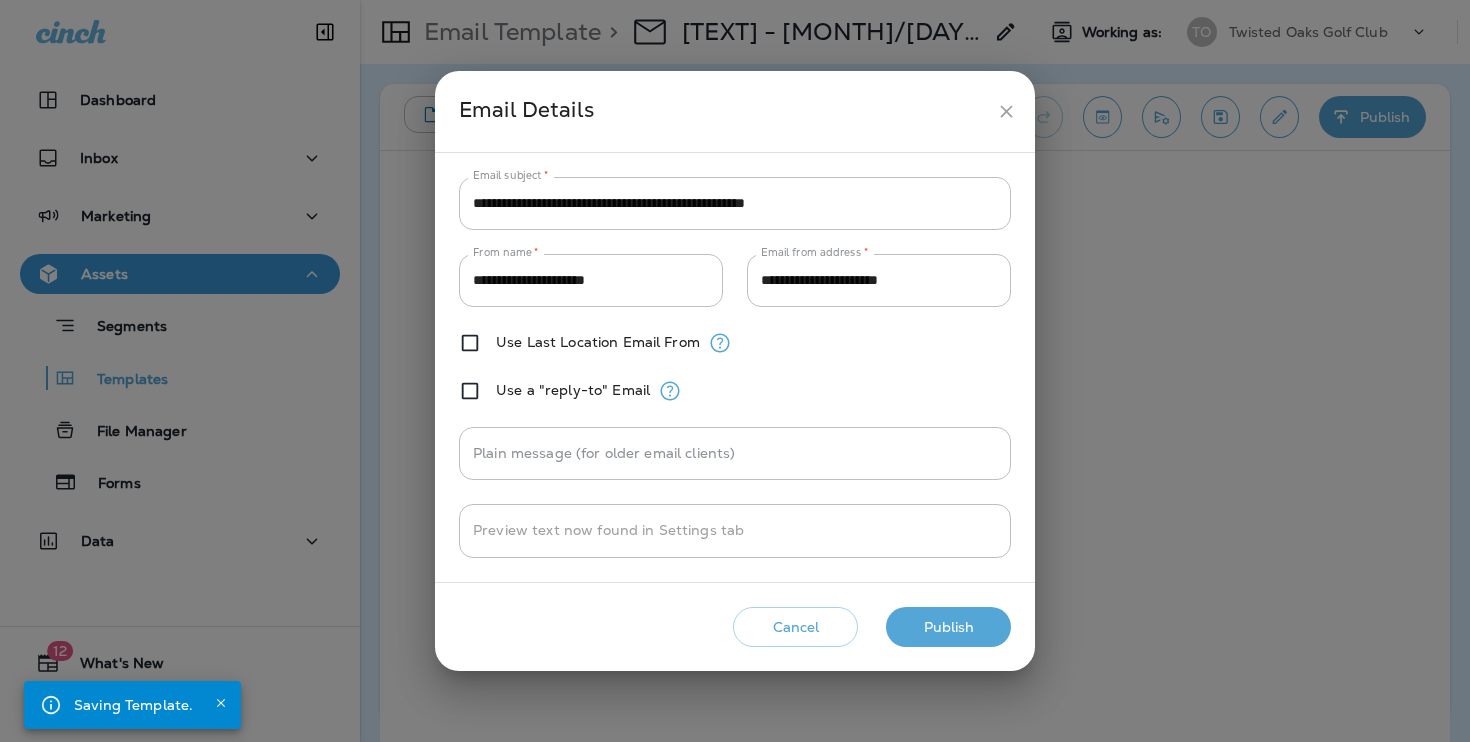 click on "Publish" at bounding box center [948, 627] 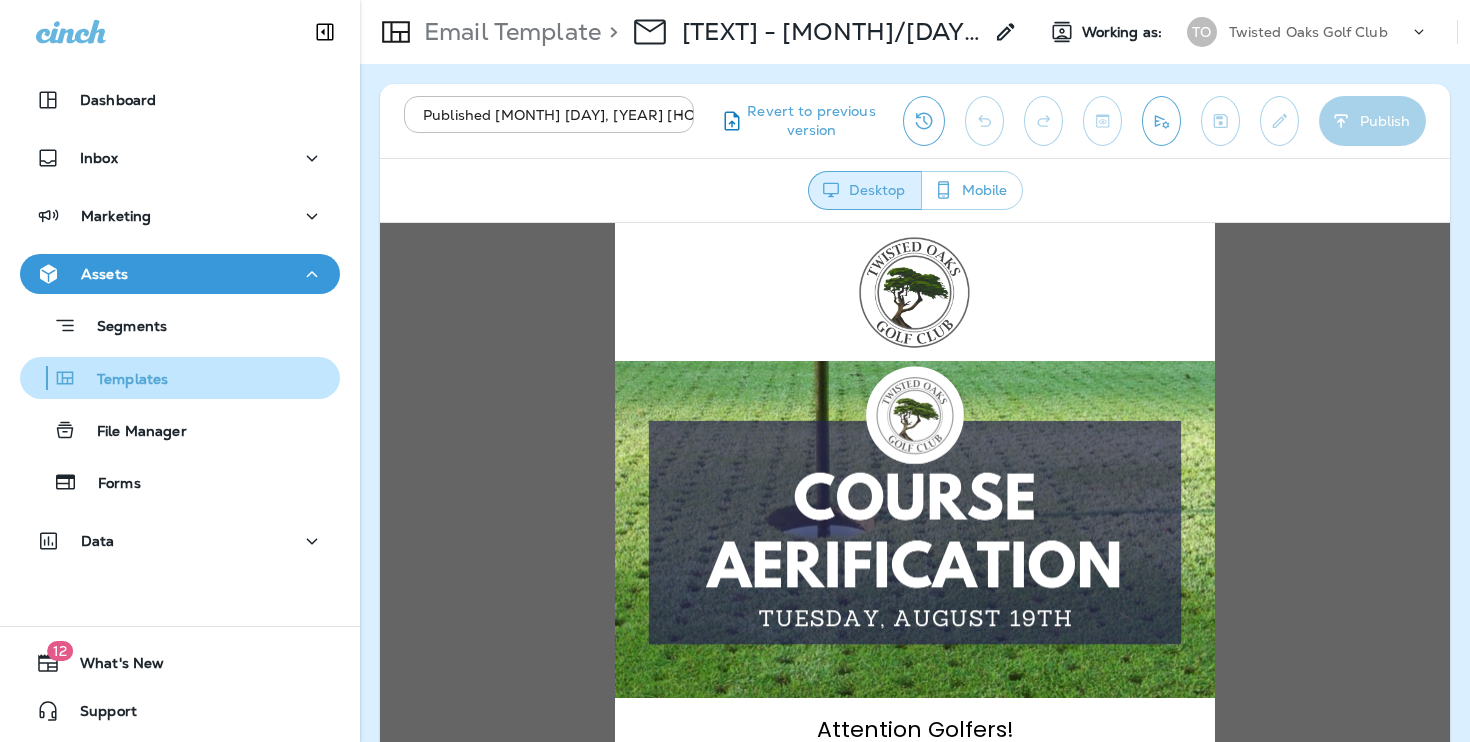 scroll, scrollTop: 0, scrollLeft: 0, axis: both 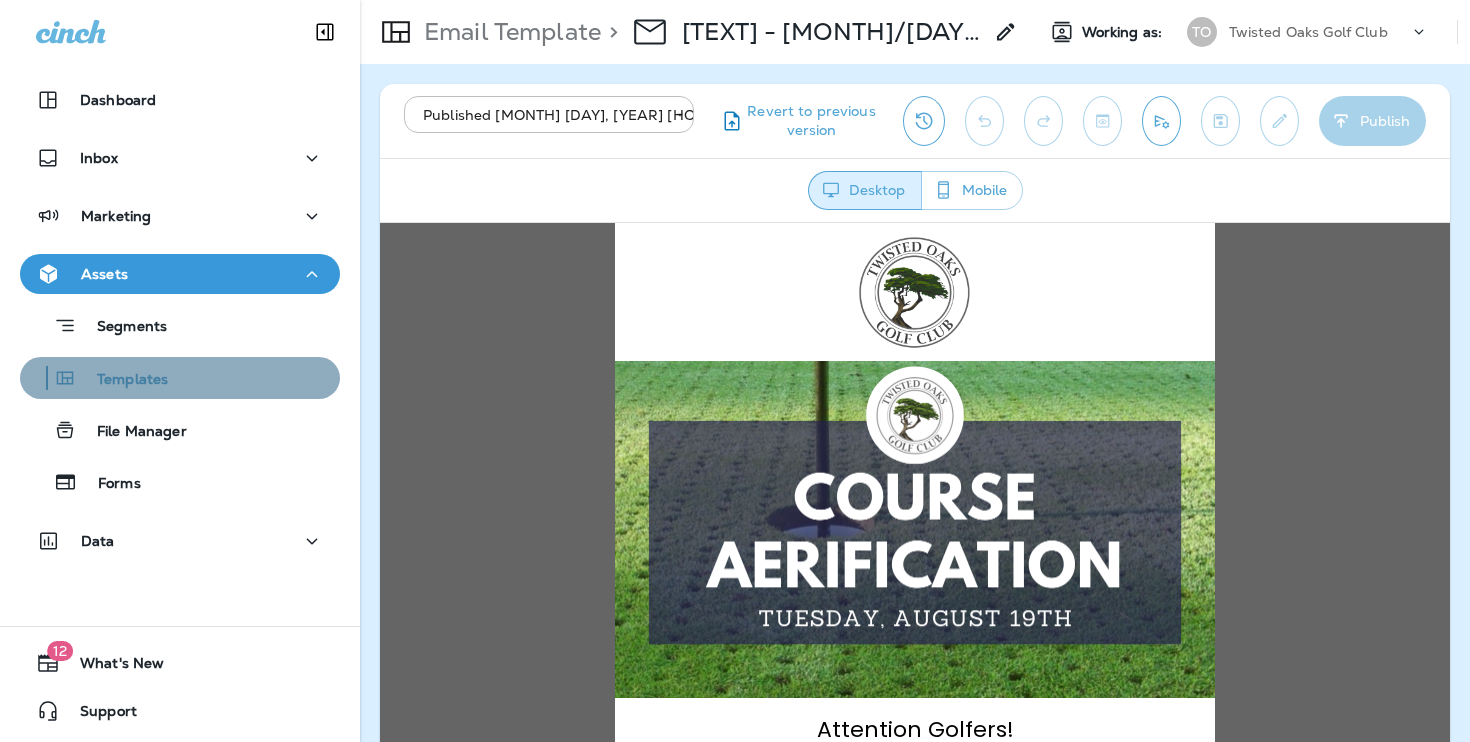 click on "Templates" at bounding box center (180, 378) 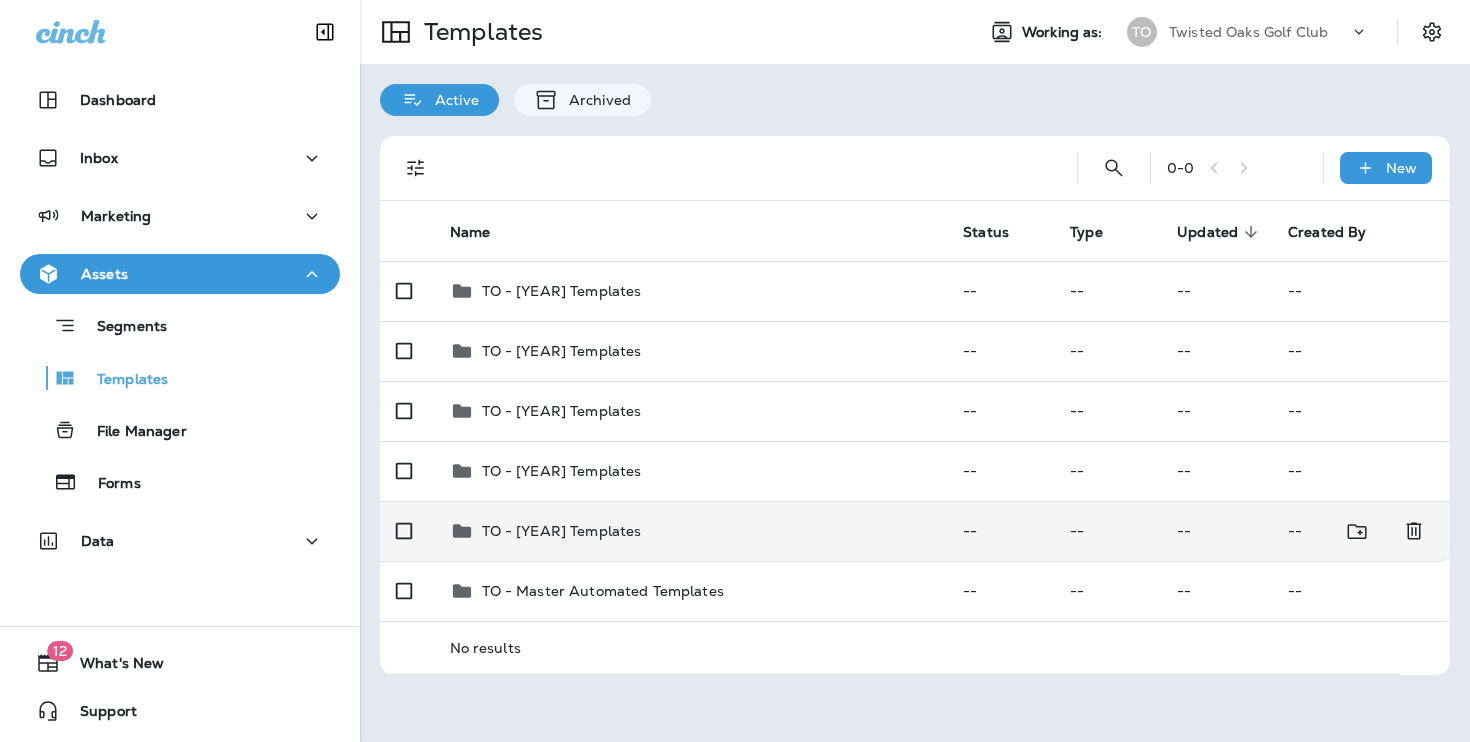 click on "TO - [YEAR] Templates" at bounding box center (691, 531) 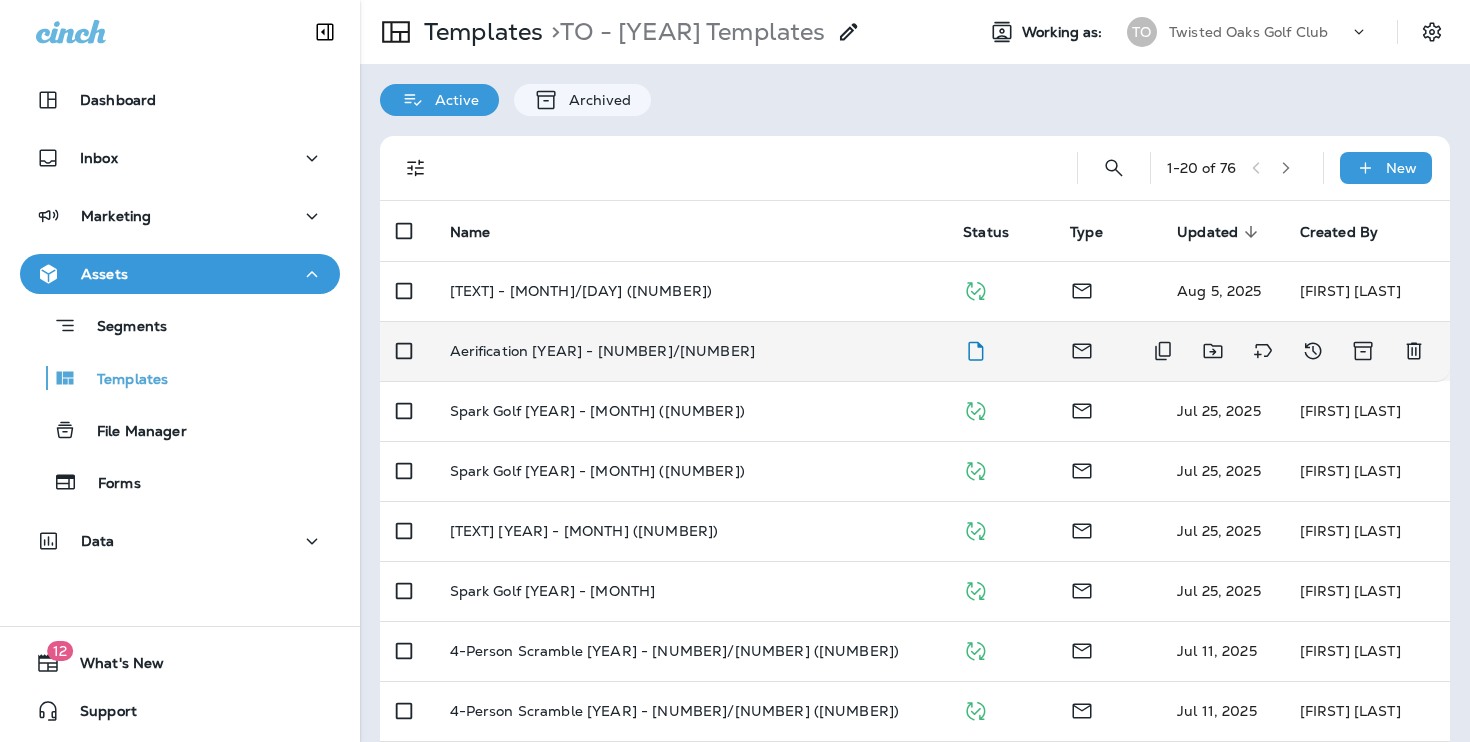 click on "Aerification [YEAR] - [NUMBER]/[NUMBER]" at bounding box center [691, 351] 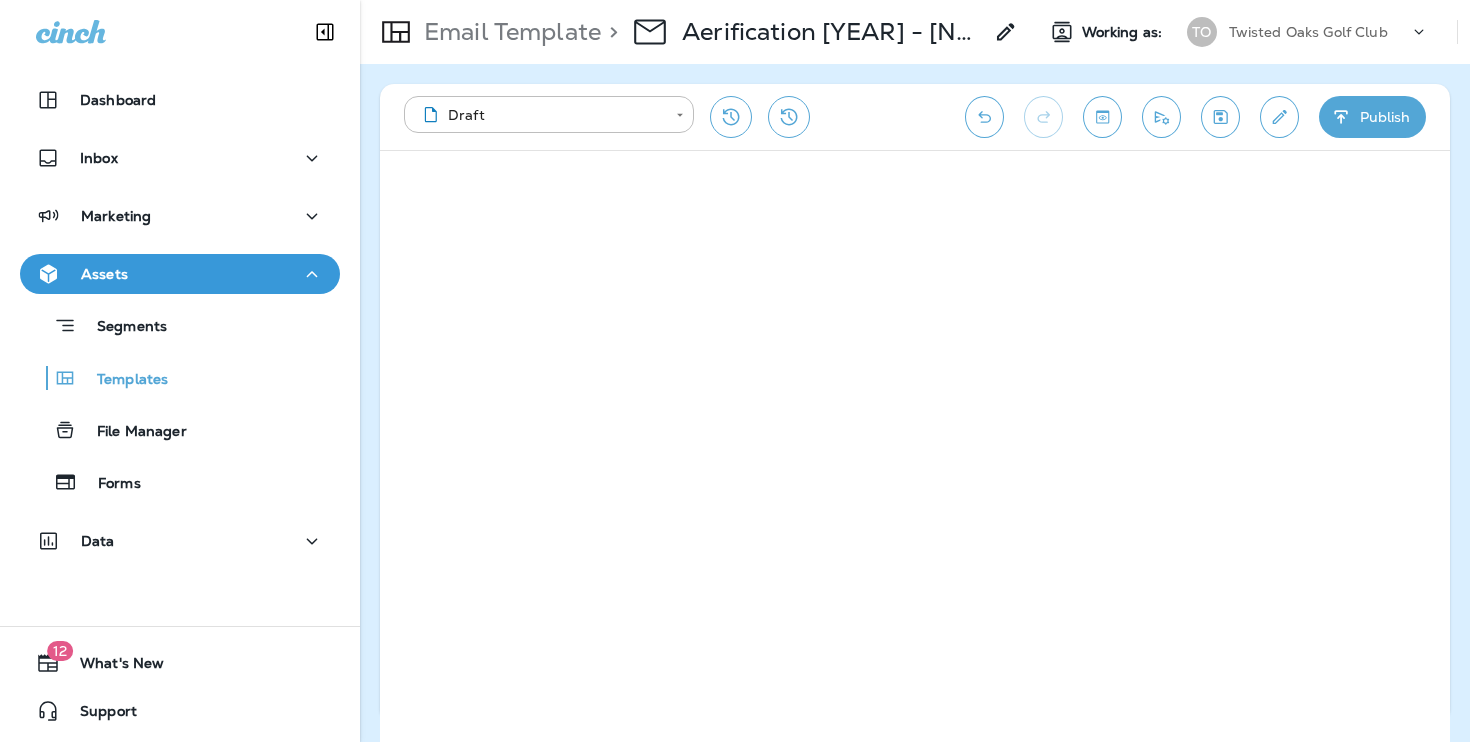 click on "Publish" at bounding box center (1372, 117) 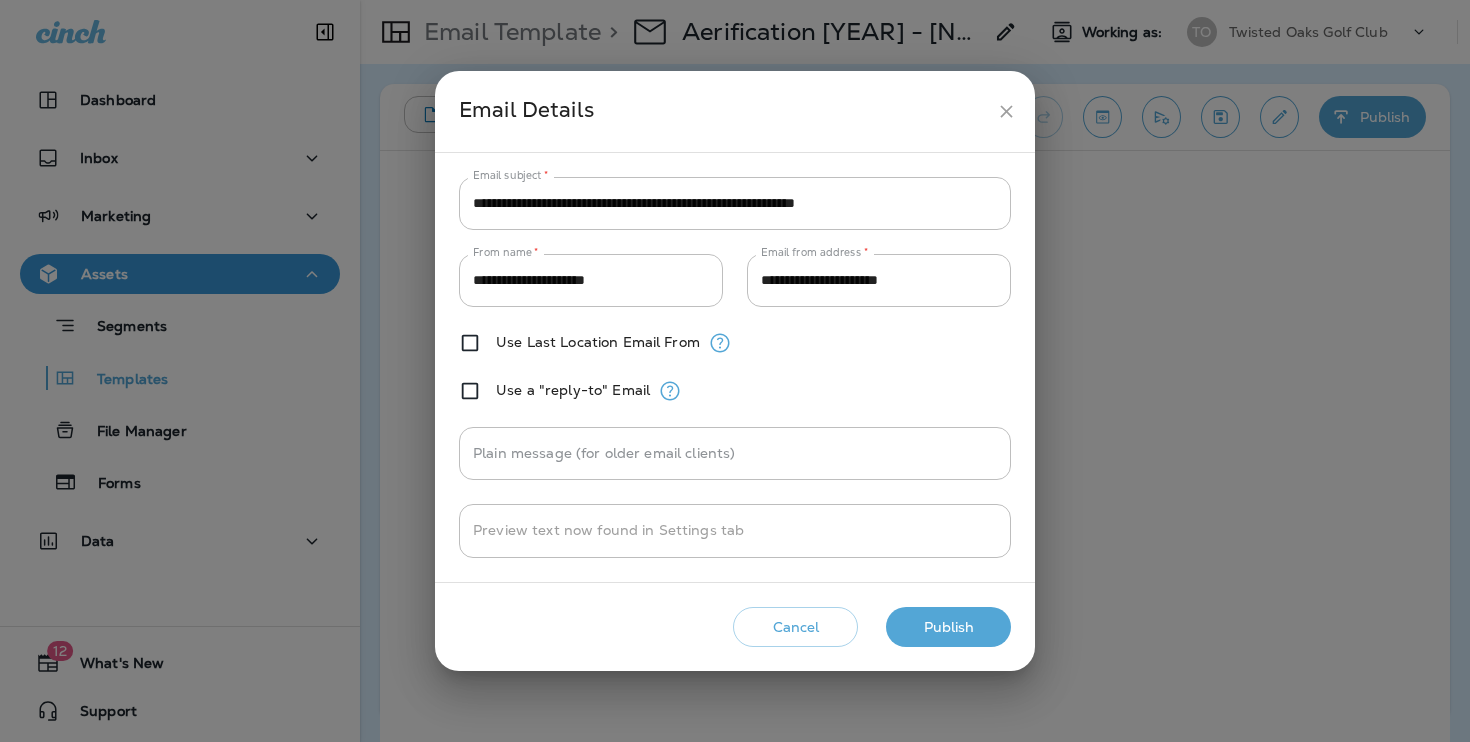 click on "Publish" at bounding box center (948, 627) 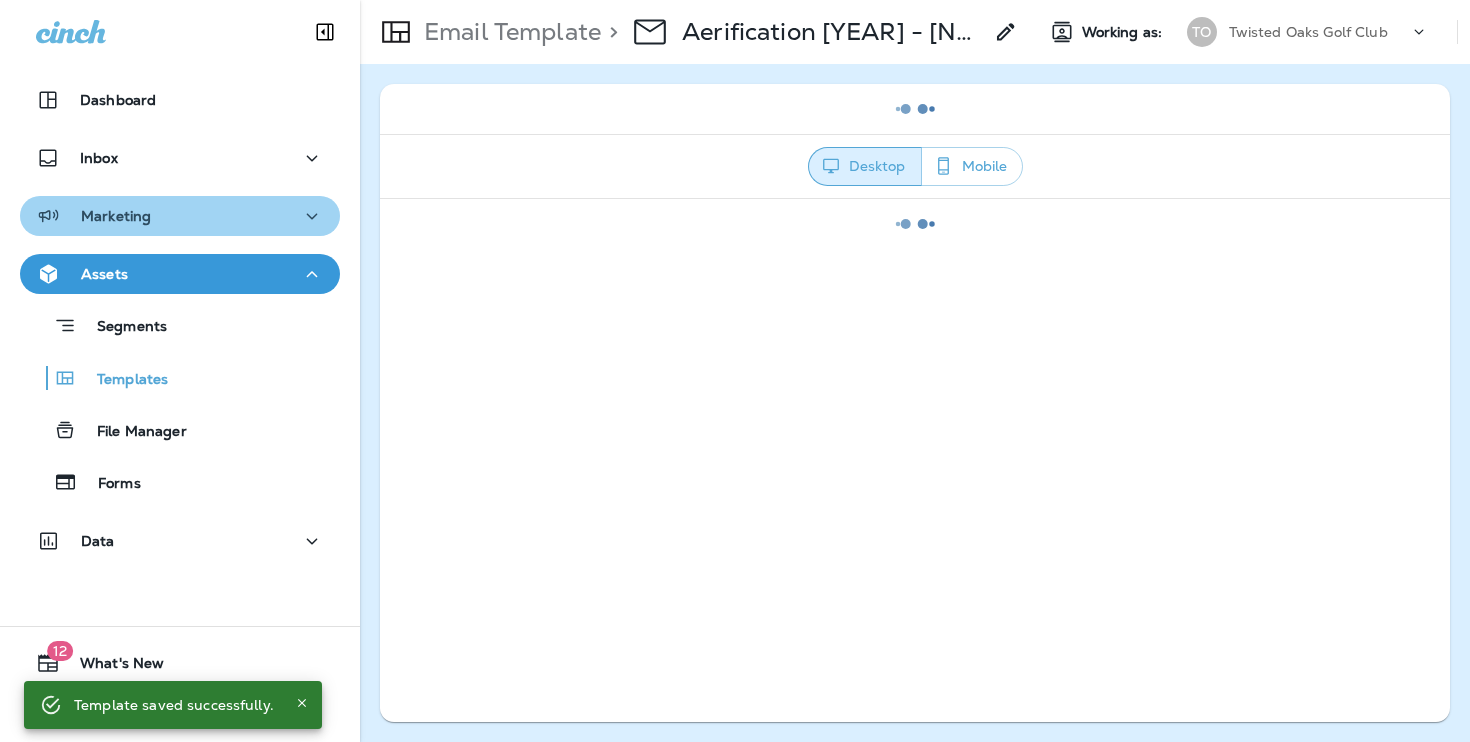 click 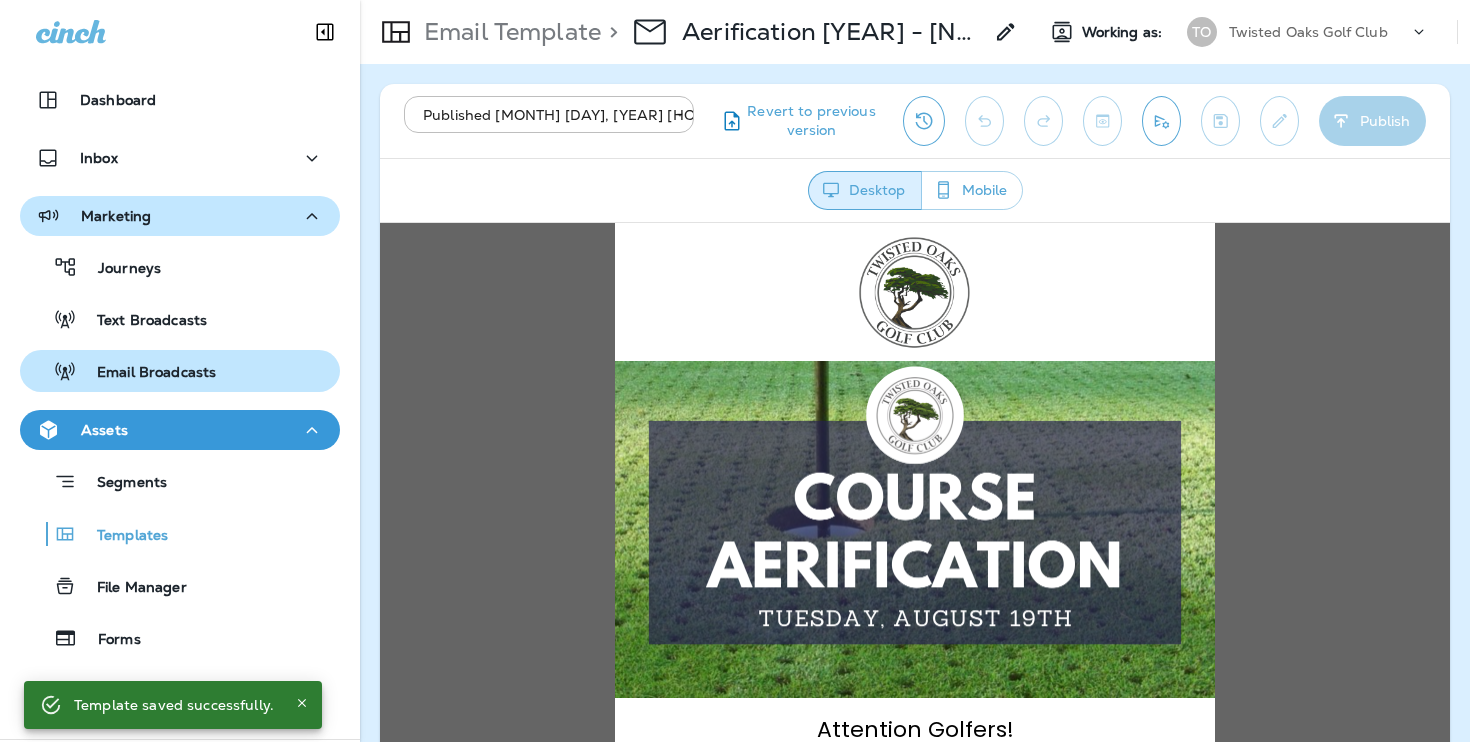 scroll, scrollTop: 0, scrollLeft: 0, axis: both 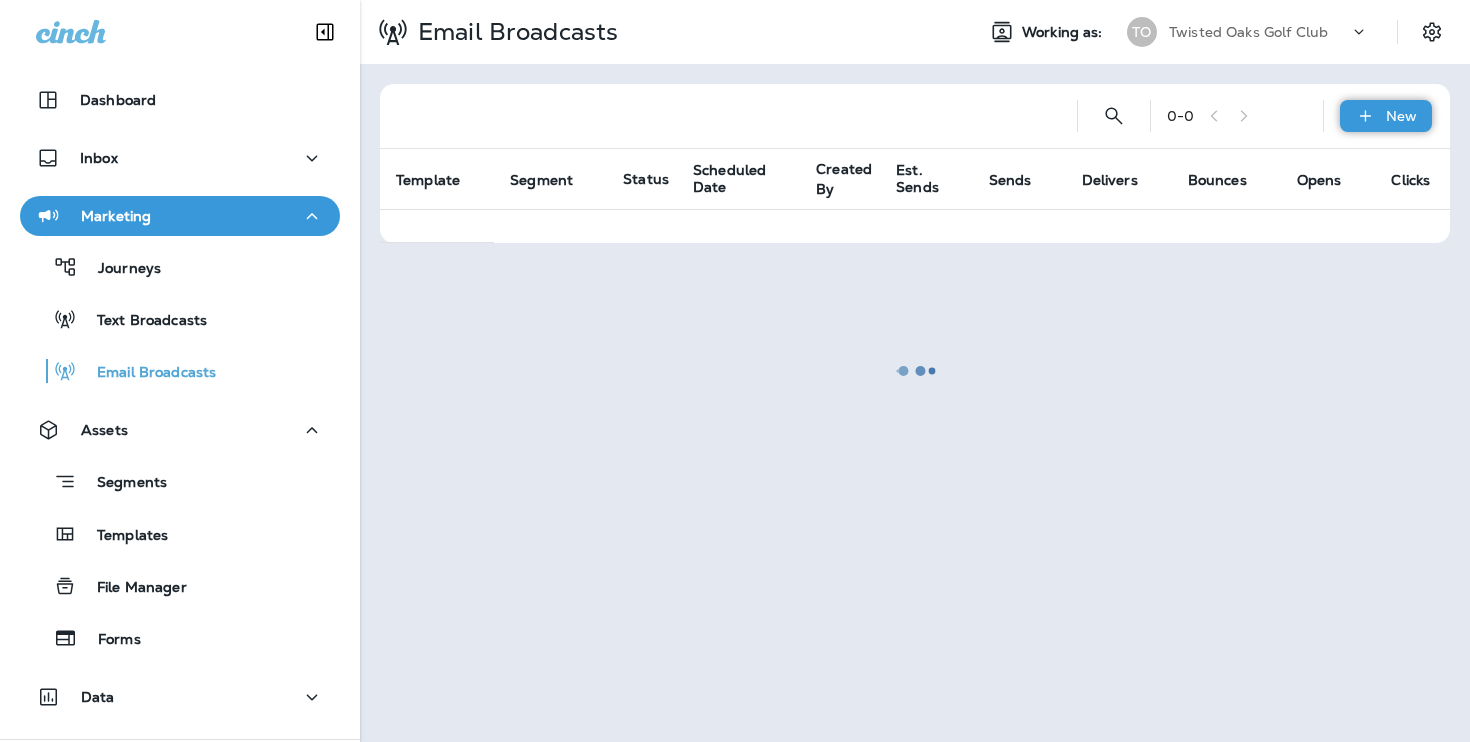 click on "New" at bounding box center (1401, 116) 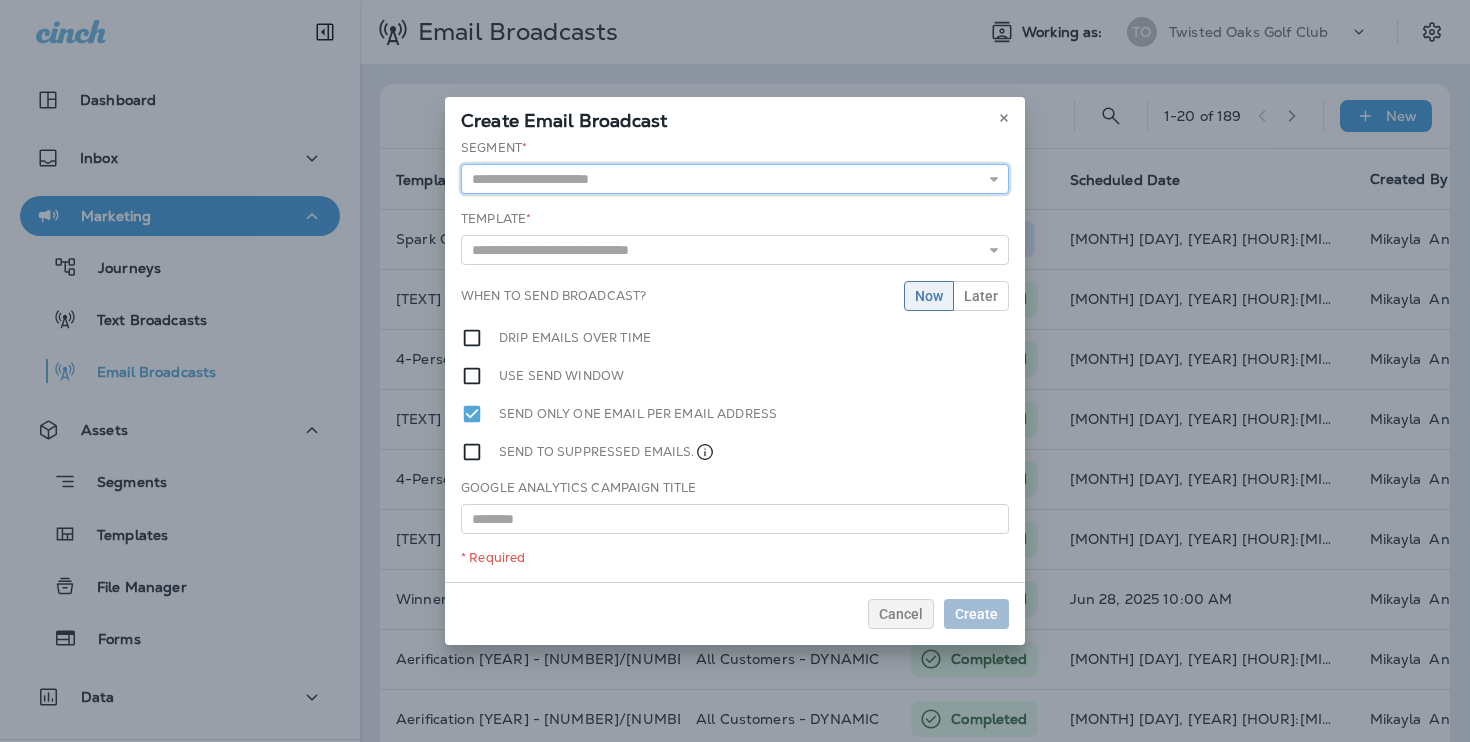 click at bounding box center [735, 179] 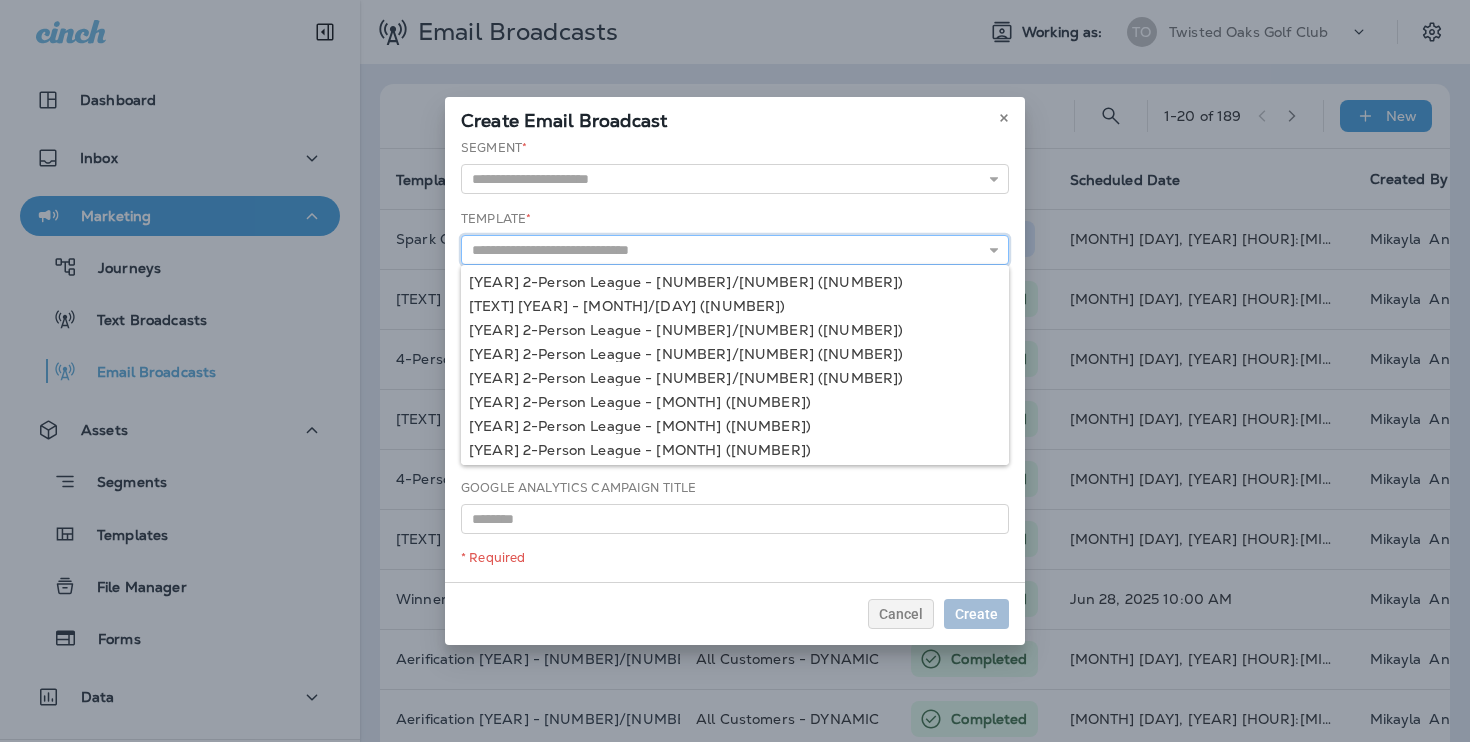 click at bounding box center [735, 250] 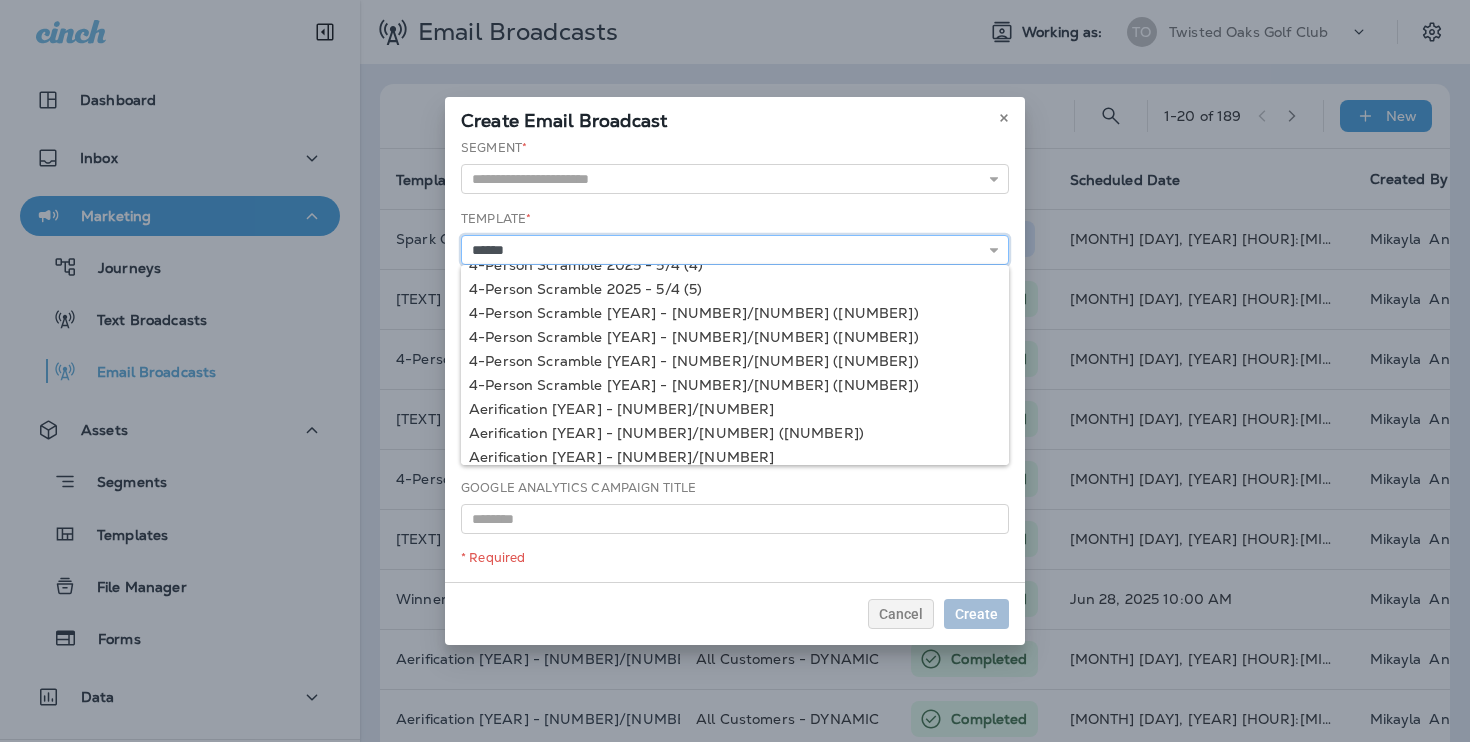 scroll, scrollTop: 290, scrollLeft: 0, axis: vertical 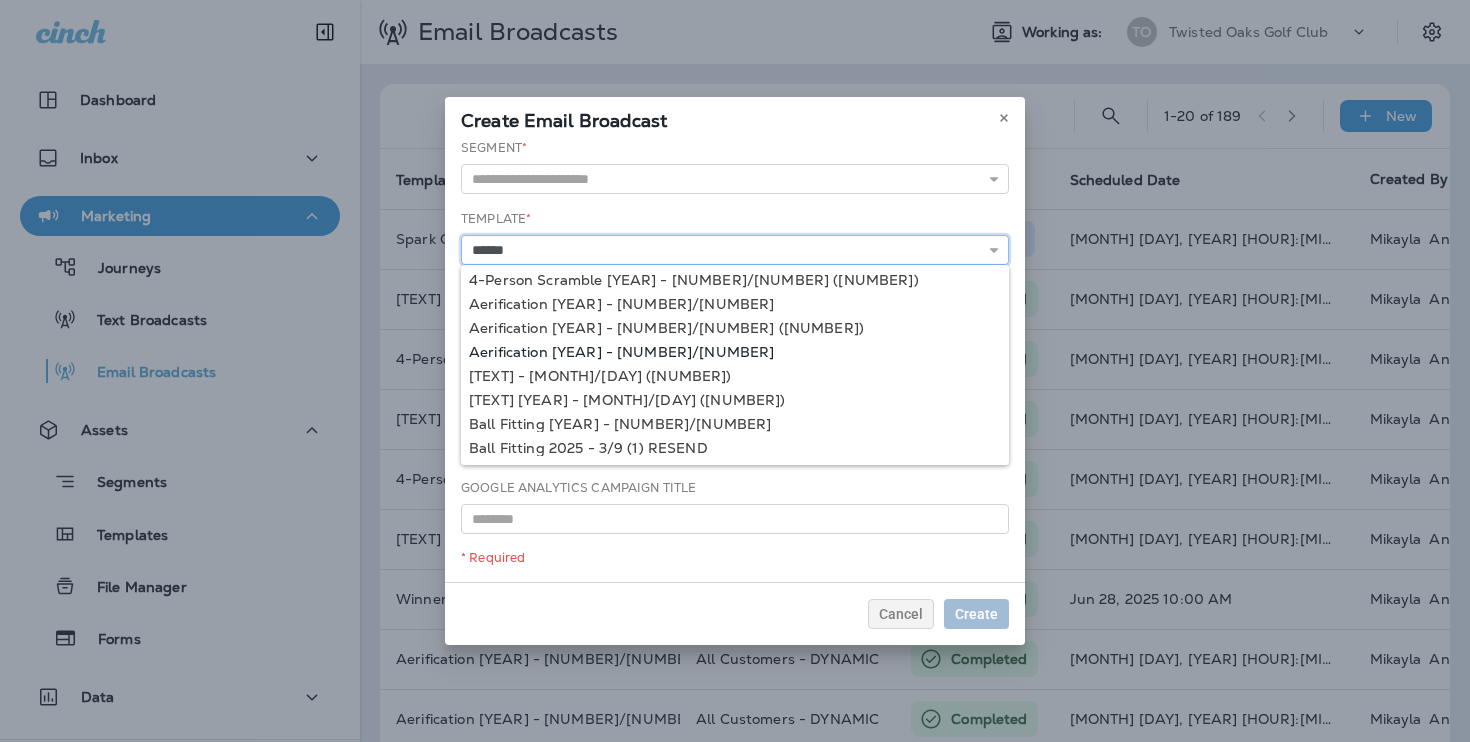 type on "**********" 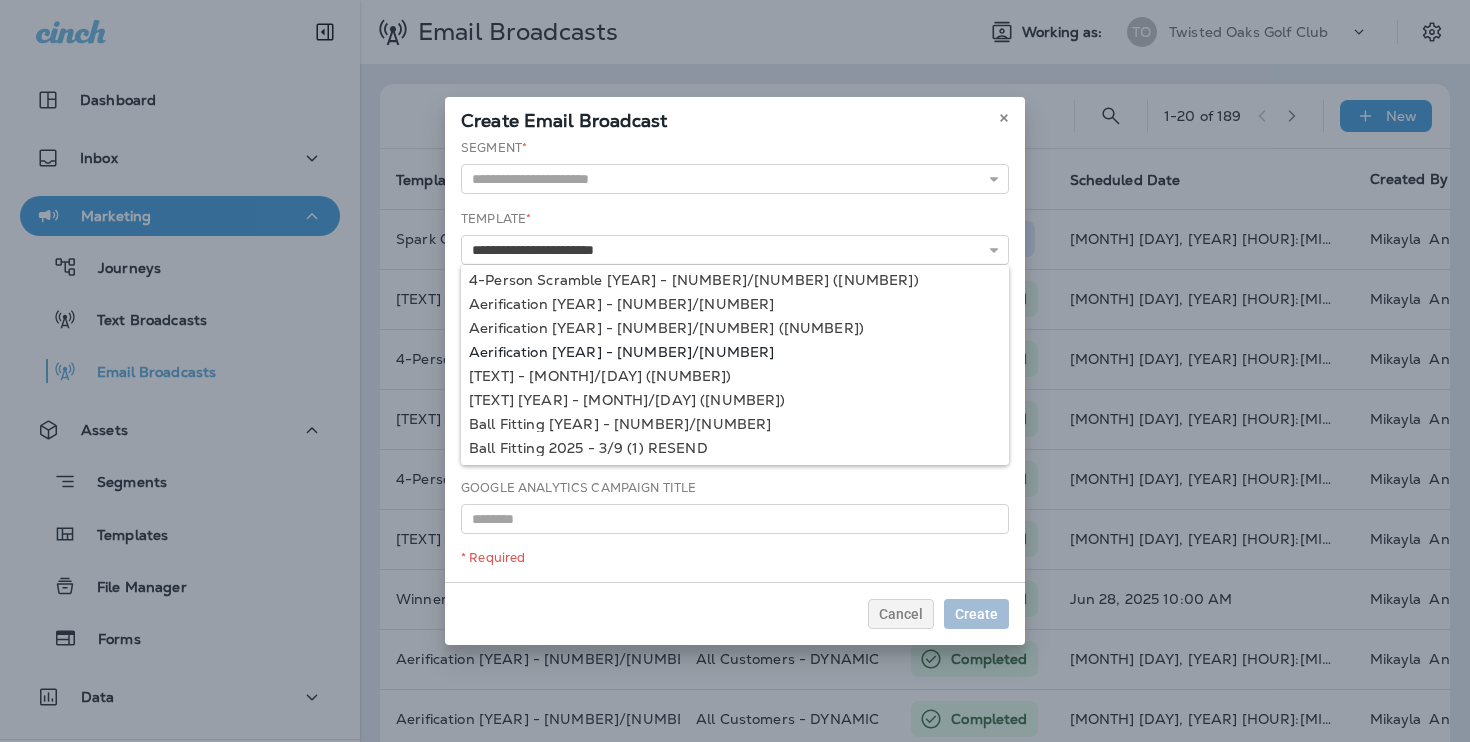 click on "**********" at bounding box center (735, 360) 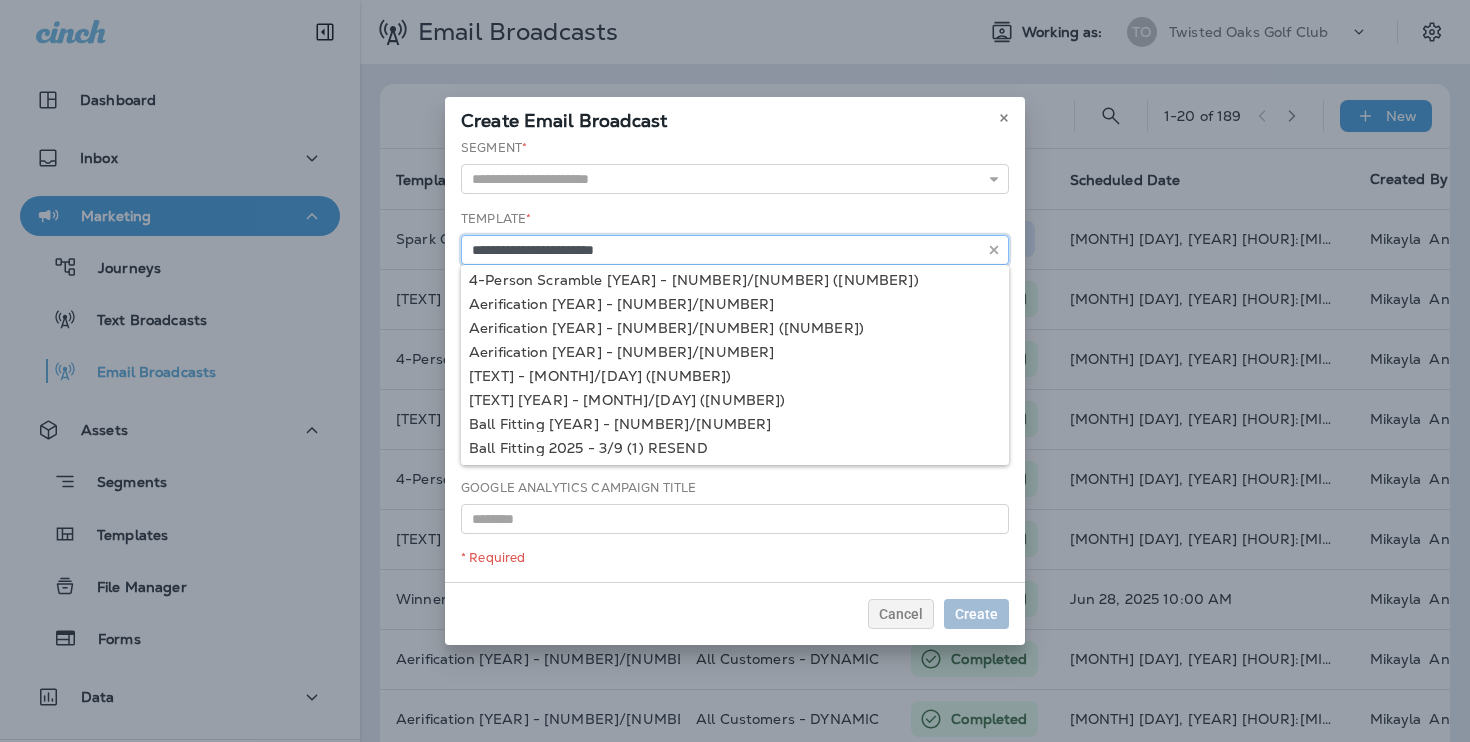click on "**********" at bounding box center [735, 250] 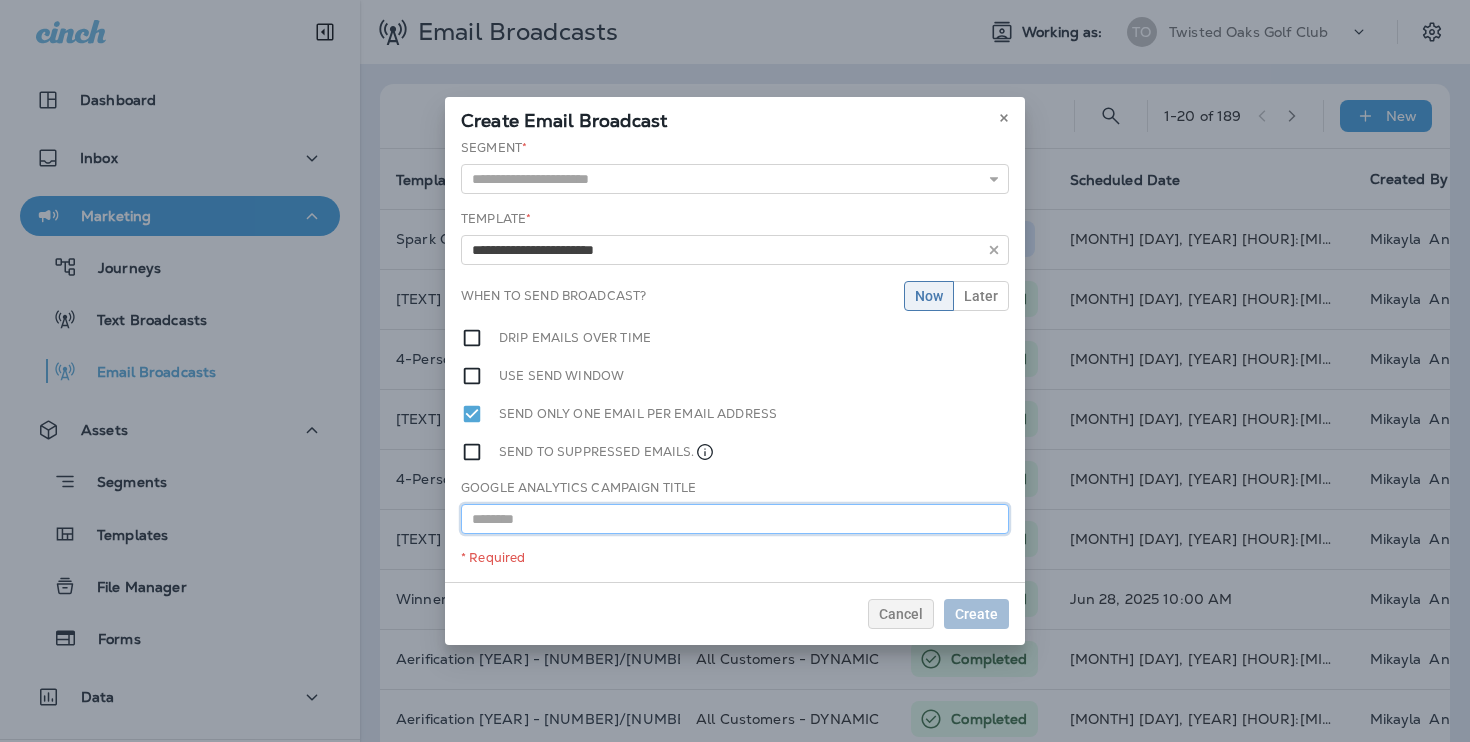 click at bounding box center [735, 519] 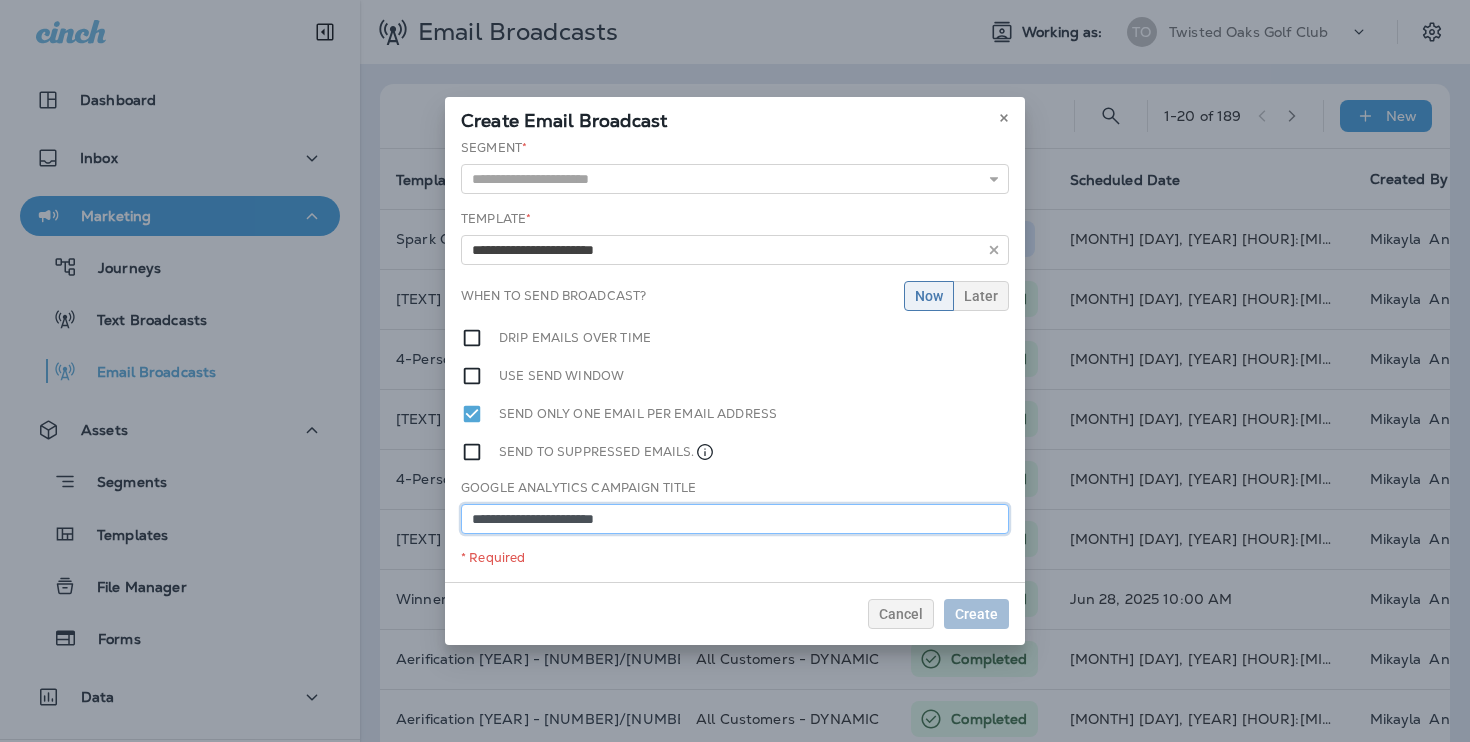 type on "**********" 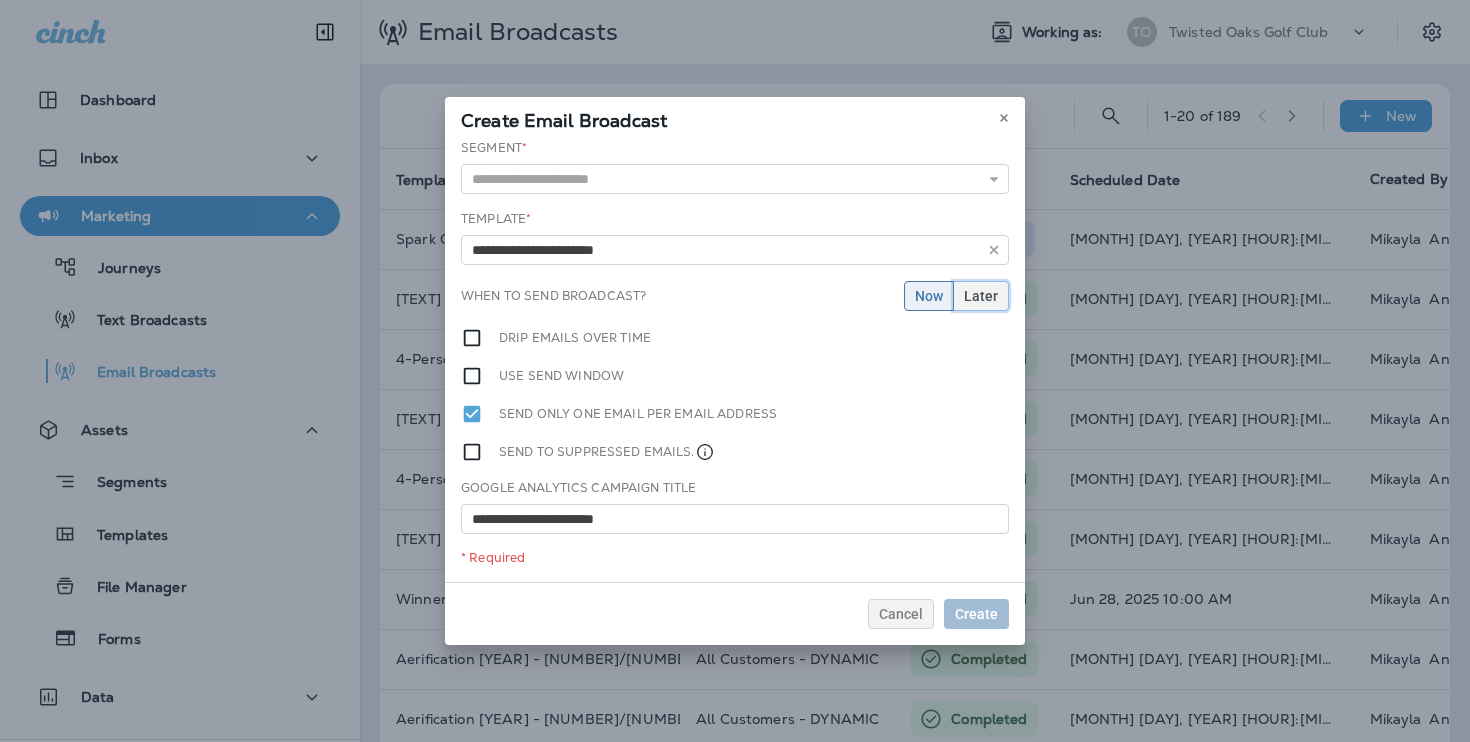 click on "Later" at bounding box center (981, 296) 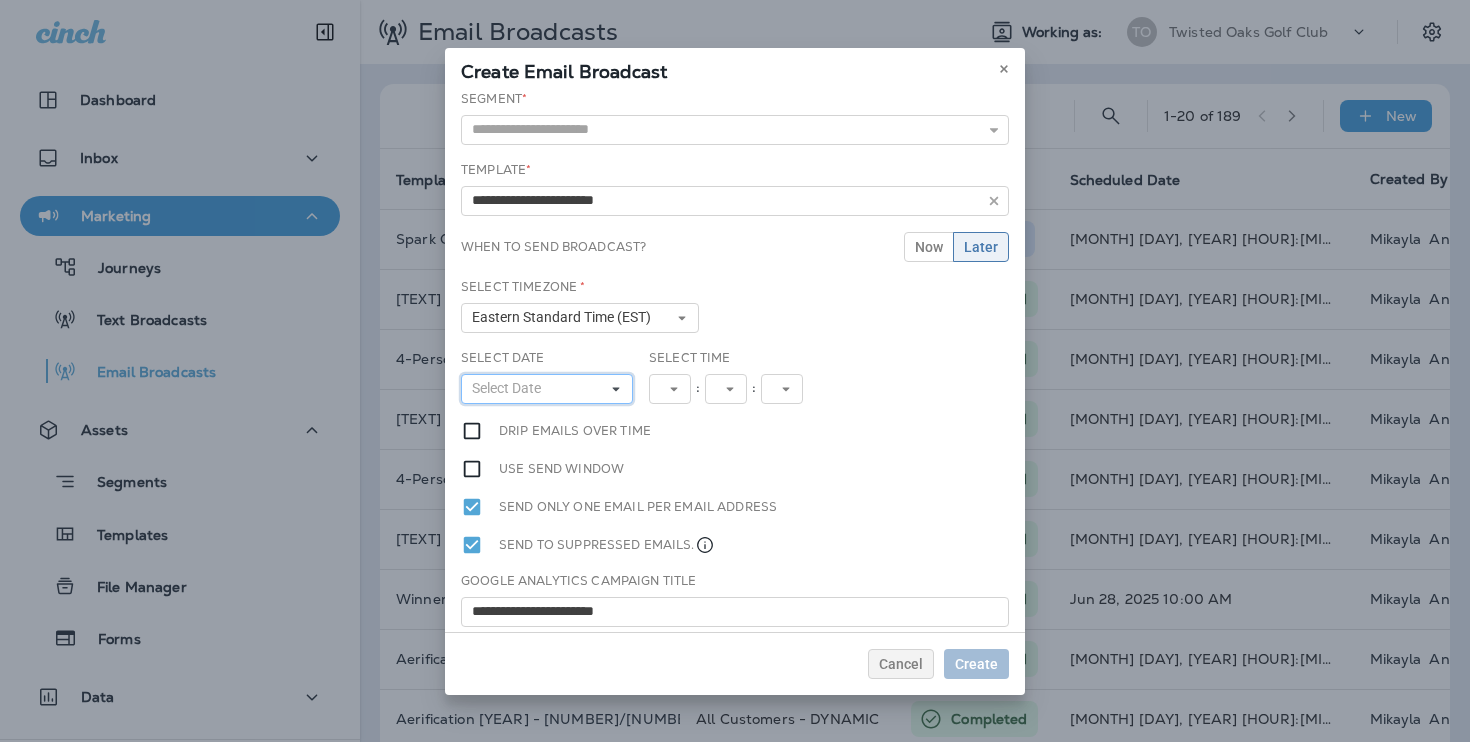 click on "Select Date" at bounding box center (547, 389) 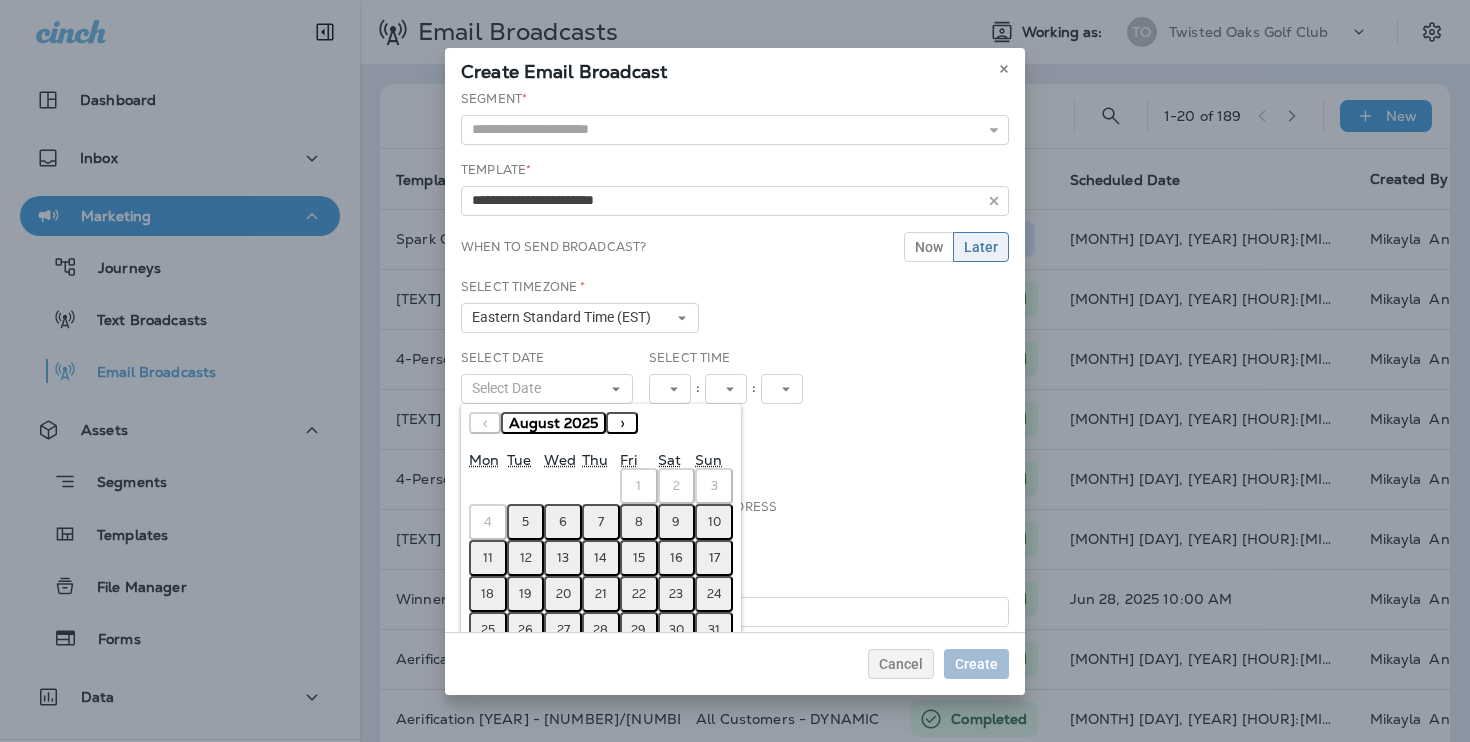 click on "11" at bounding box center (488, 558) 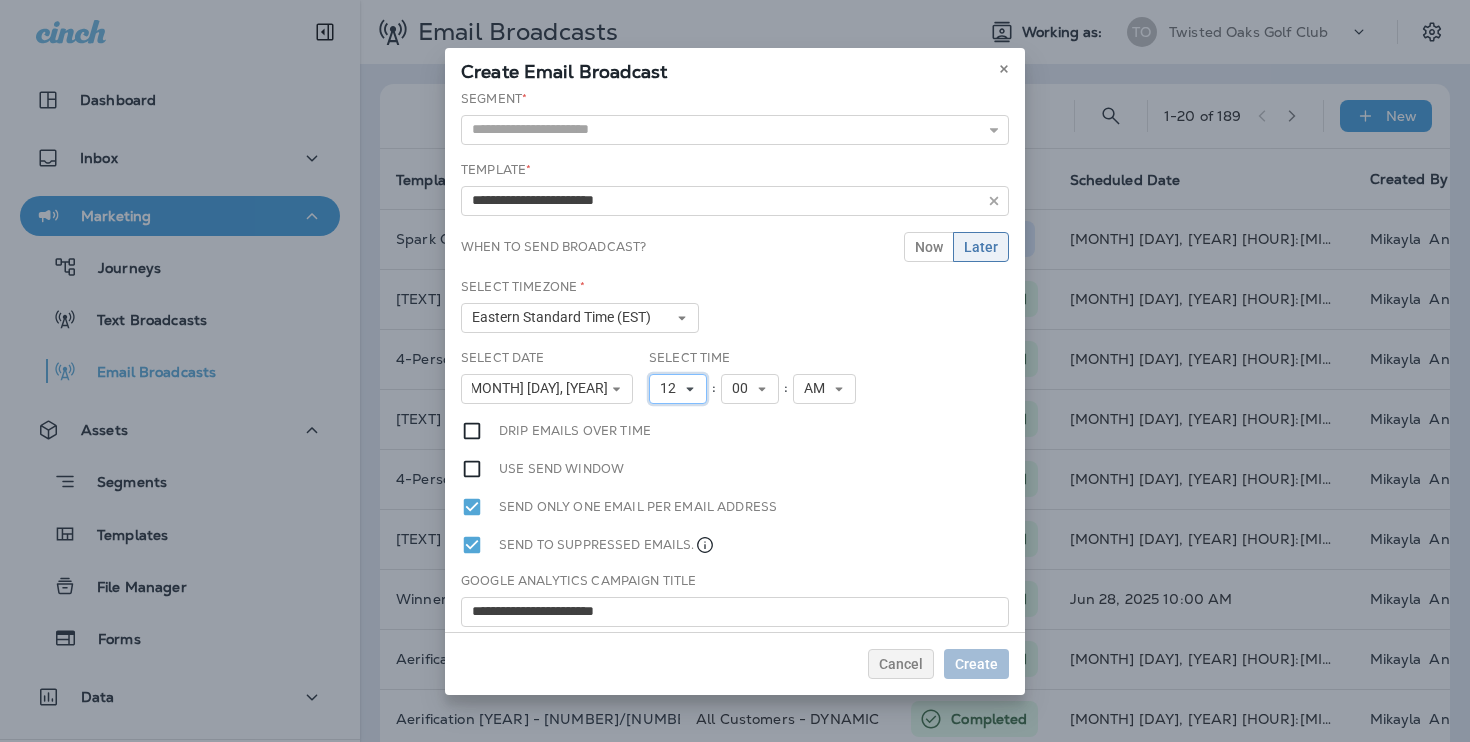 click on "12" at bounding box center (678, 389) 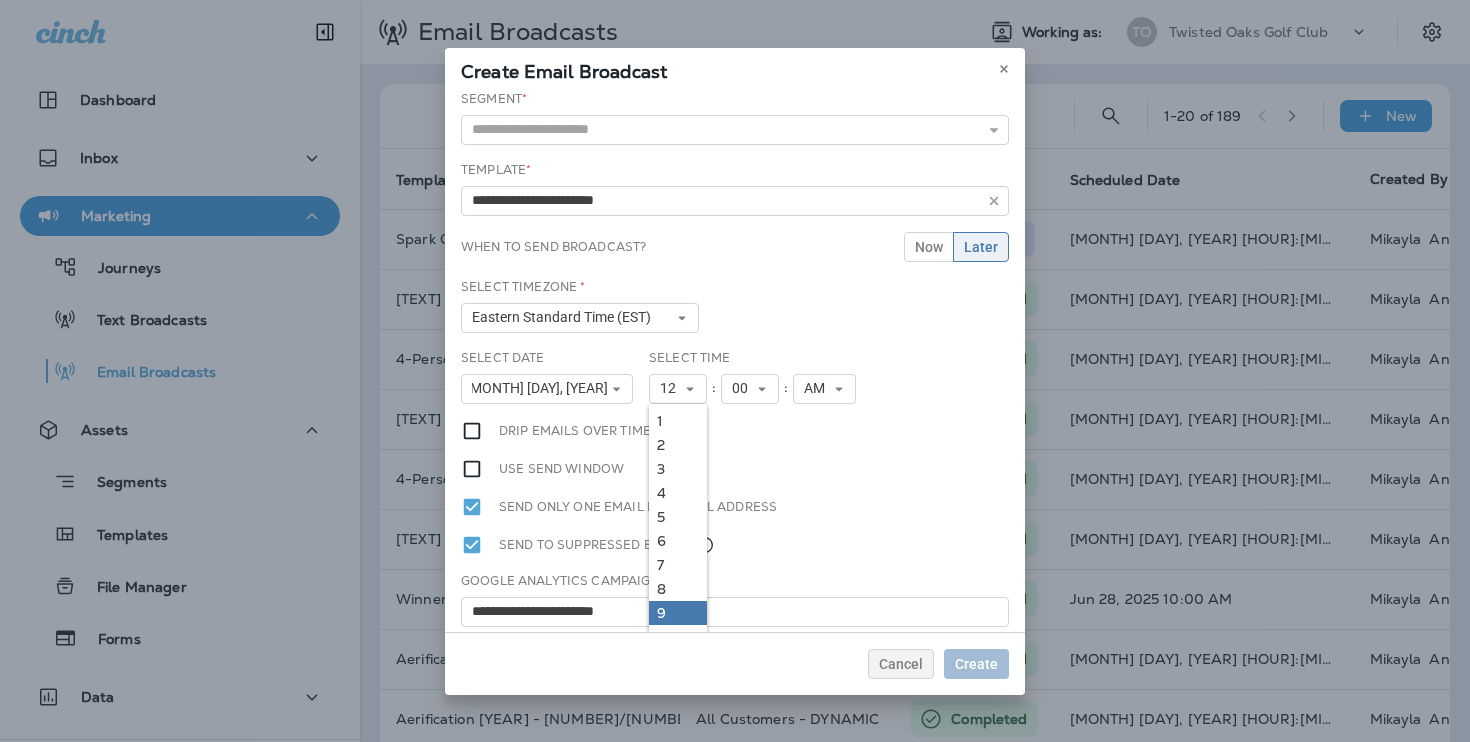 click on "9" at bounding box center [678, 613] 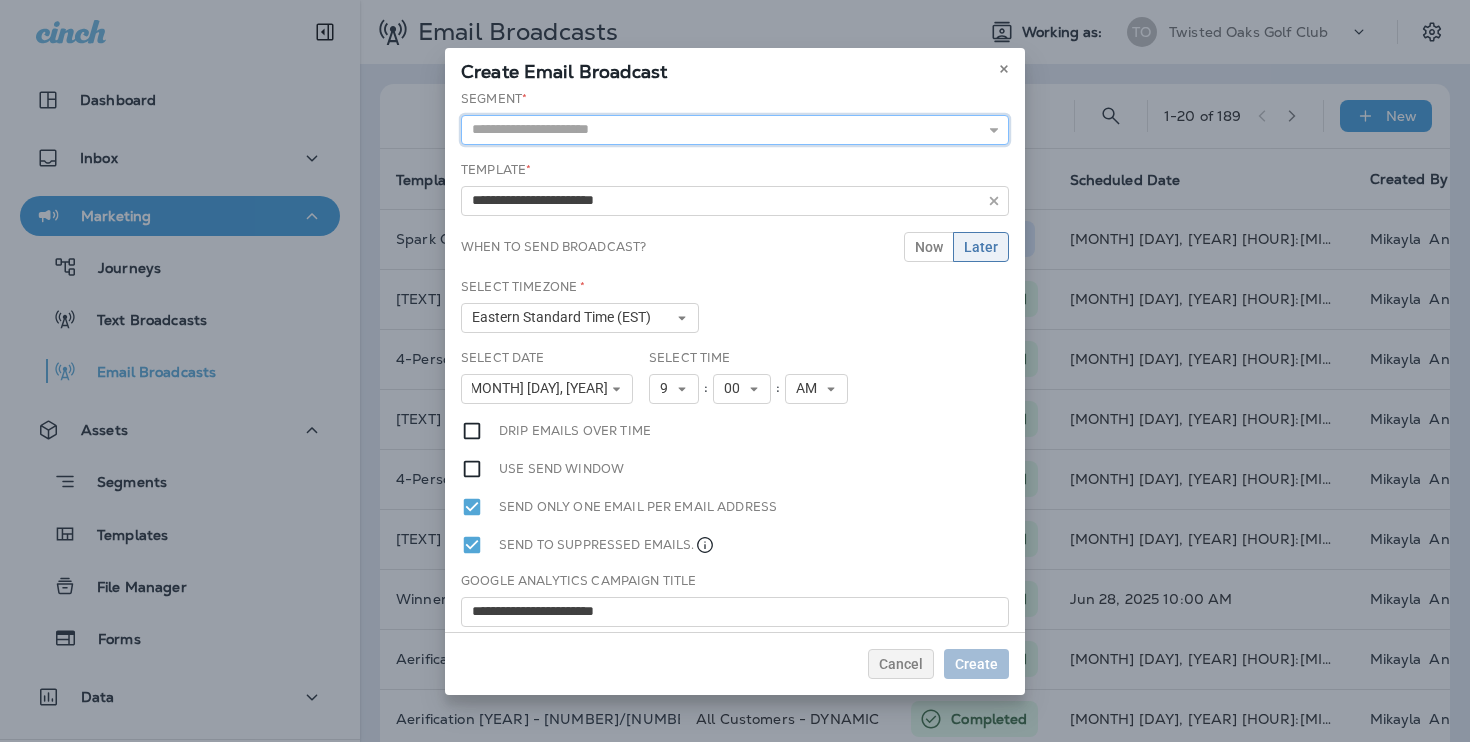 click at bounding box center (735, 130) 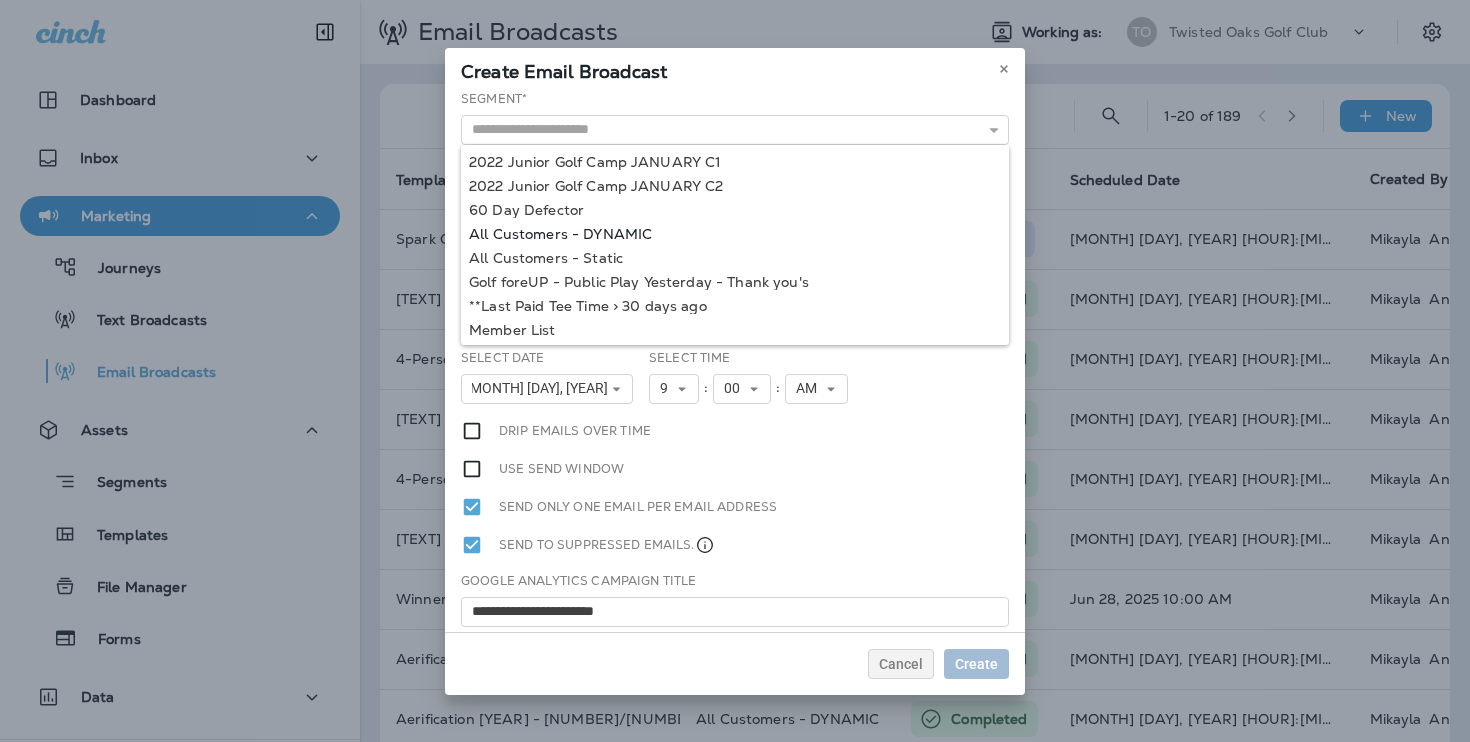 type on "**********" 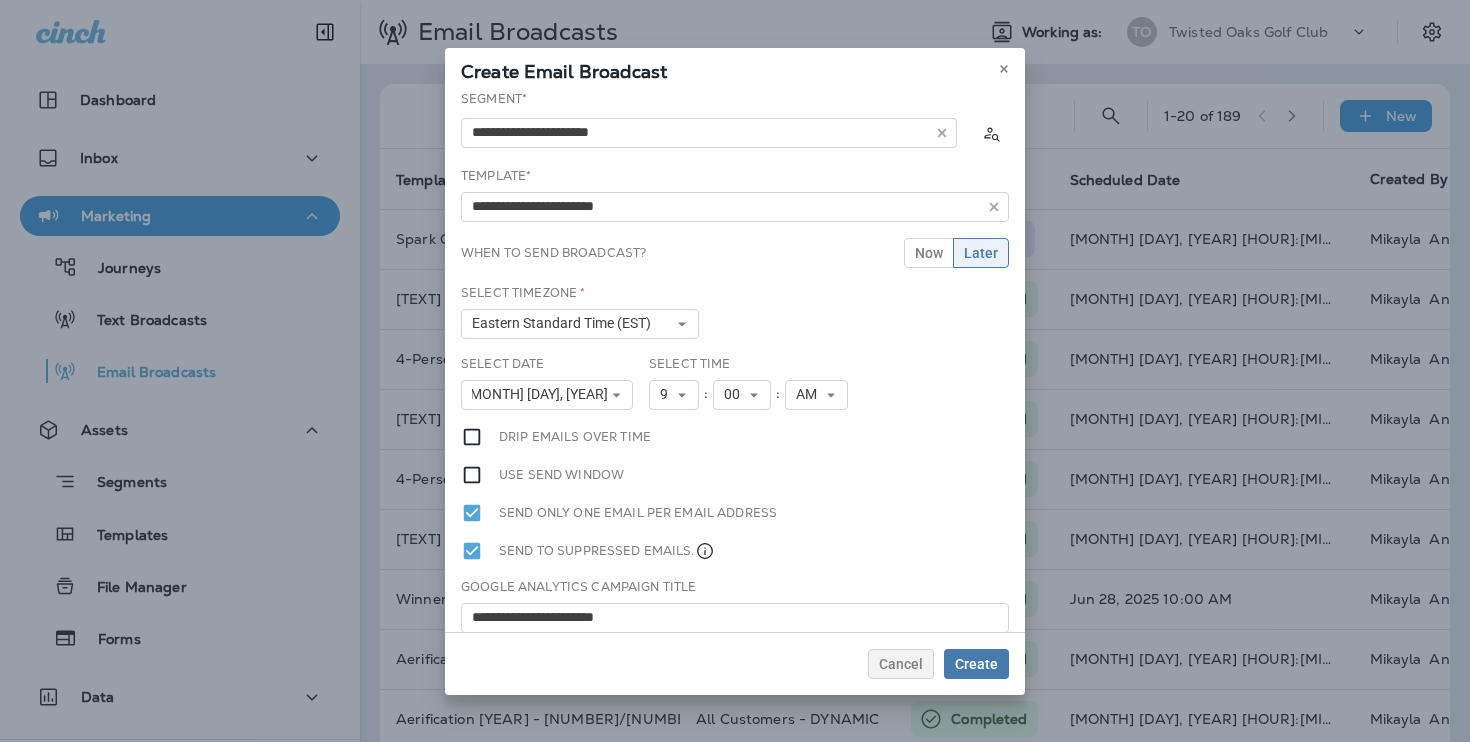 click on "[MONTH] [DAY], [YEAR] « ‹ › [NUMBER]" at bounding box center (735, 361) 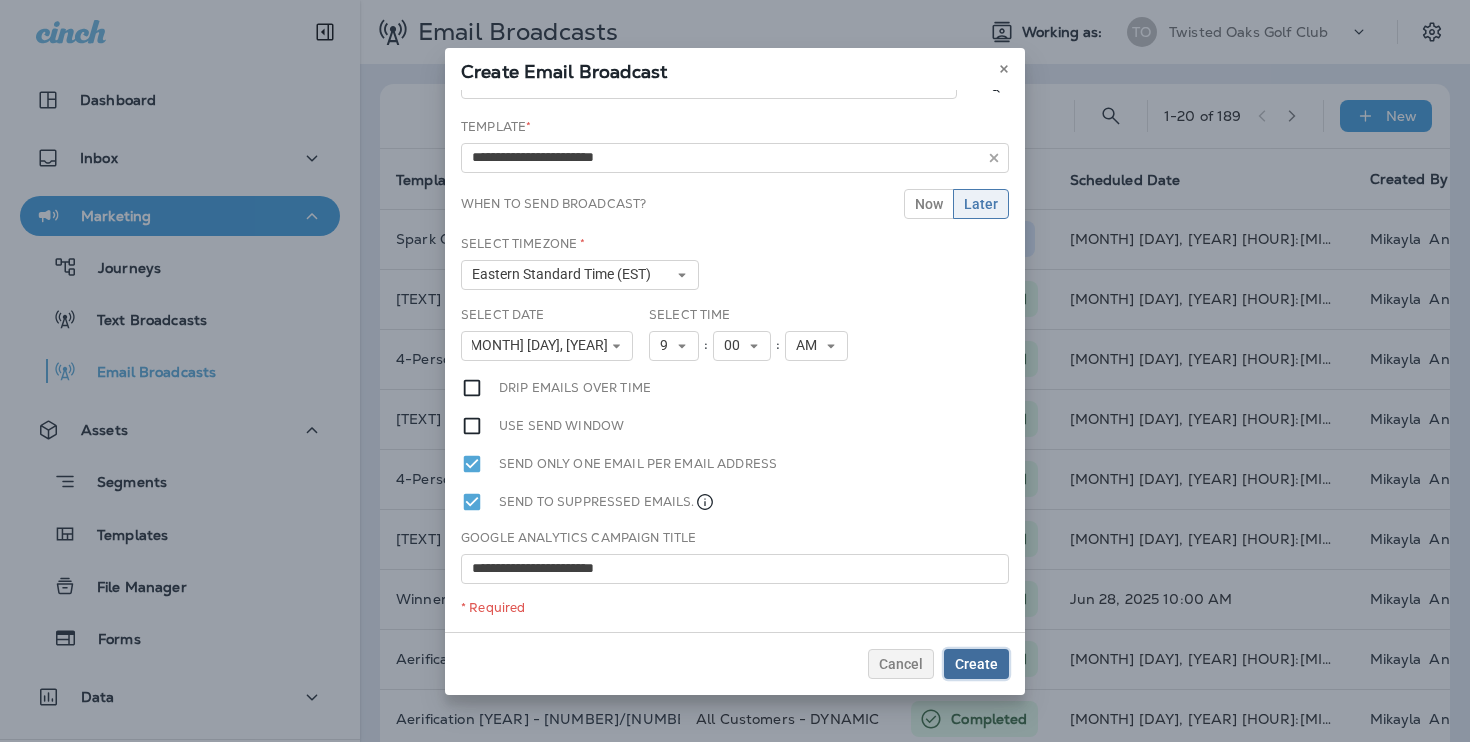 click on "Create" at bounding box center [976, 664] 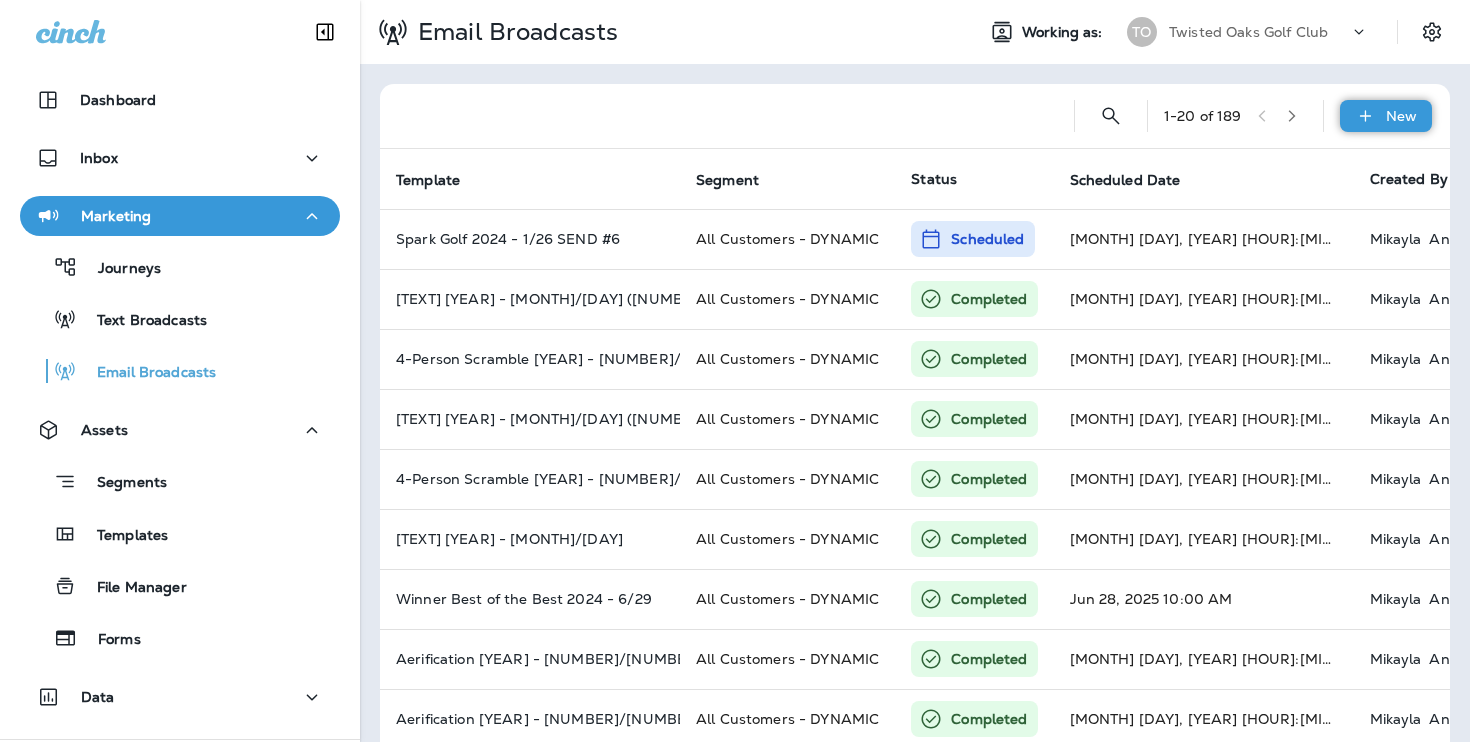 click on "New" at bounding box center (1386, 116) 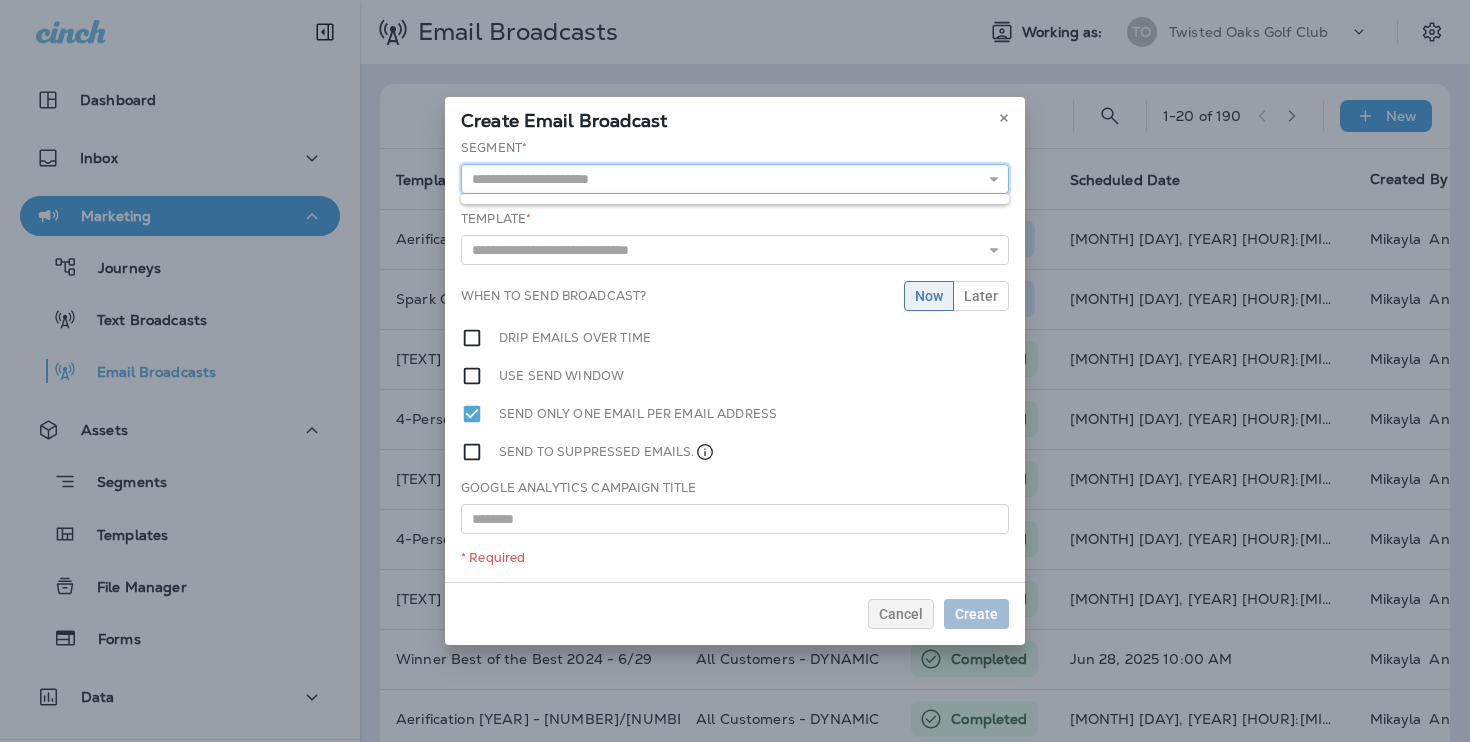click at bounding box center (735, 179) 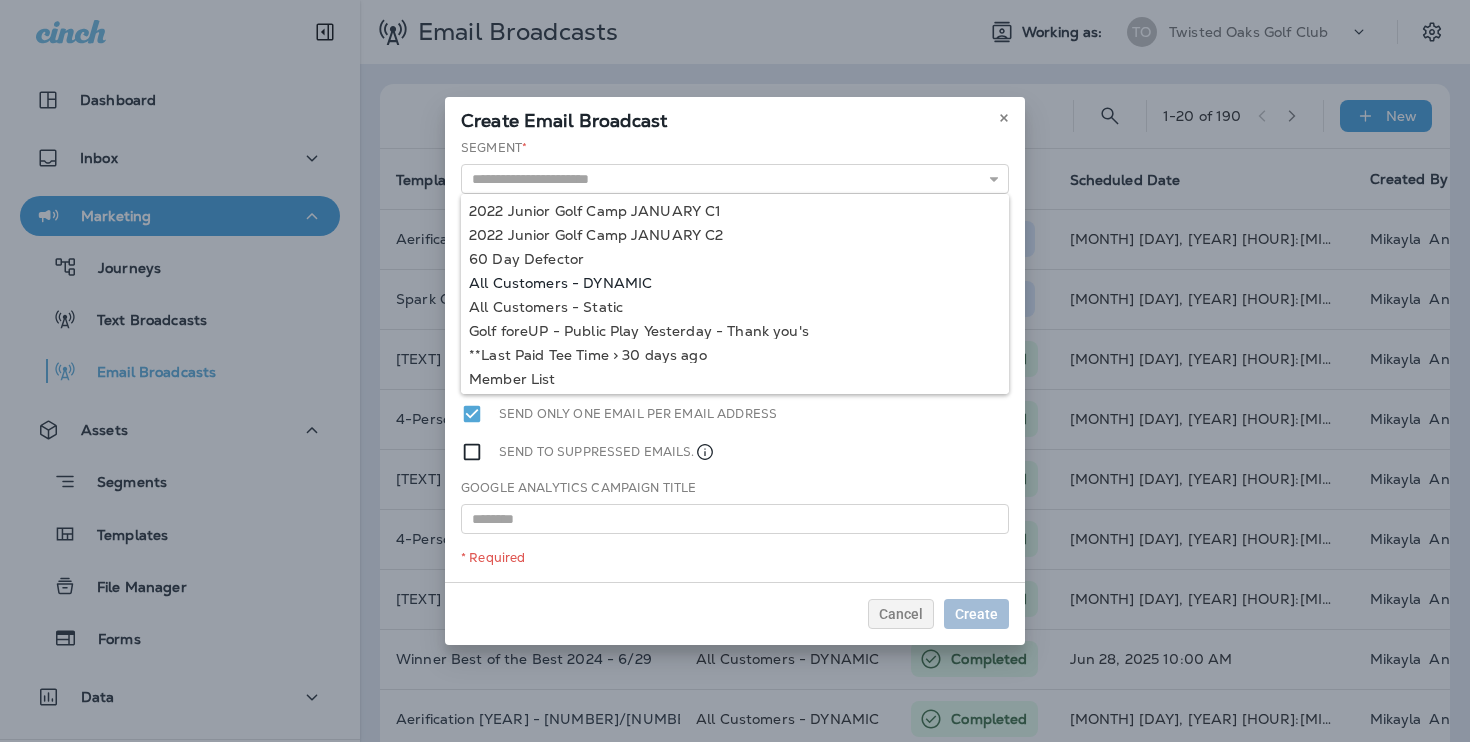 type on "**********" 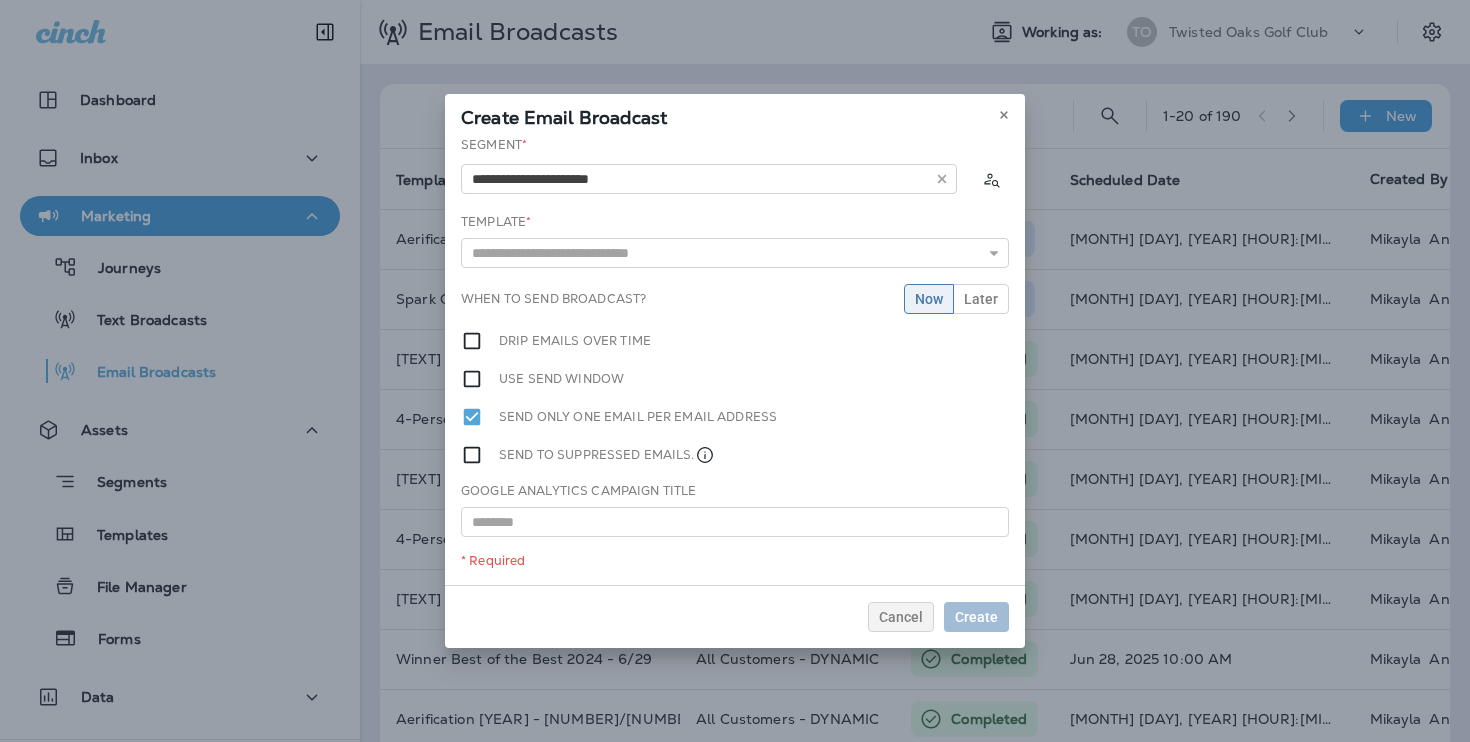 click on "**********" at bounding box center (735, 360) 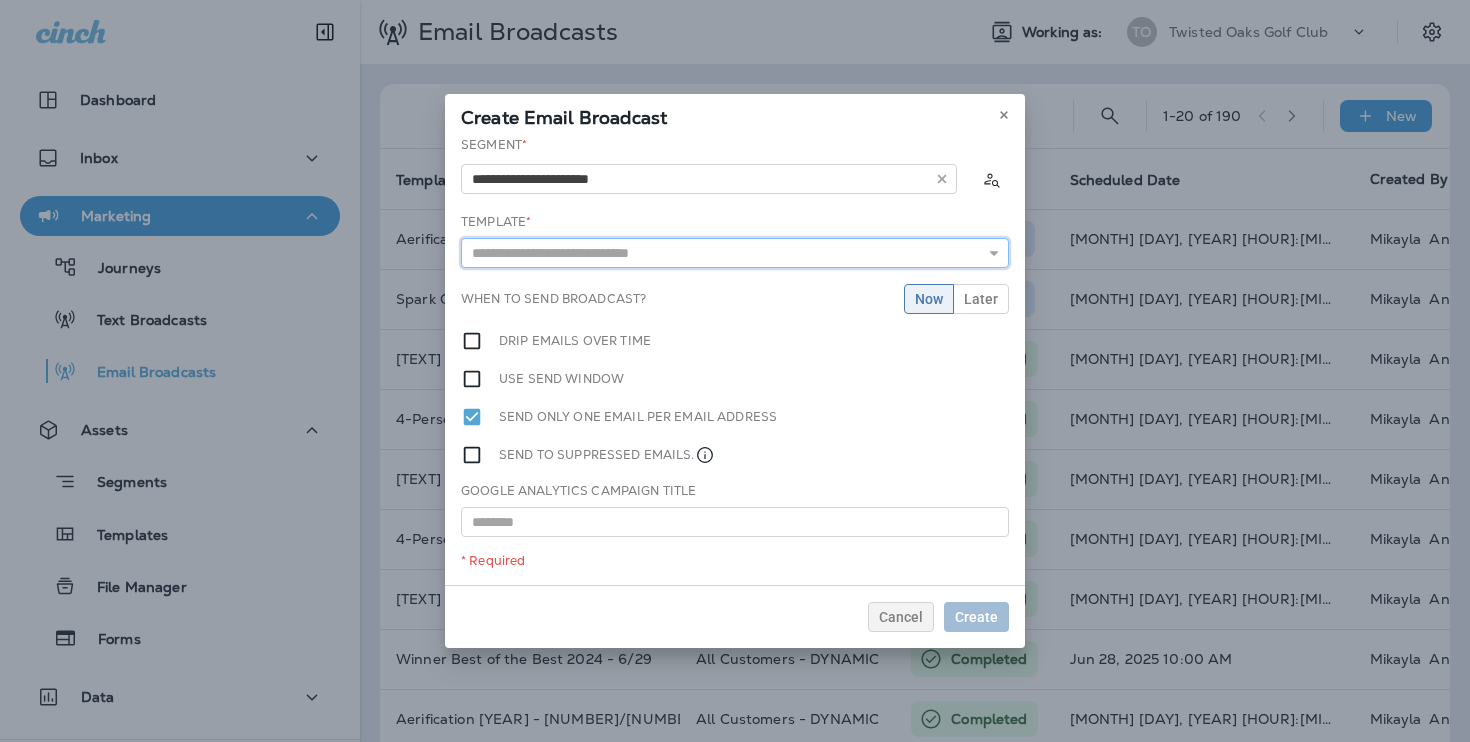 click on "[TEXT] - [MONTH]/[DAY] ([NUMBER]) [TEXT] - [MONTH] ([NUMBER]) [TEXT] - [MONTH] ([NUMBER]) [TEXT] - [MONTH] ([NUMBER]) [TEXT] - [MONTH] ([NUMBER])" at bounding box center (735, 253) 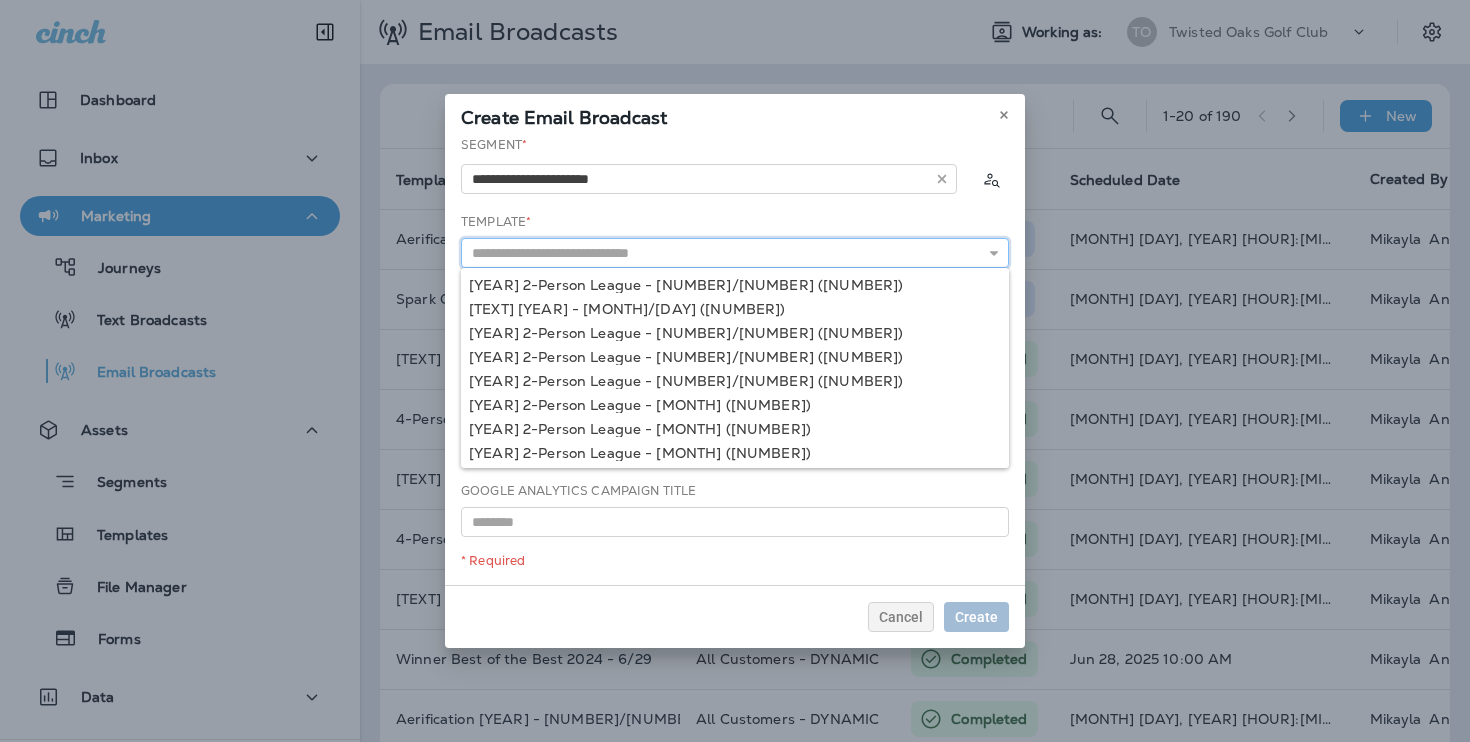 paste on "**********" 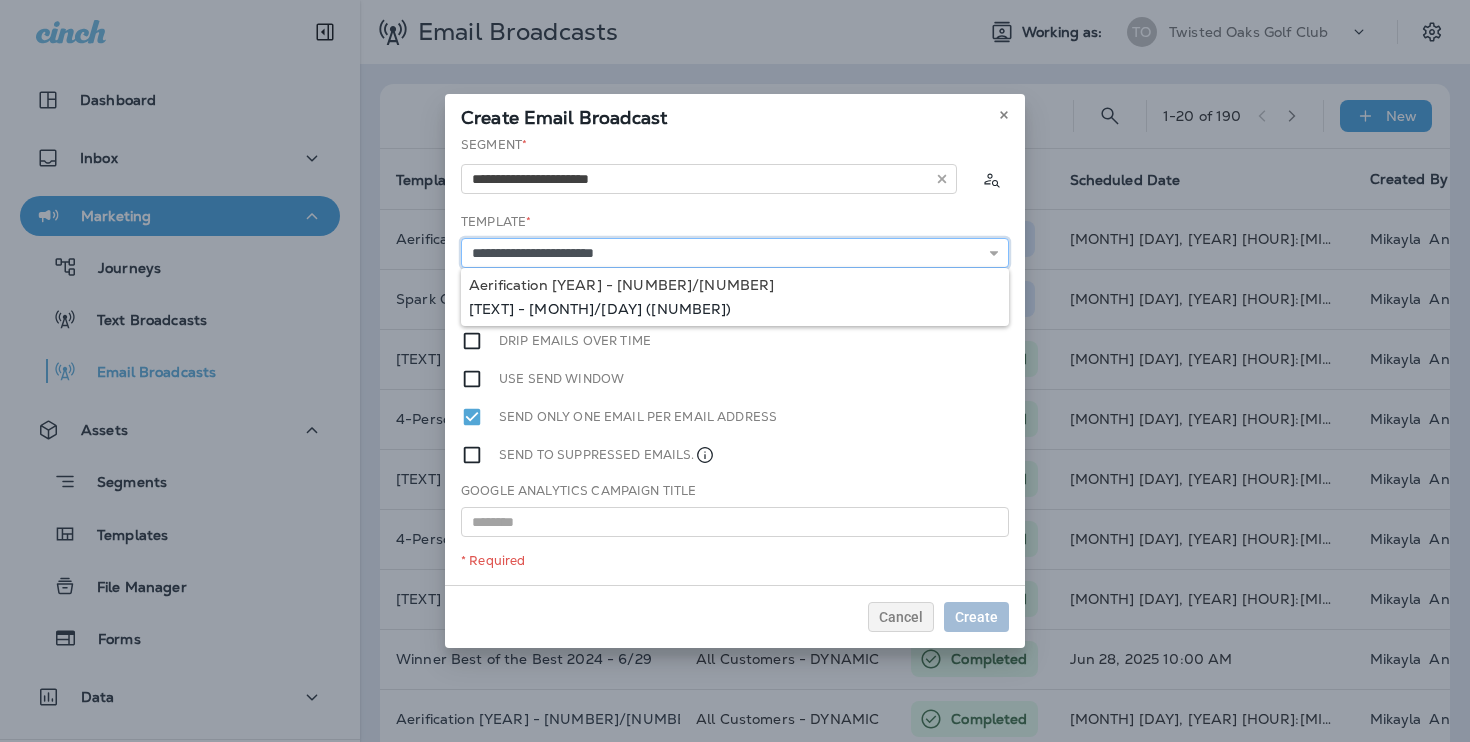 type on "**********" 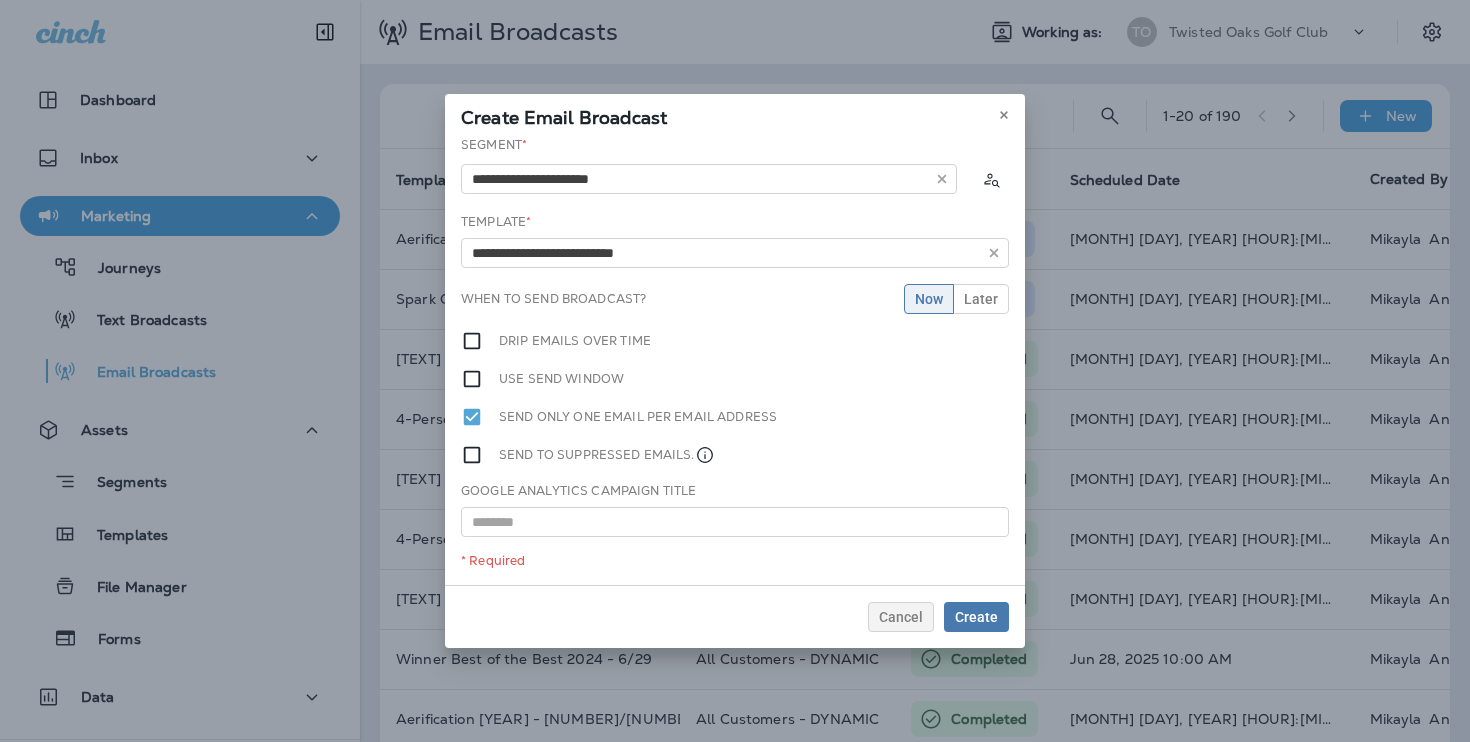 click on "**********" at bounding box center [735, 360] 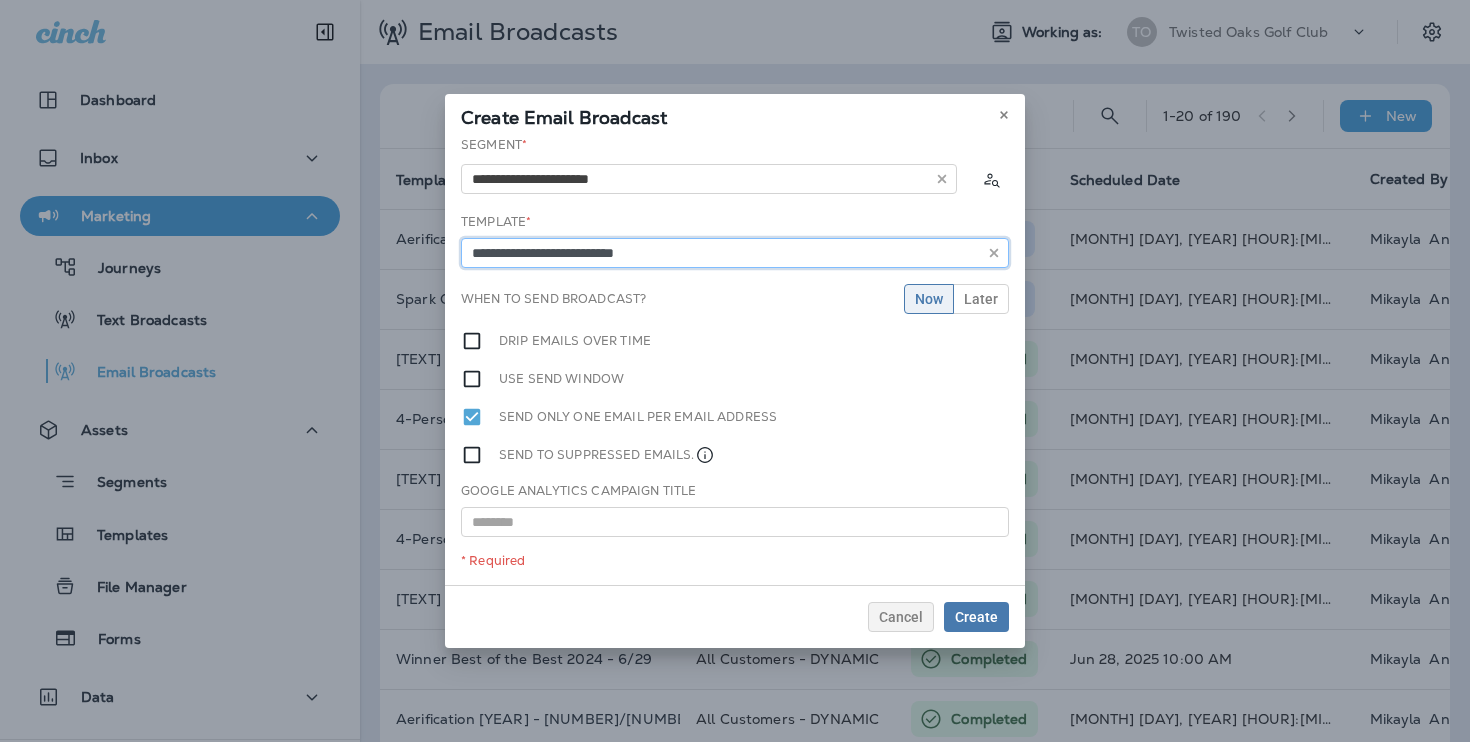 click on "**********" at bounding box center (735, 253) 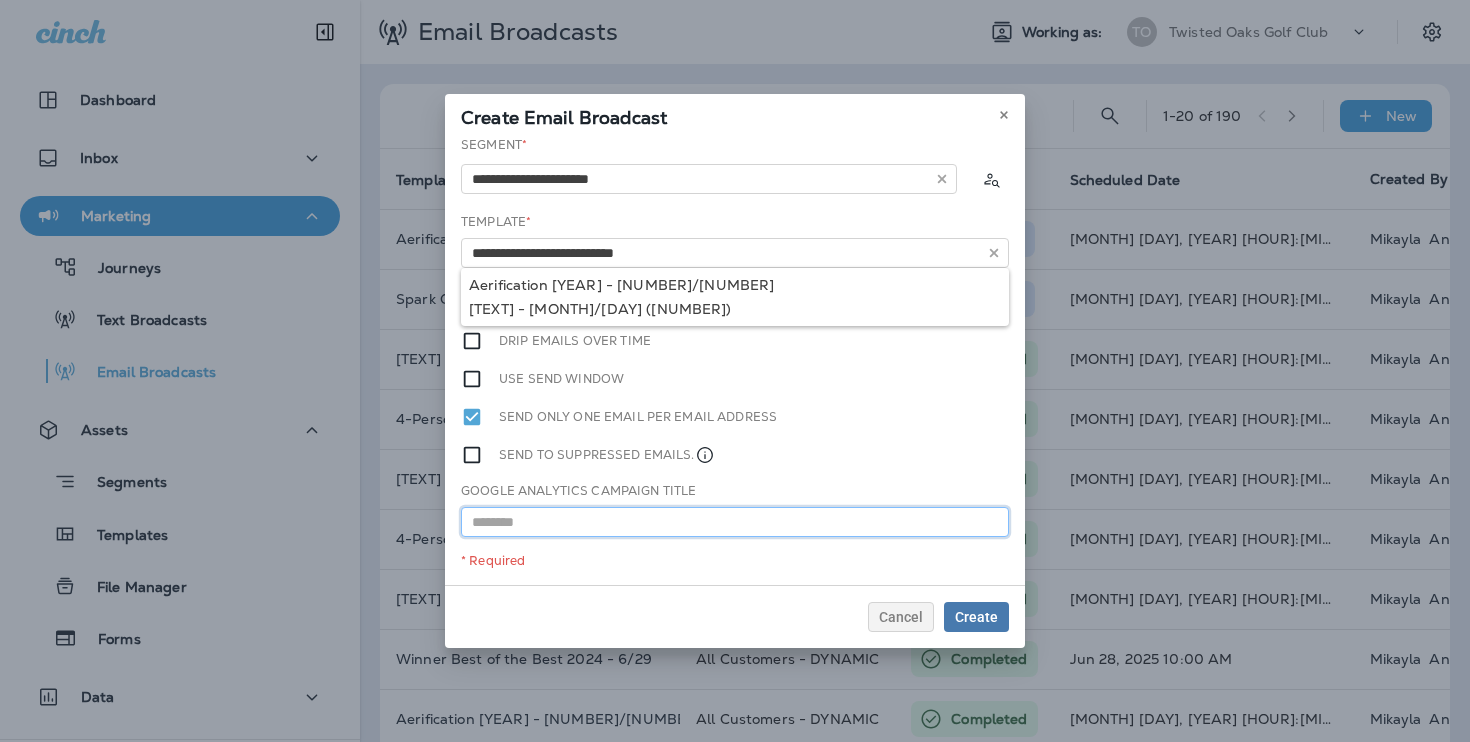click at bounding box center (735, 522) 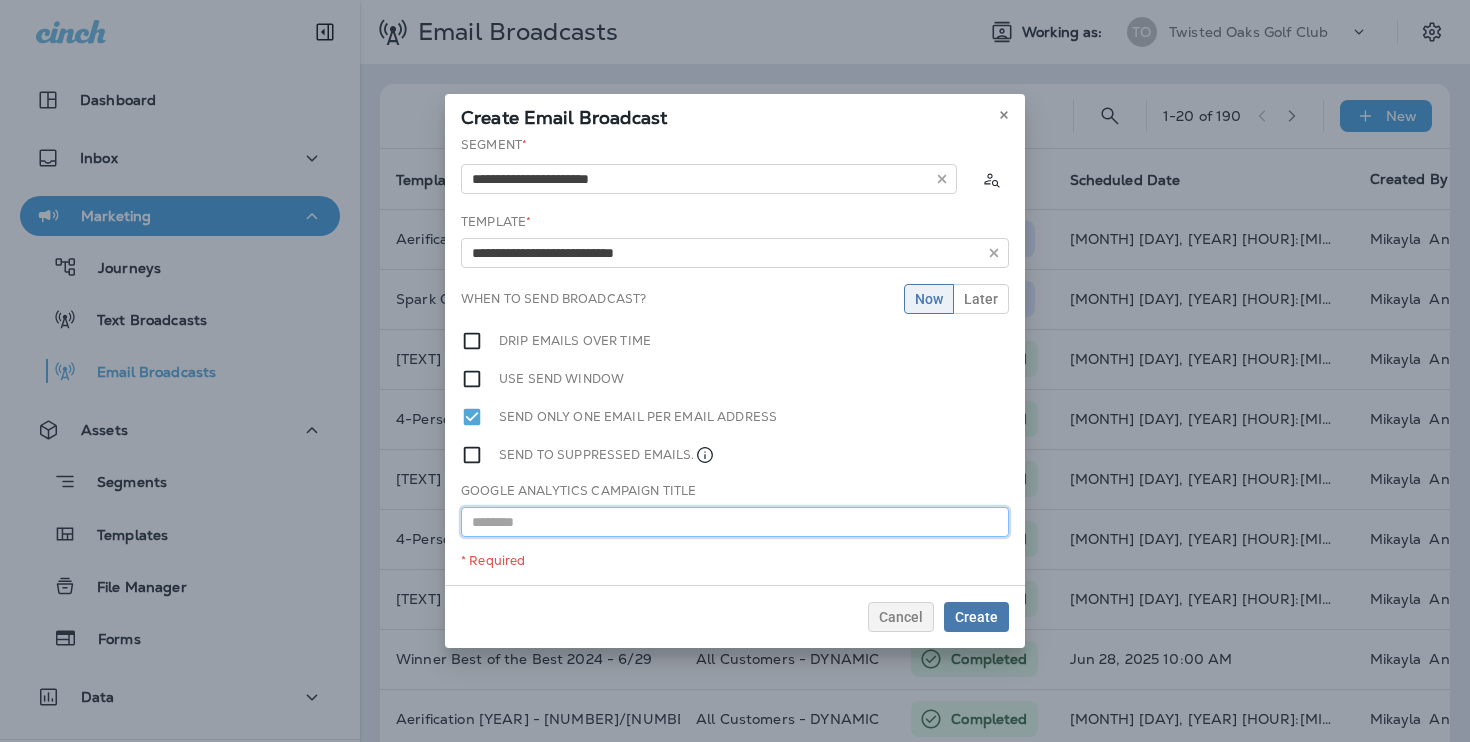 paste on "**********" 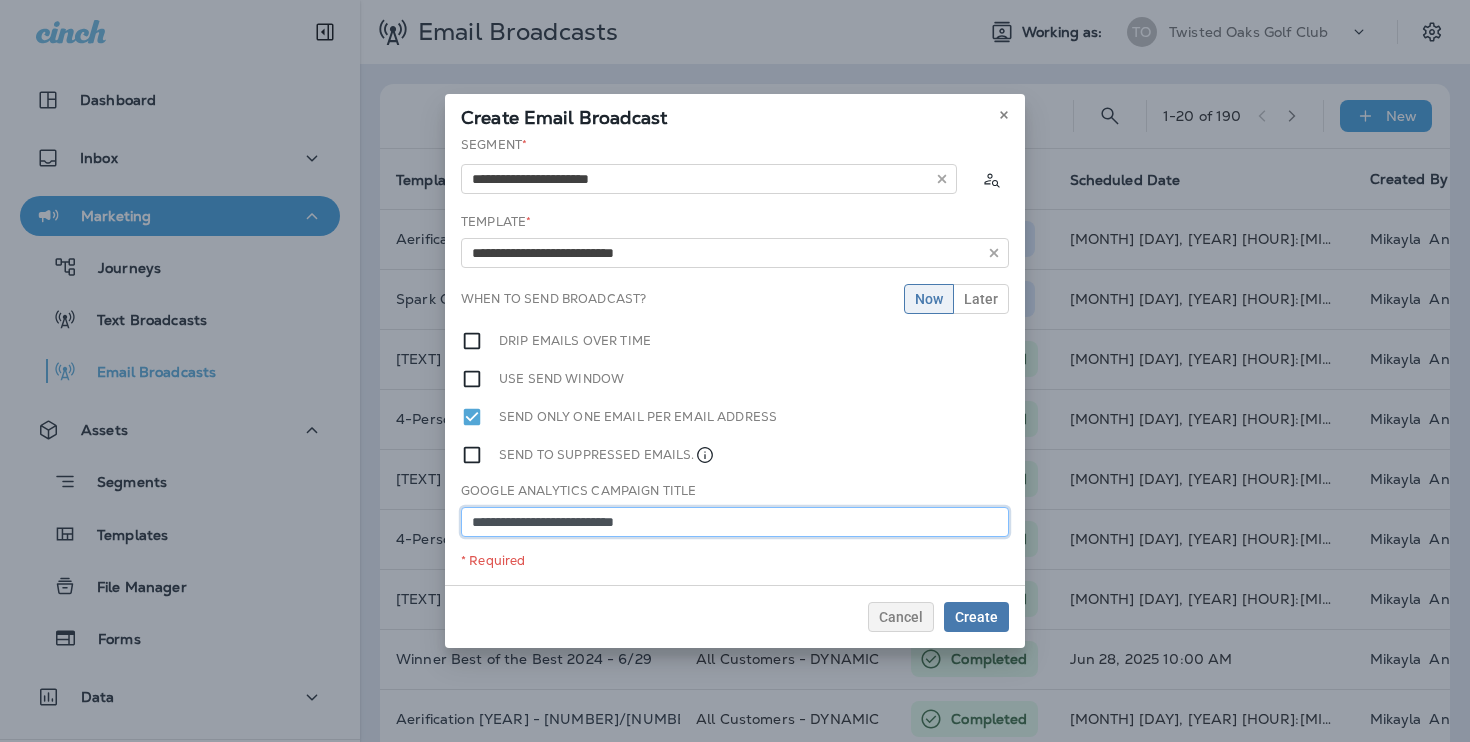 type on "**********" 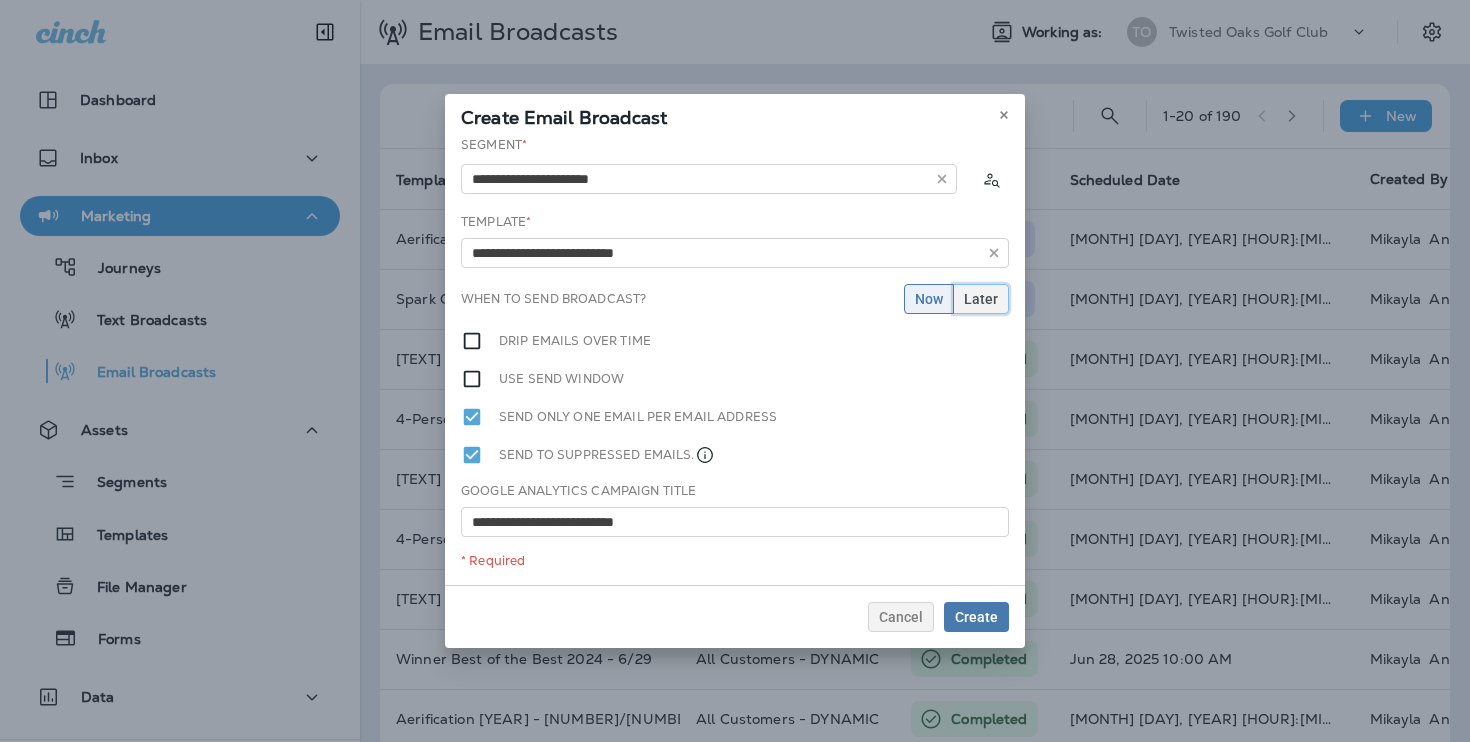 click on "Later" at bounding box center [981, 299] 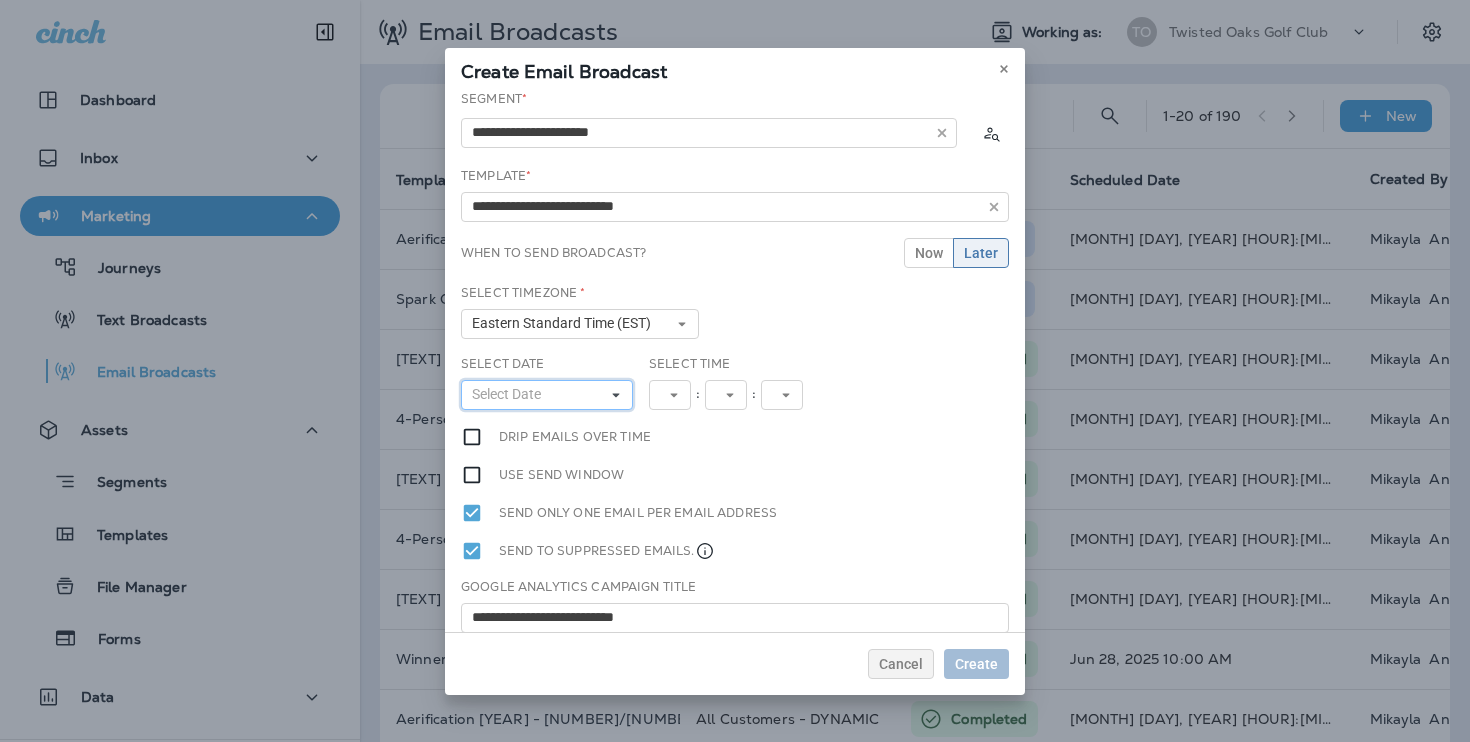 click on "Select Date" at bounding box center [547, 395] 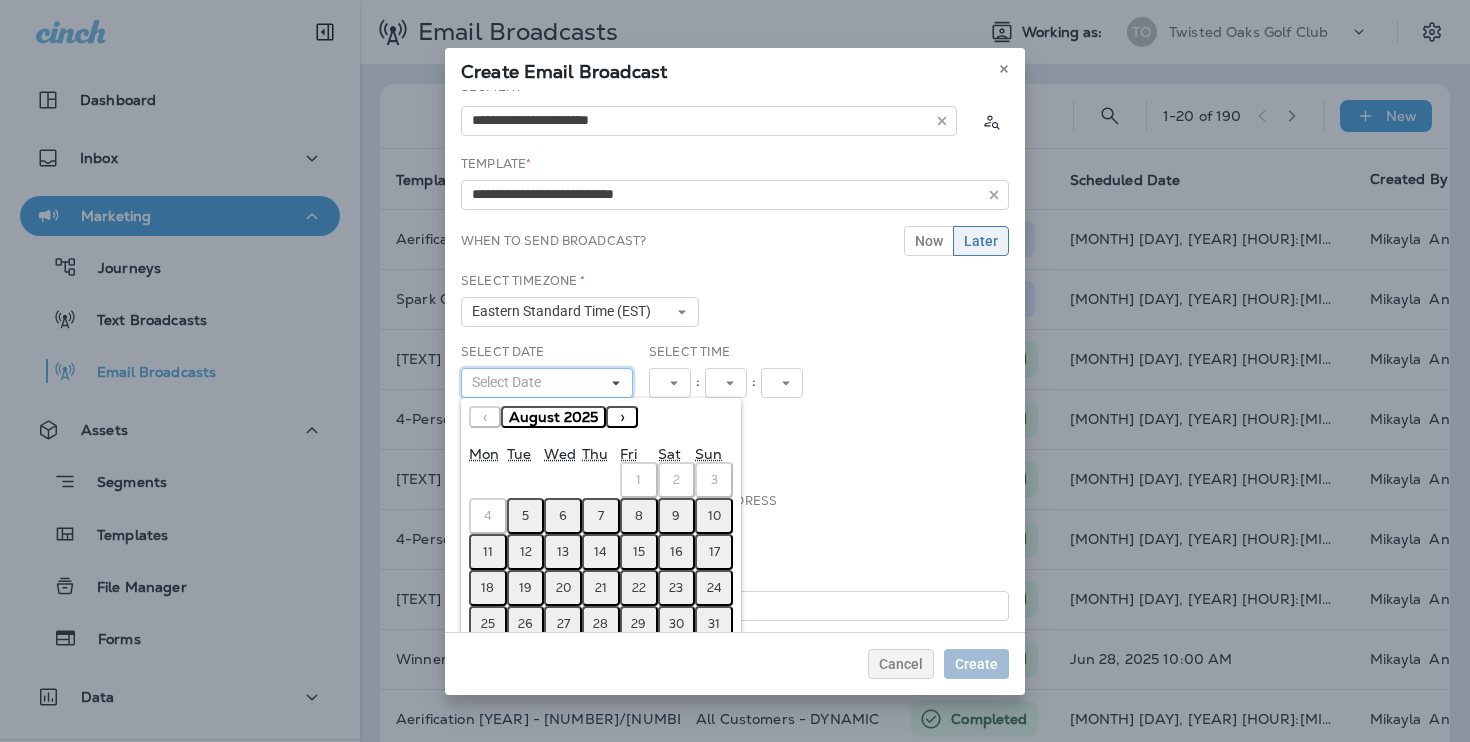 scroll, scrollTop: 16, scrollLeft: 0, axis: vertical 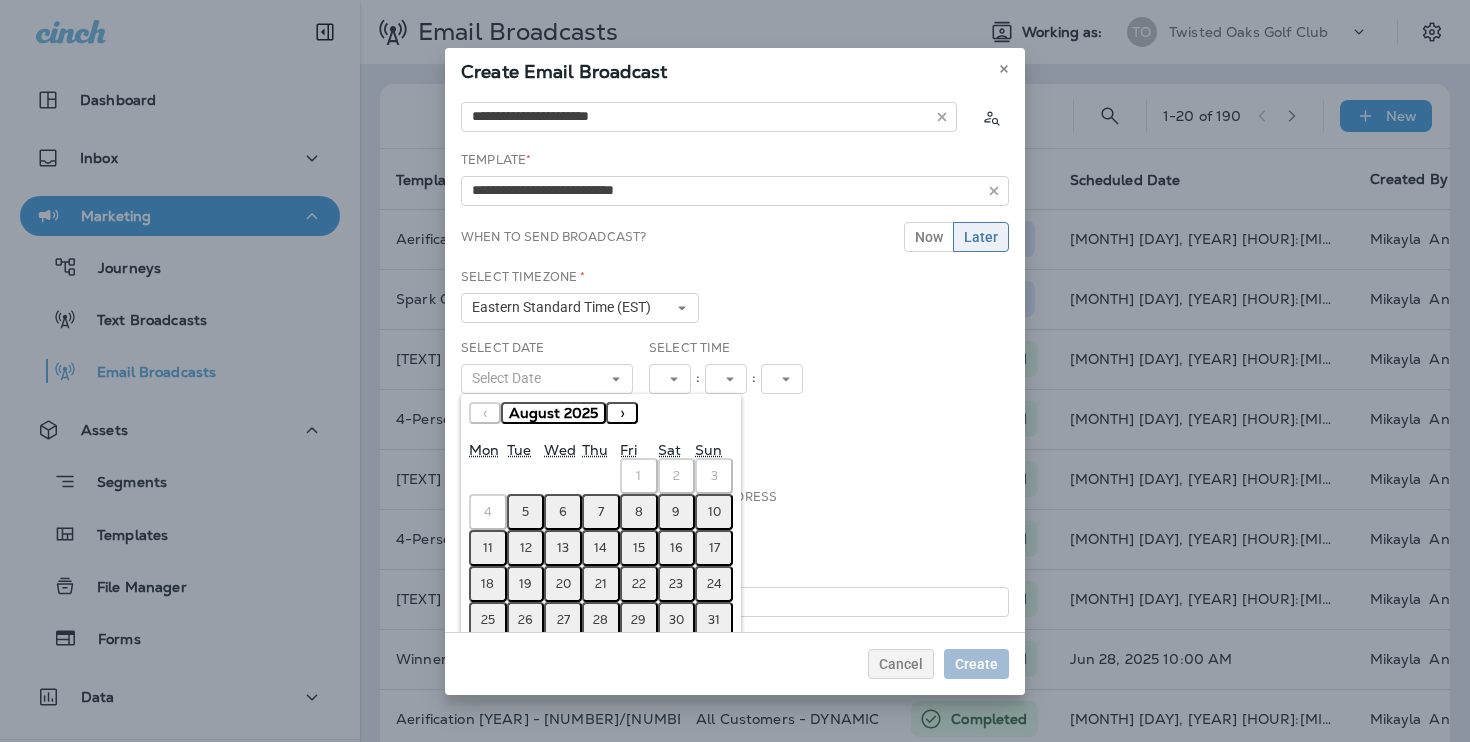 click on "16" at bounding box center (676, 548) 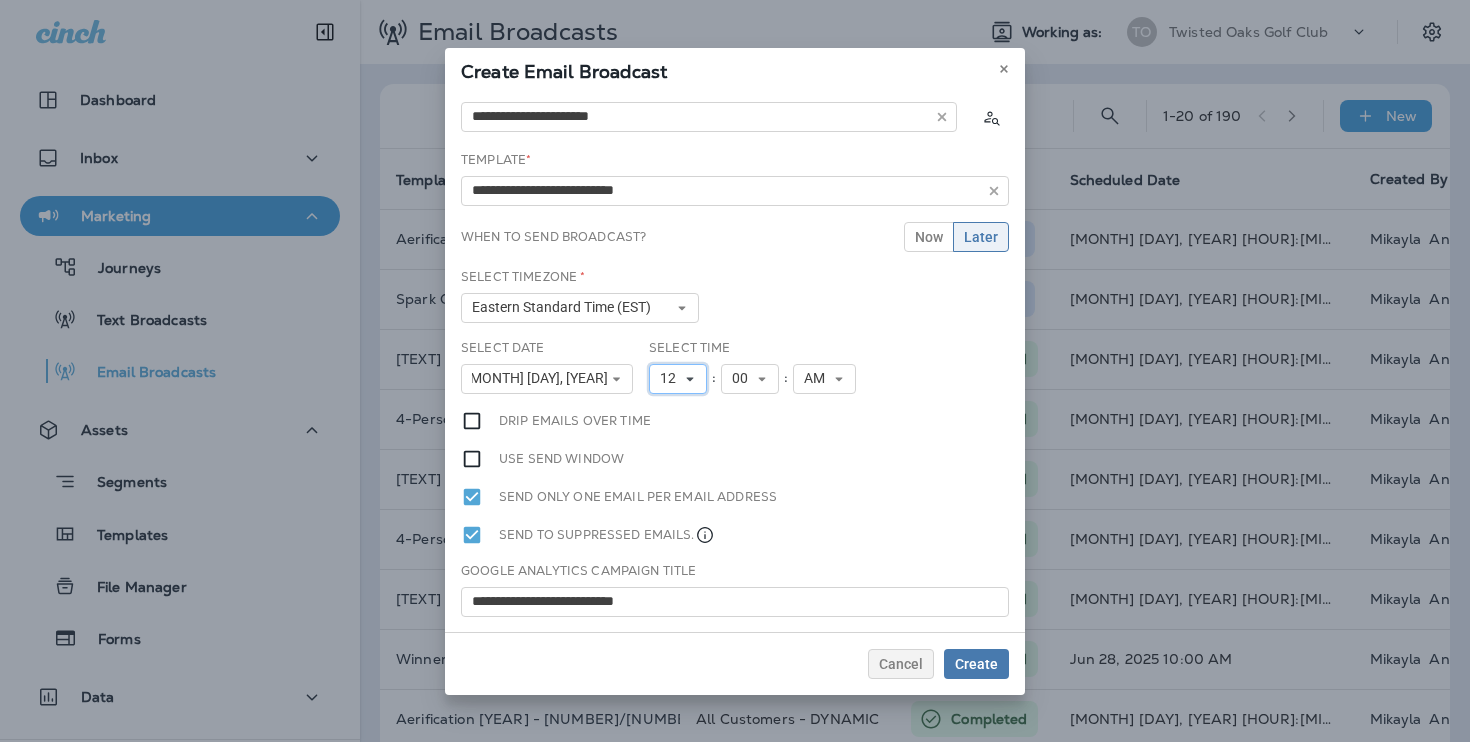 click 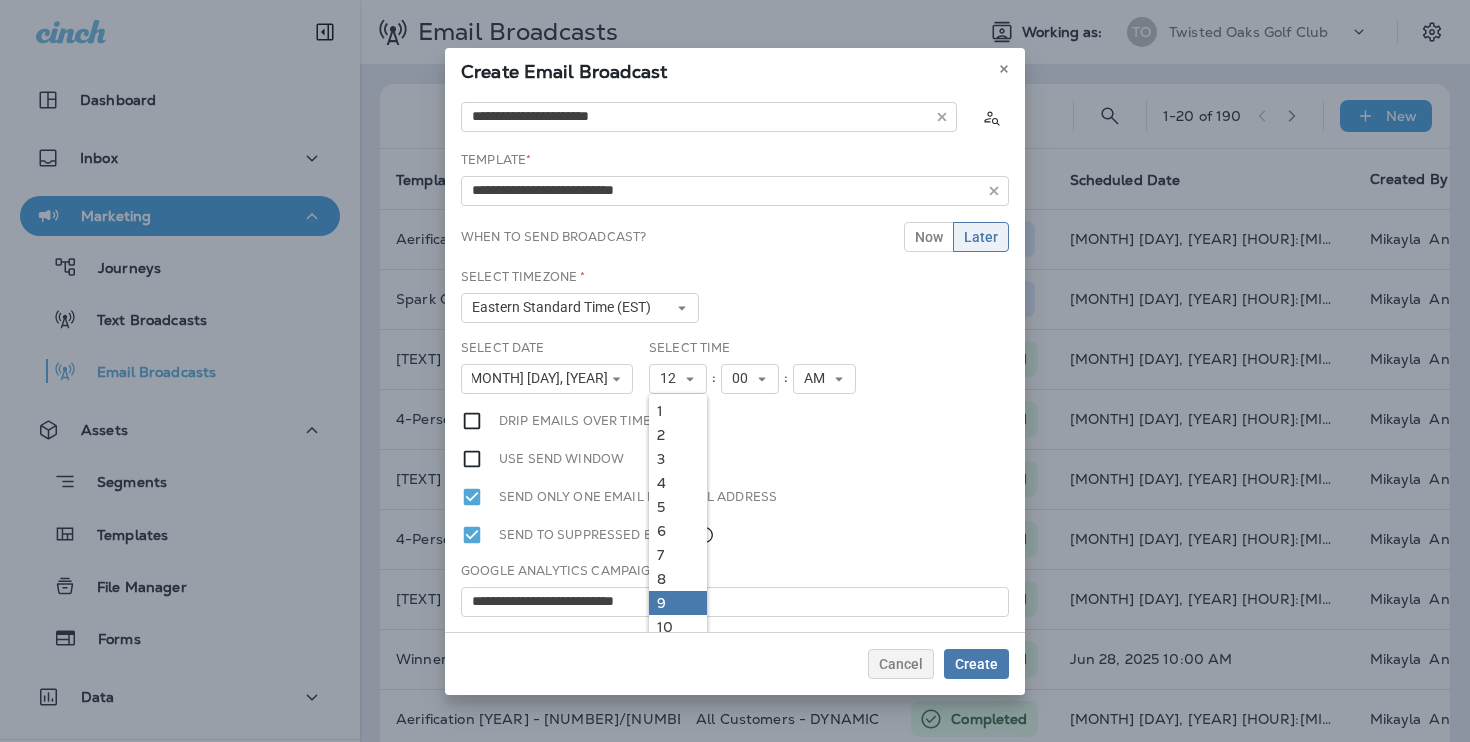 click on "9" at bounding box center [678, 603] 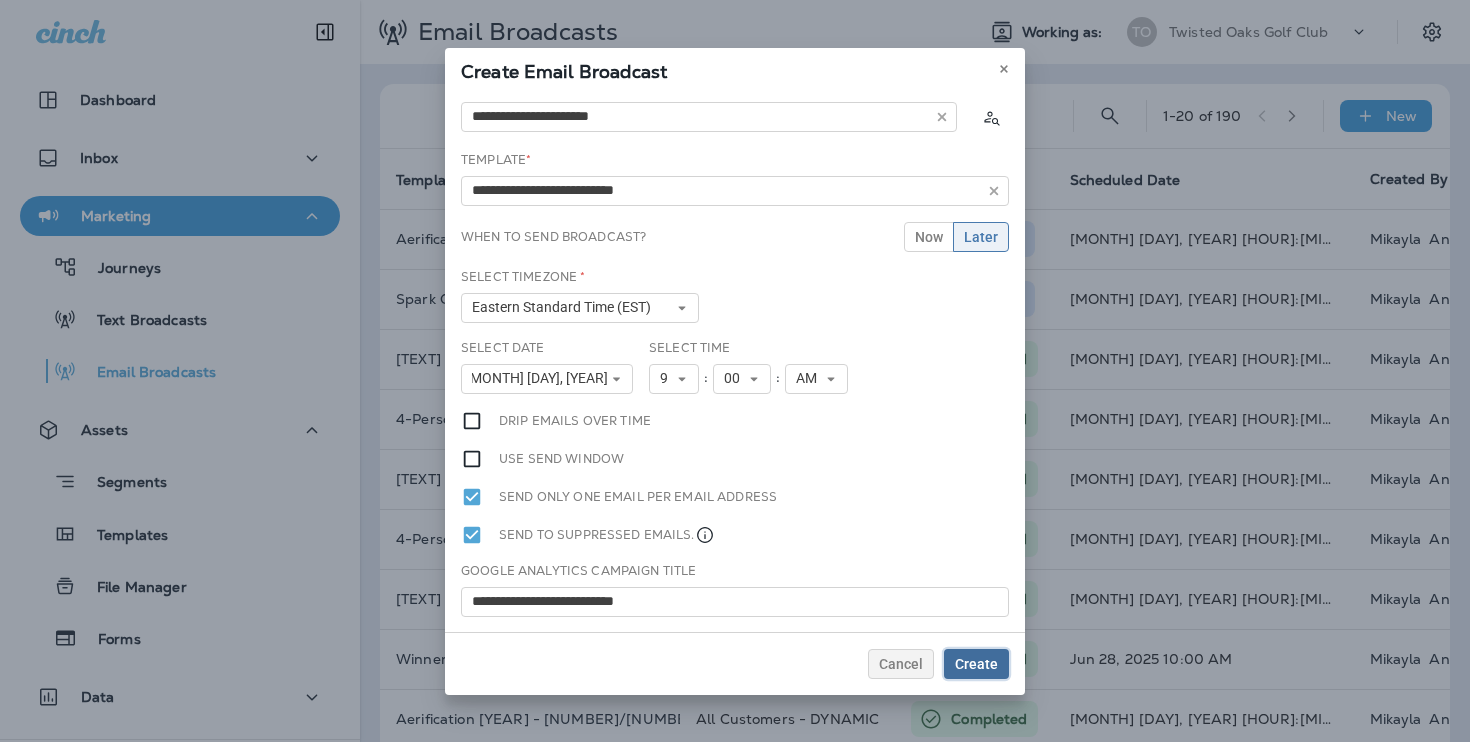 click on "Create" at bounding box center (976, 664) 